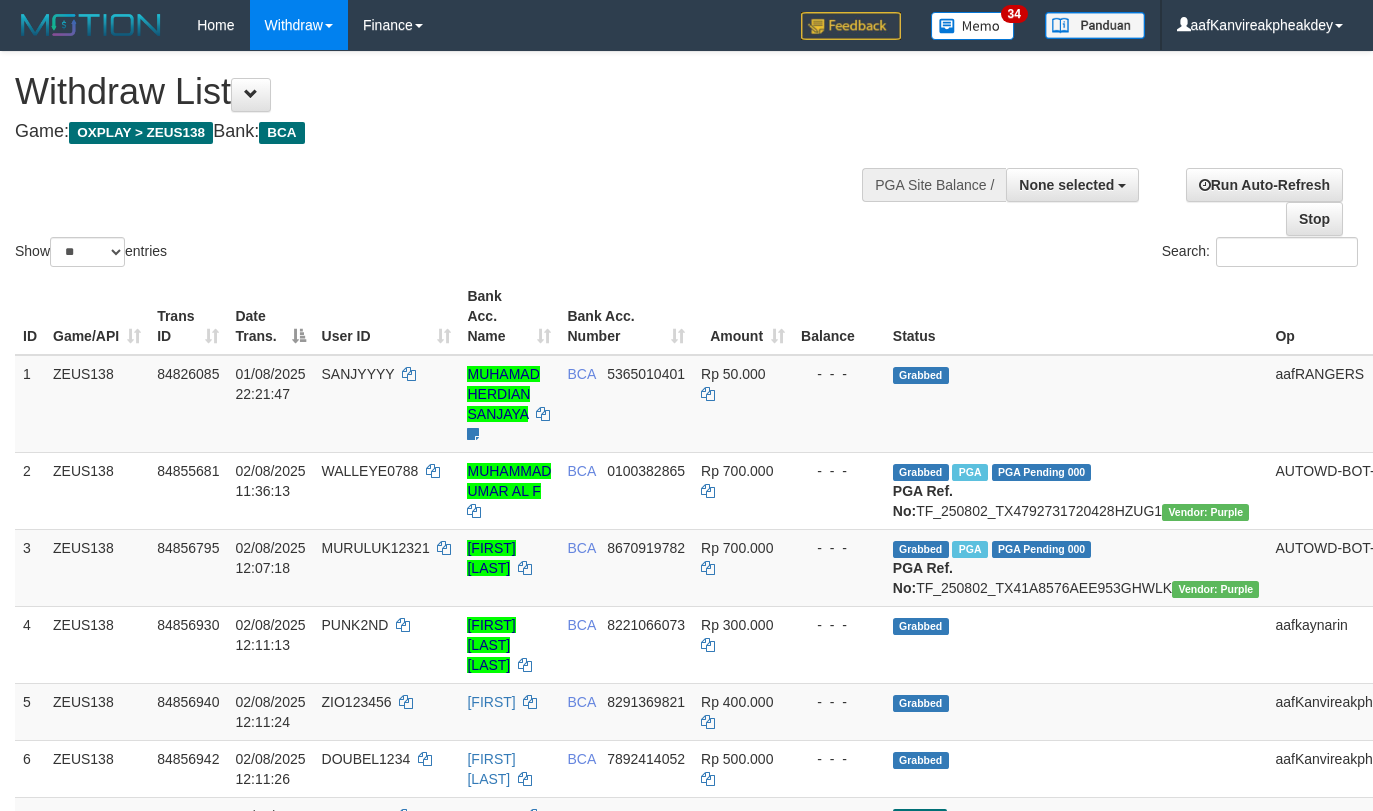 select 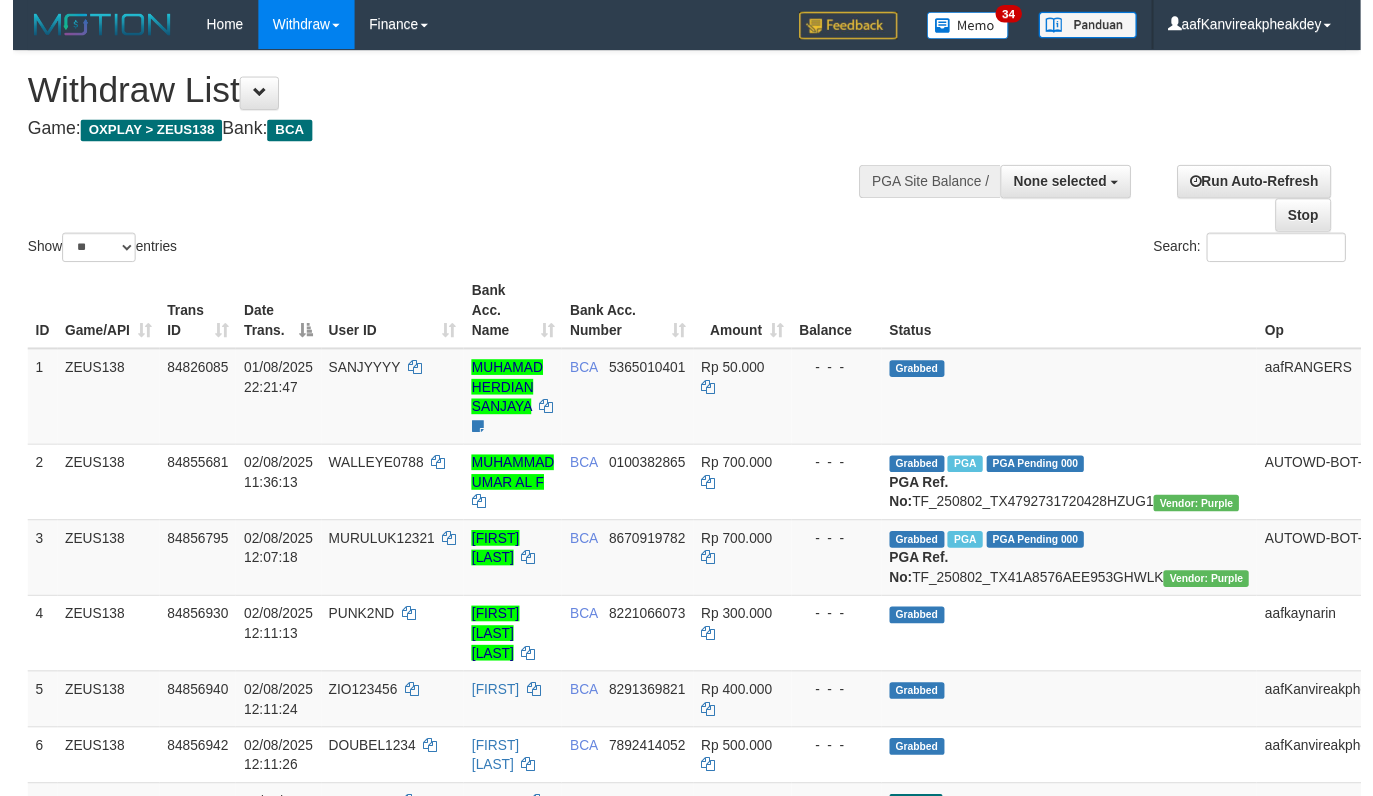 scroll, scrollTop: 190, scrollLeft: 0, axis: vertical 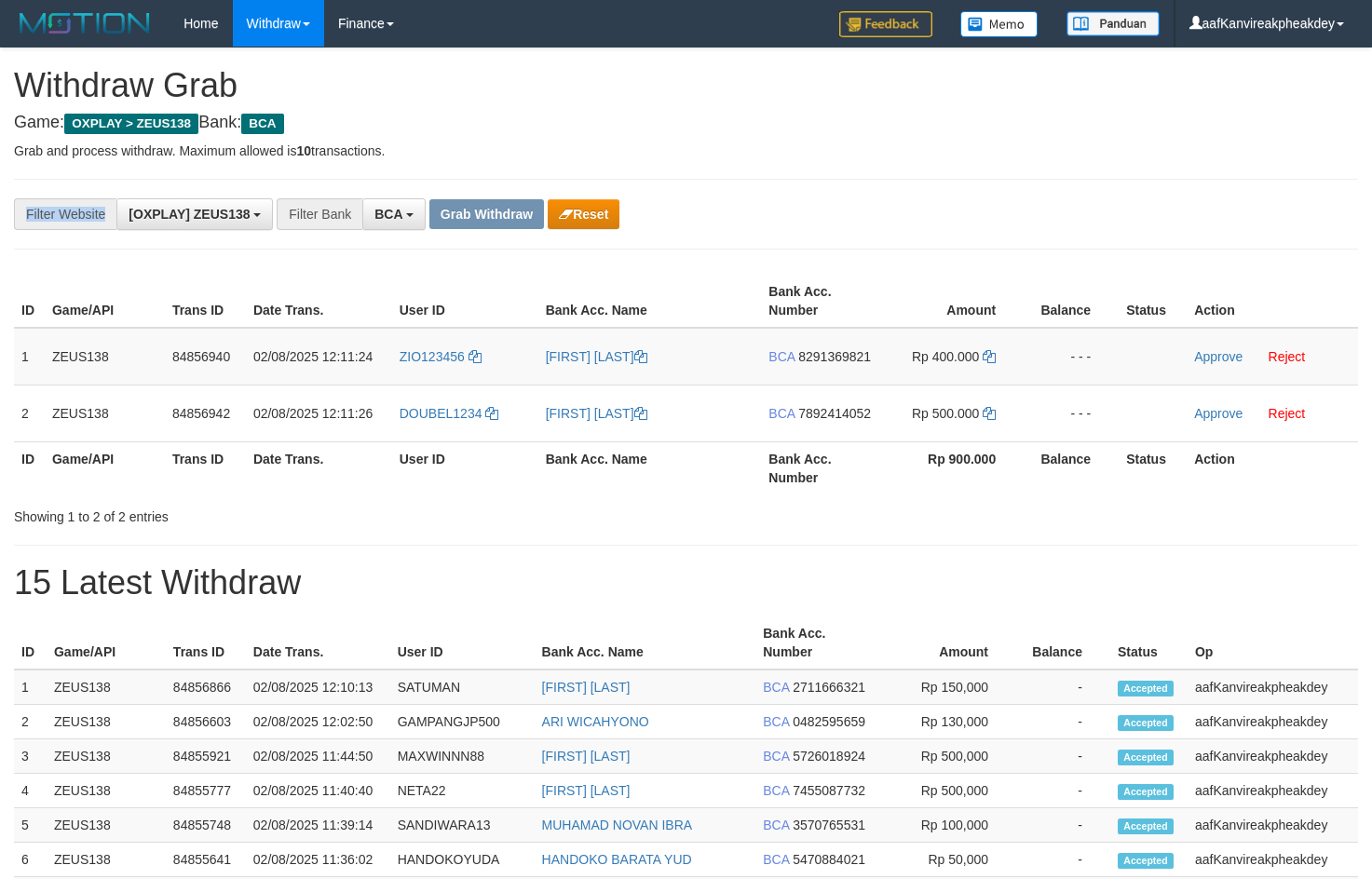 click on "**********" at bounding box center (686, 214) 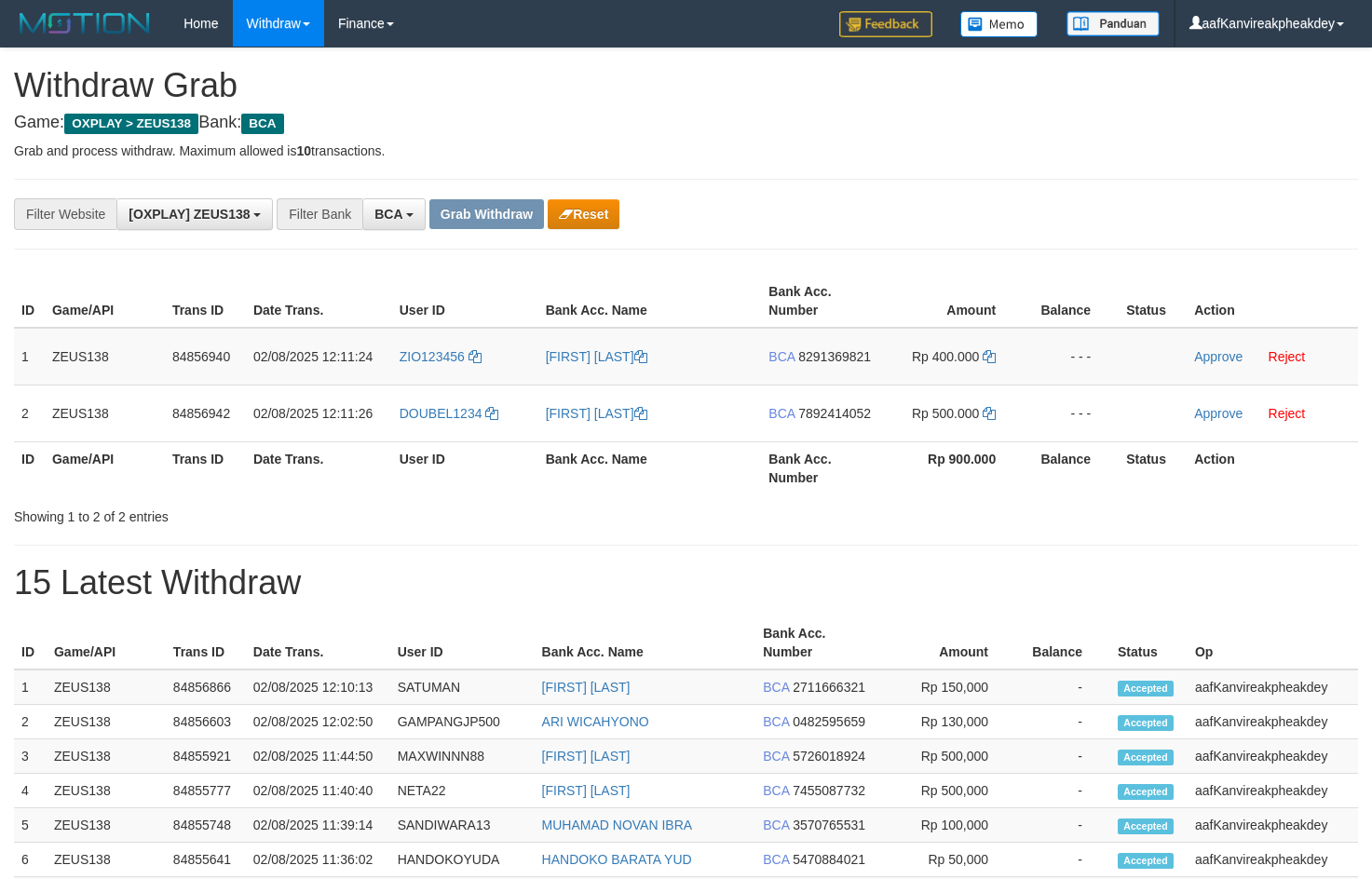 click on "**********" at bounding box center (572, 214) 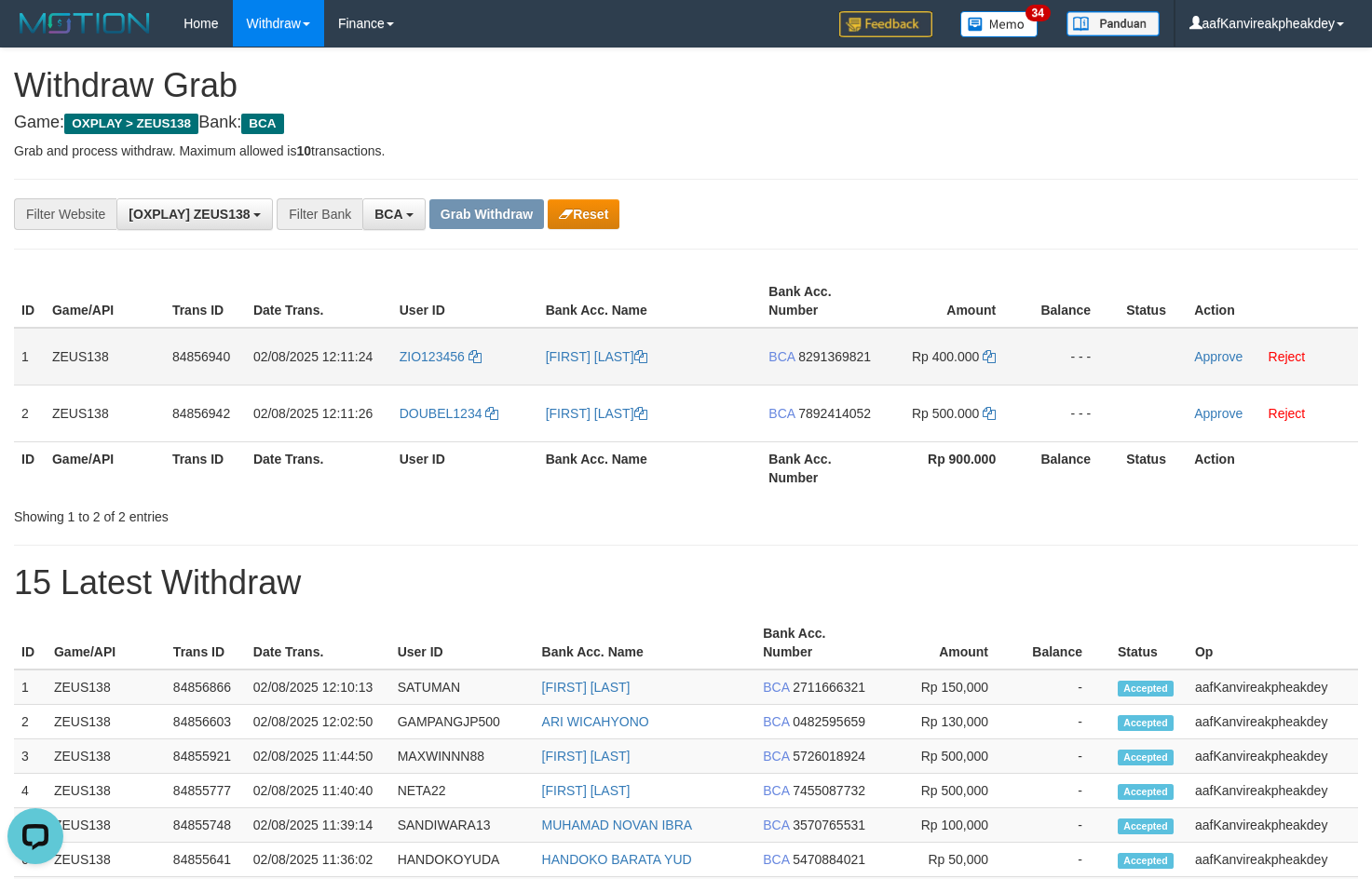 scroll, scrollTop: 0, scrollLeft: 0, axis: both 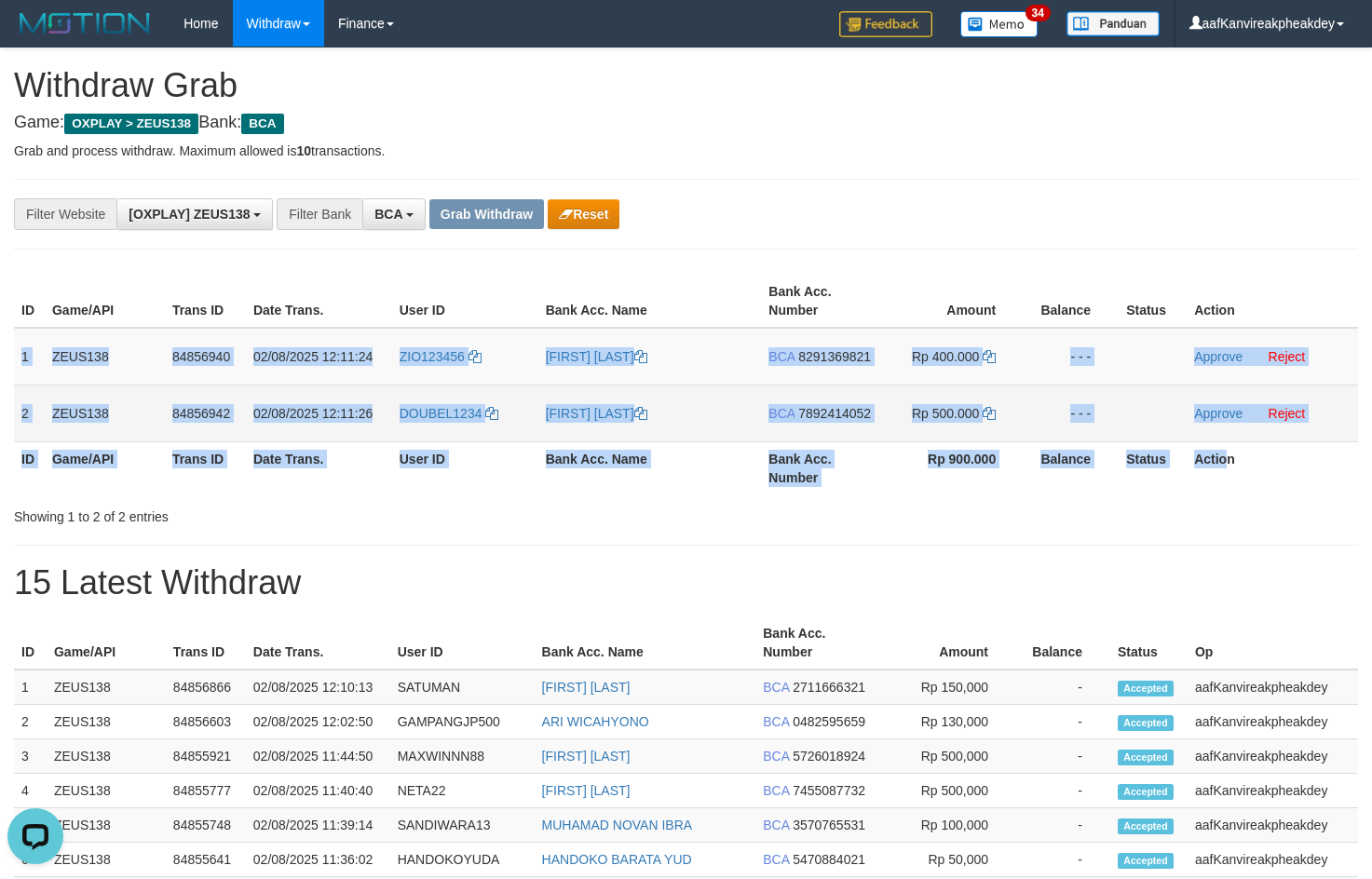 copy on "1
ZEUS138
84856940
02/08/2025 12:11:24
ZIO123456
SAIFHUDIN
BCA
8291369821
Rp 400.000
- - -
Approve
Reject
2
ZEUS138
84856942
02/08/2025 12:11:26
DOUBEL1234
RYAN HIDAYAH
BCA
7892414052
Rp 500.000
- - -
Approve
Reject
ID Game/API Trans ID Date Trans. User ID Bank Acc. Name Bank Acc. Number Rp 900.000 Balance Status Actio" 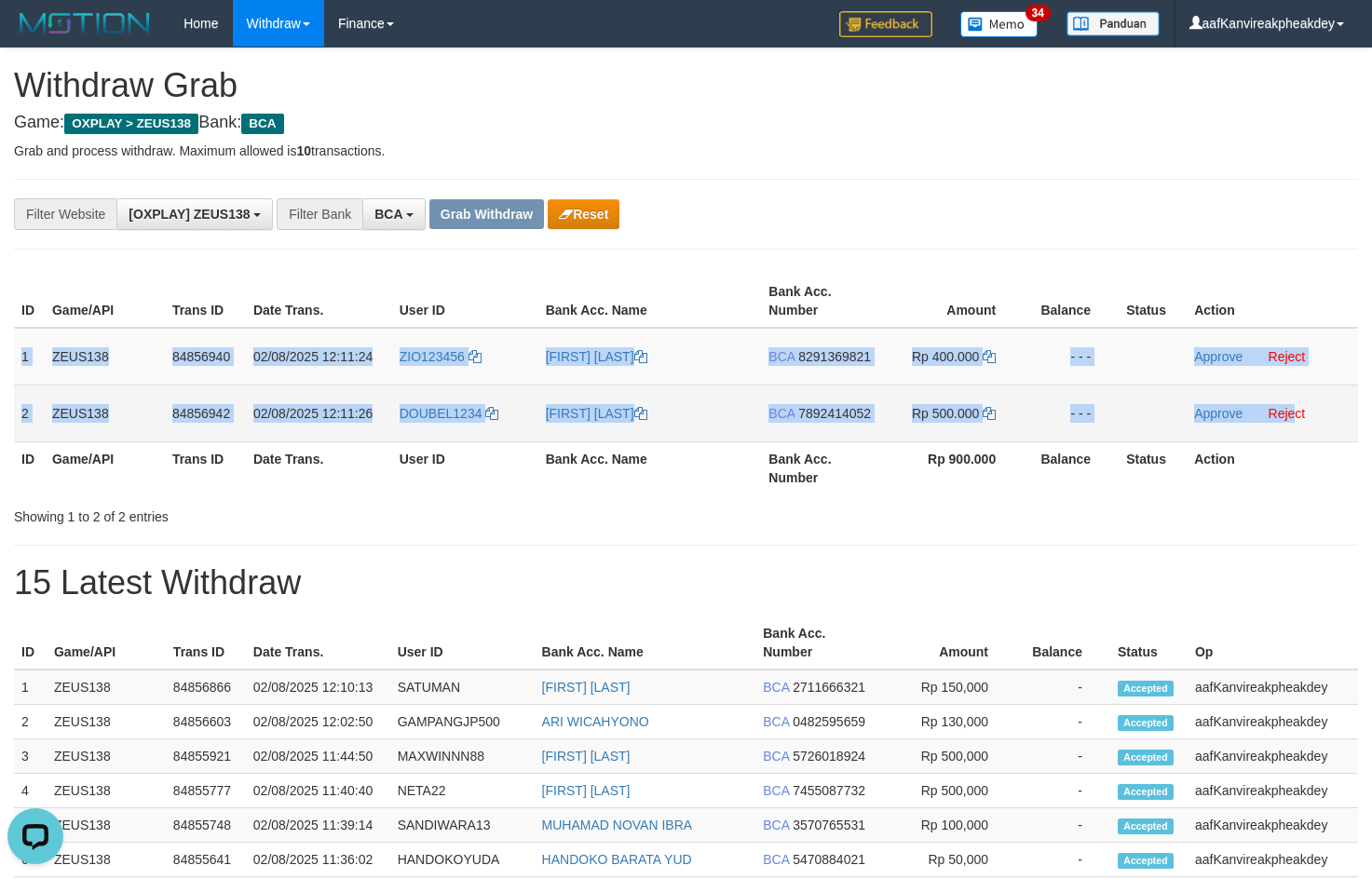copy on "1
ZEUS138
84856940
02/08/2025 12:11:24
ZIO123456
SAIFHUDIN
BCA
8291369821
Rp 400.000
- - -
Approve
Reject
2
ZEUS138
84856942
02/08/2025 12:11:26
DOUBEL1234
RYAN HIDAYAH
BCA
7892414052
Rp 500.000
- - -
Approve
Reje" 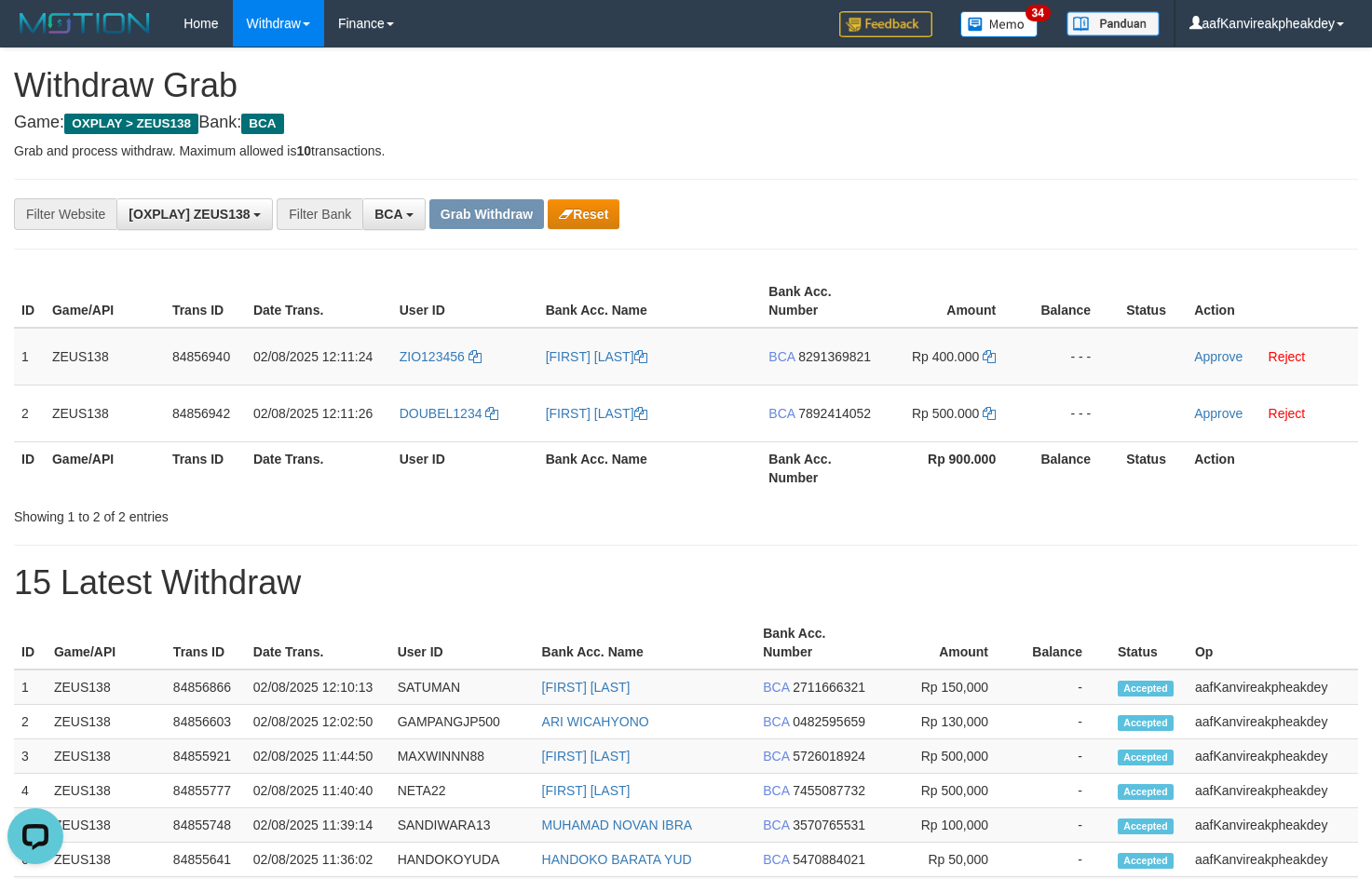 drag, startPoint x: 966, startPoint y: 178, endPoint x: 1318, endPoint y: 216, distance: 354.04519 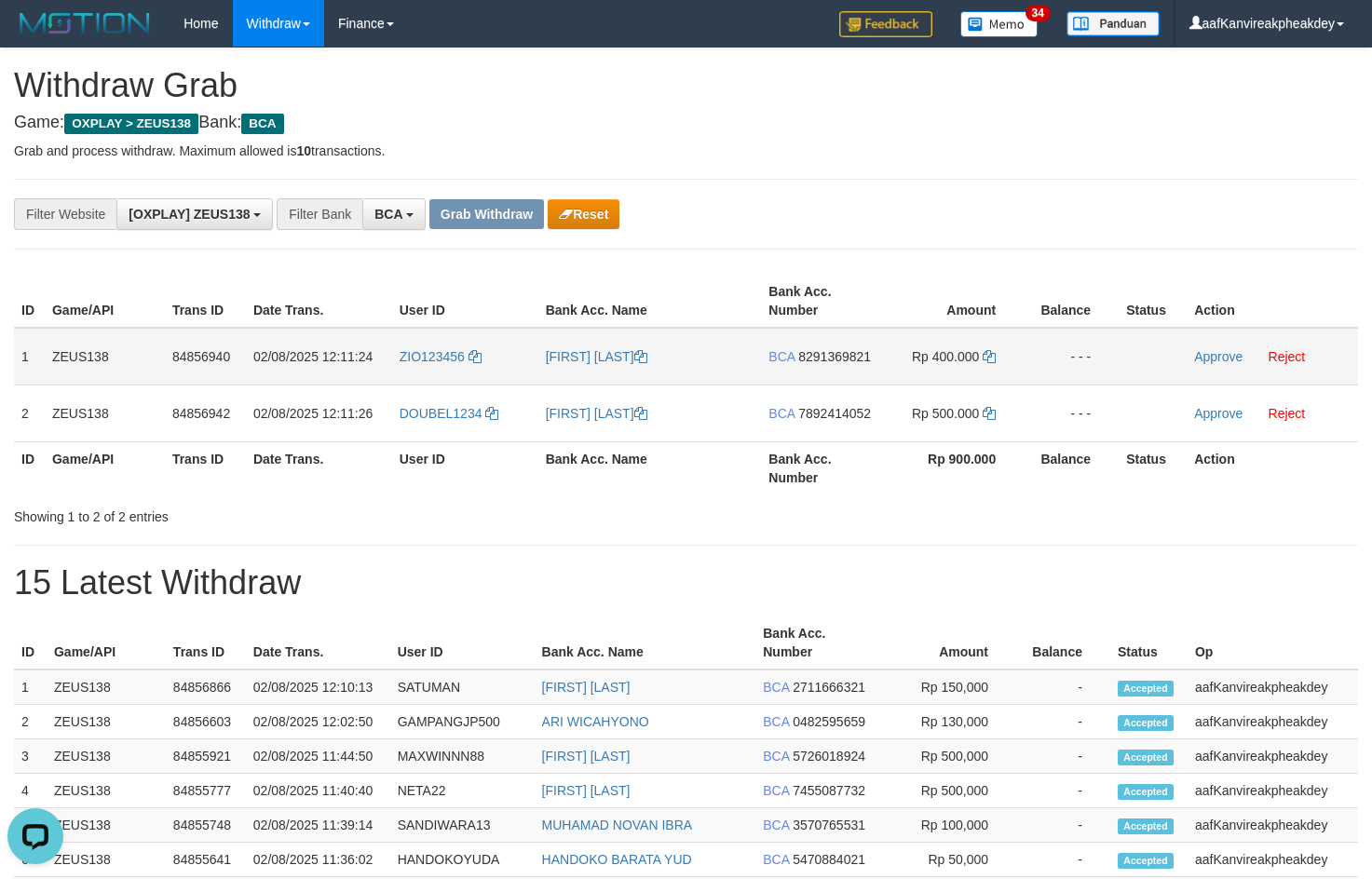 click on "BCA
8291369821" at bounding box center [821, 357] 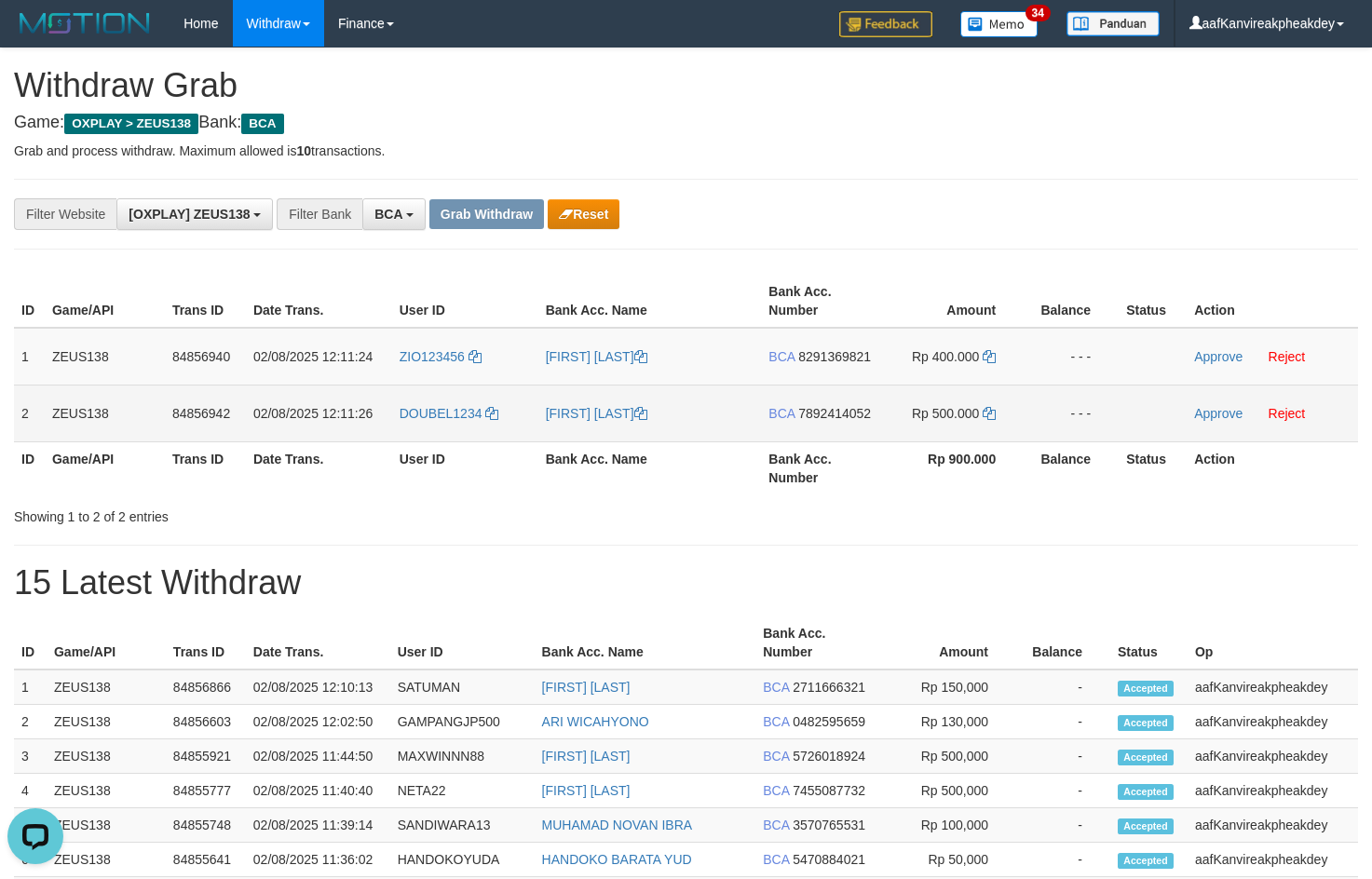 click on "7892414052" at bounding box center [835, 413] 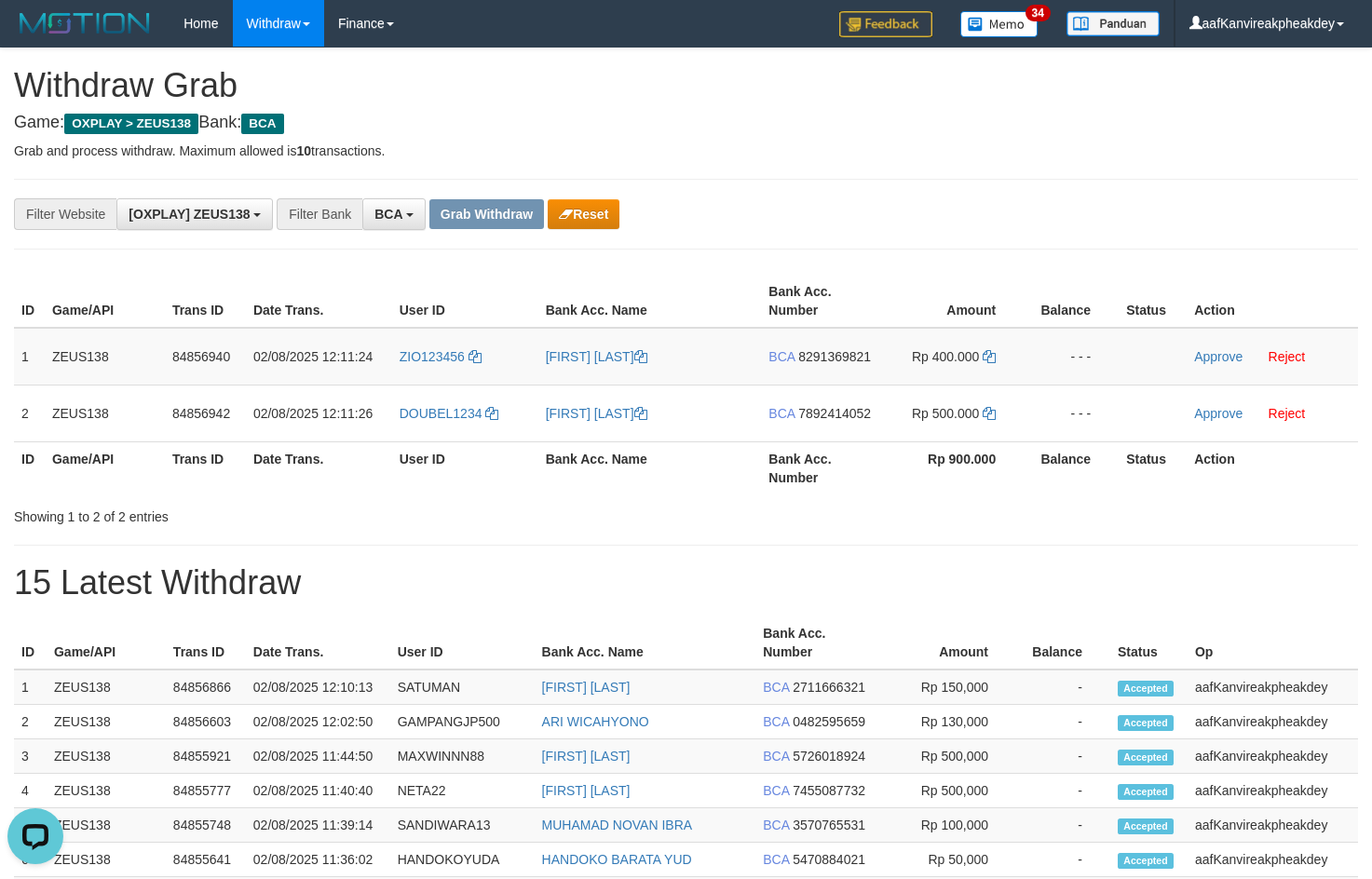 click on "Bank Acc. Name" at bounding box center [650, 467] 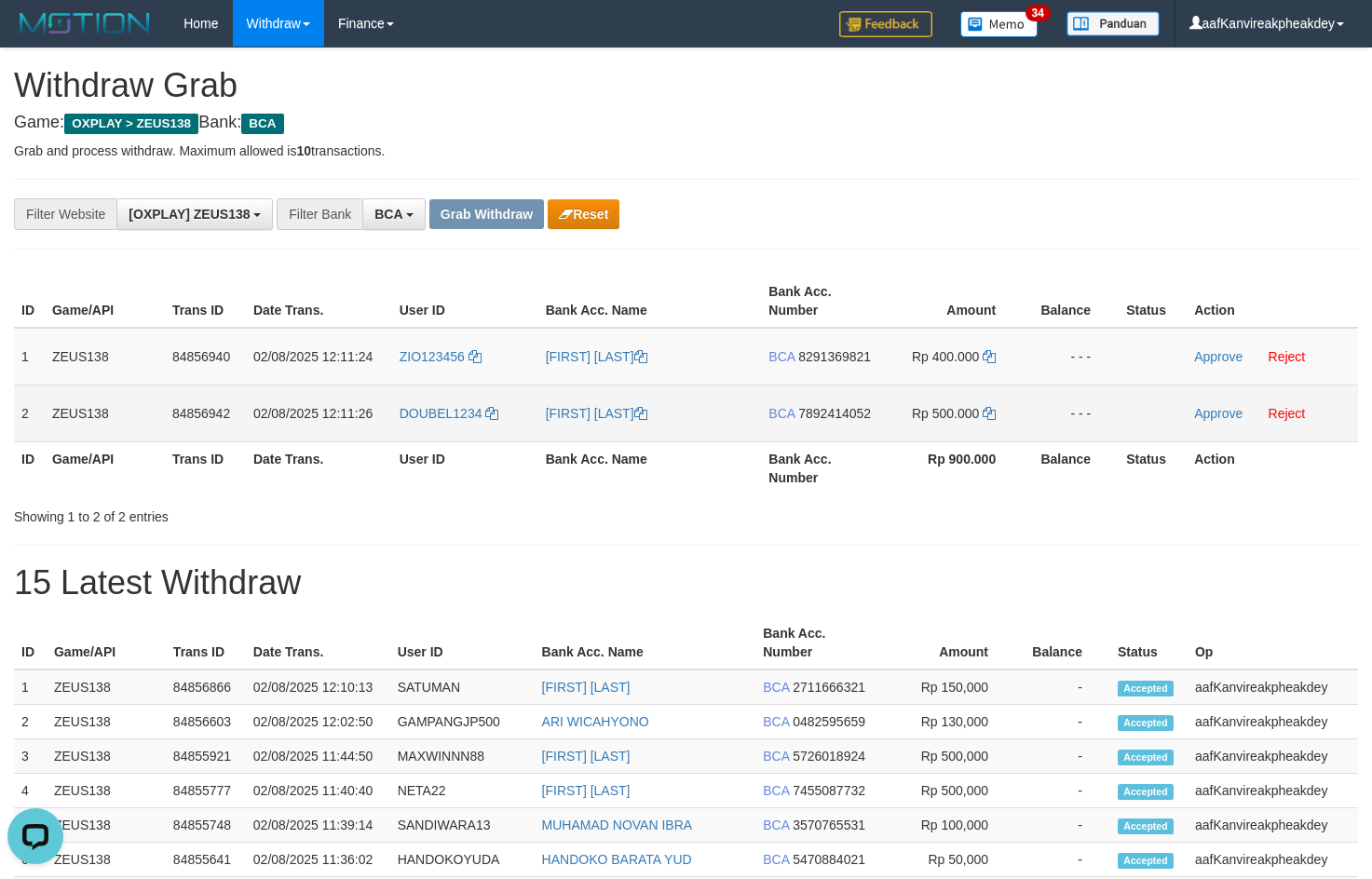 click on "DOUBEL1234" at bounding box center [465, 412] 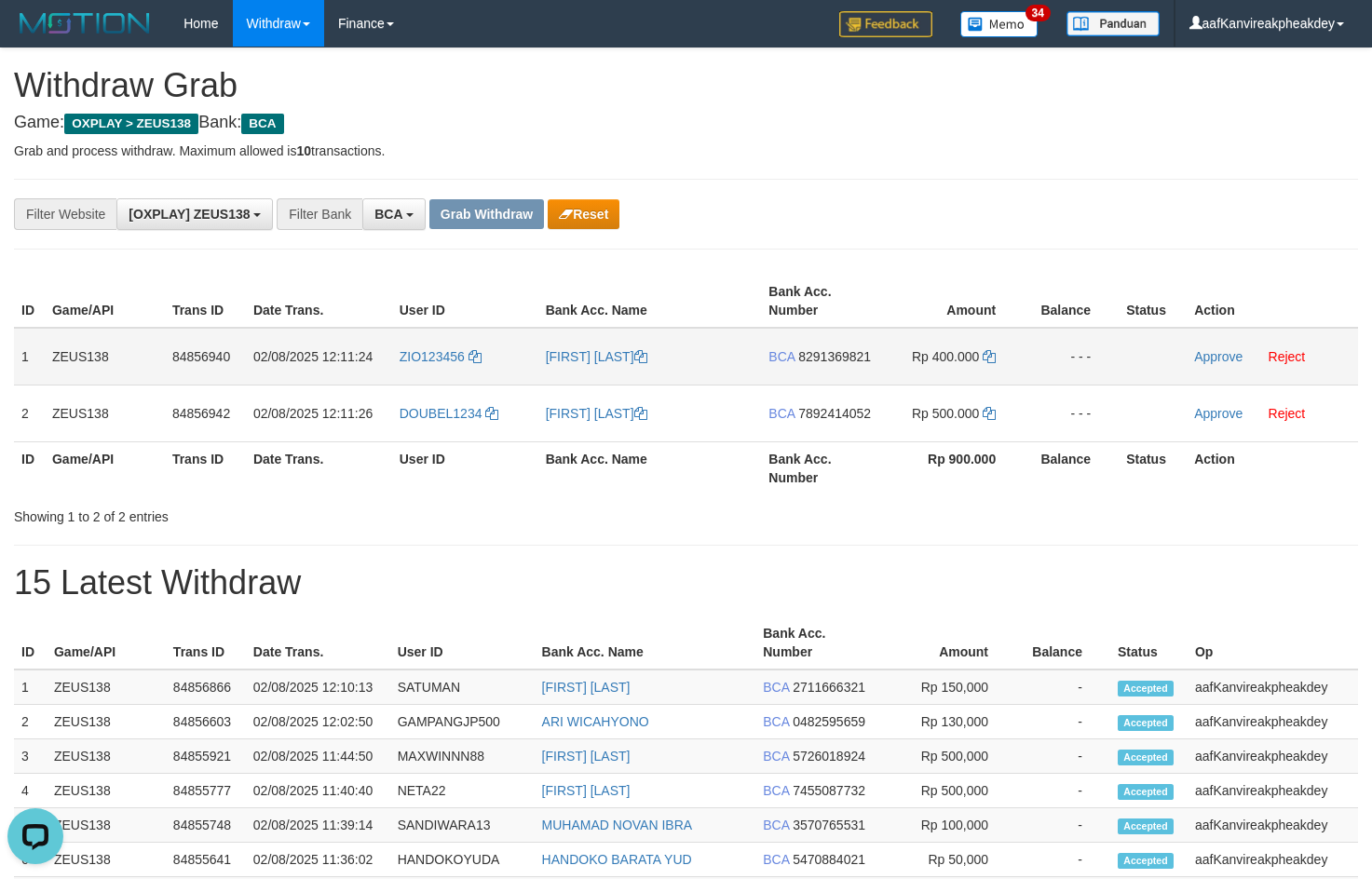 click on "ZIO123456" at bounding box center (465, 357) 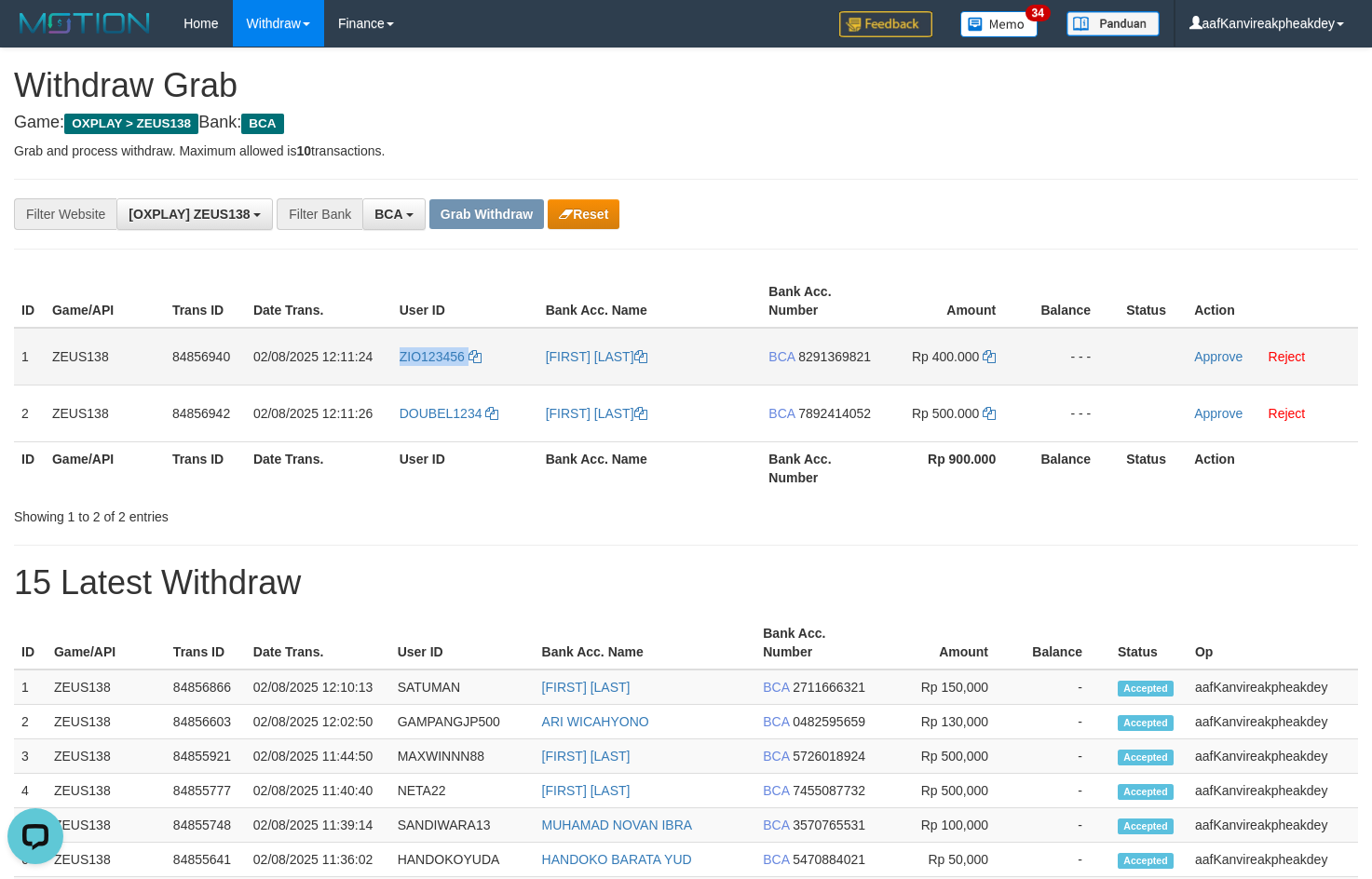 click on "ZIO123456" at bounding box center [465, 357] 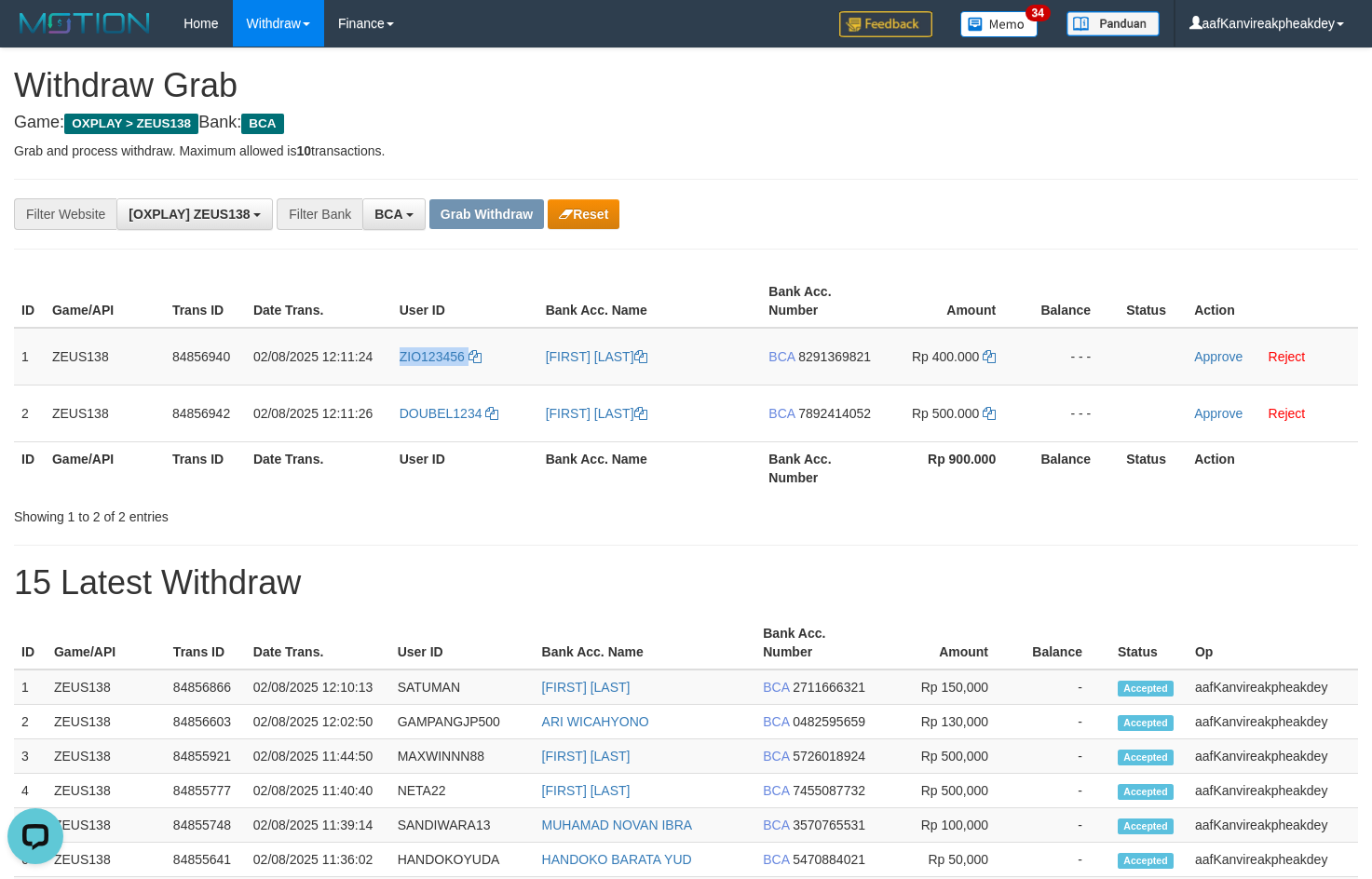 copy on "ZIO123456" 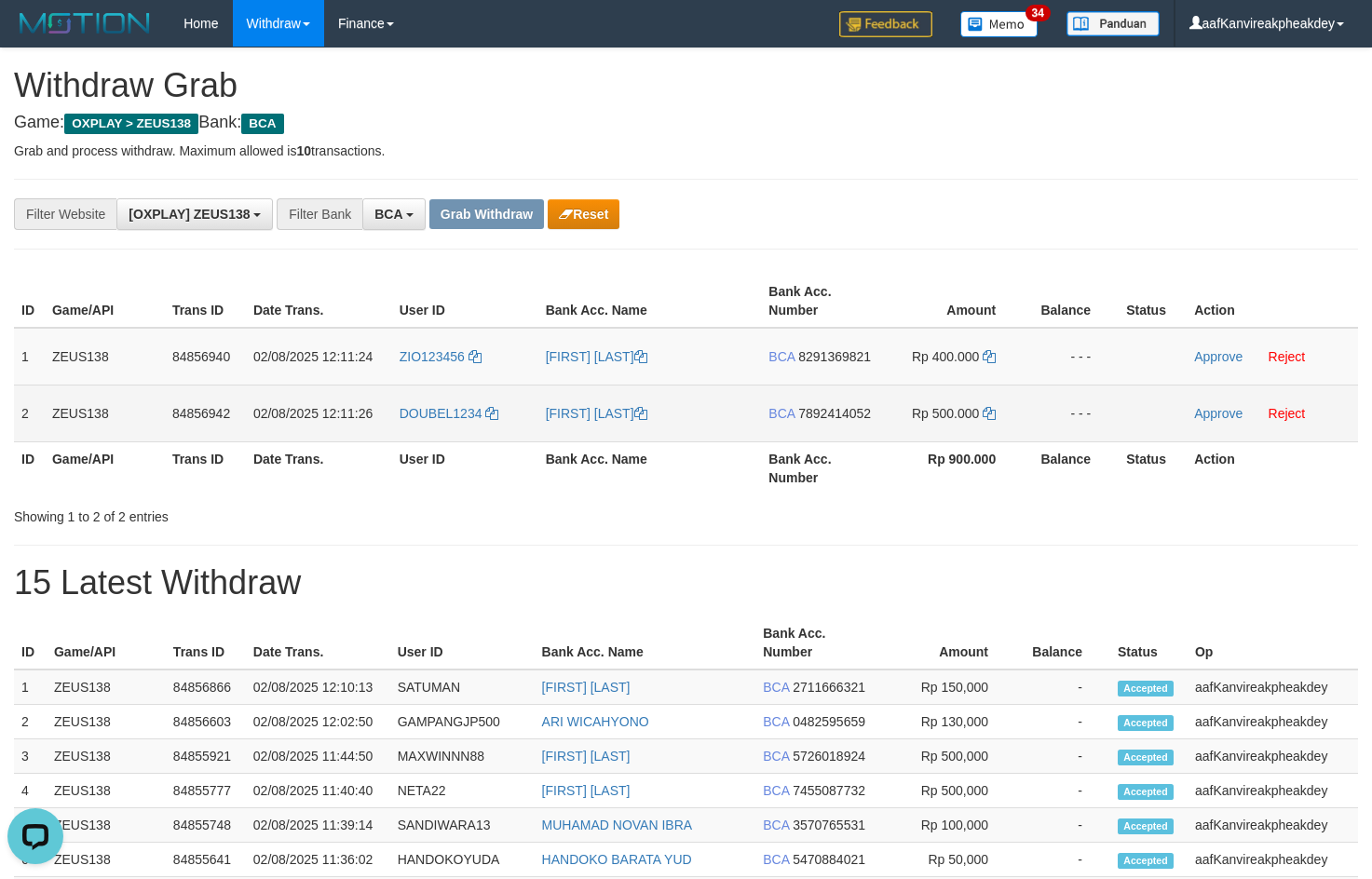 click on "DOUBEL1234" at bounding box center (465, 412) 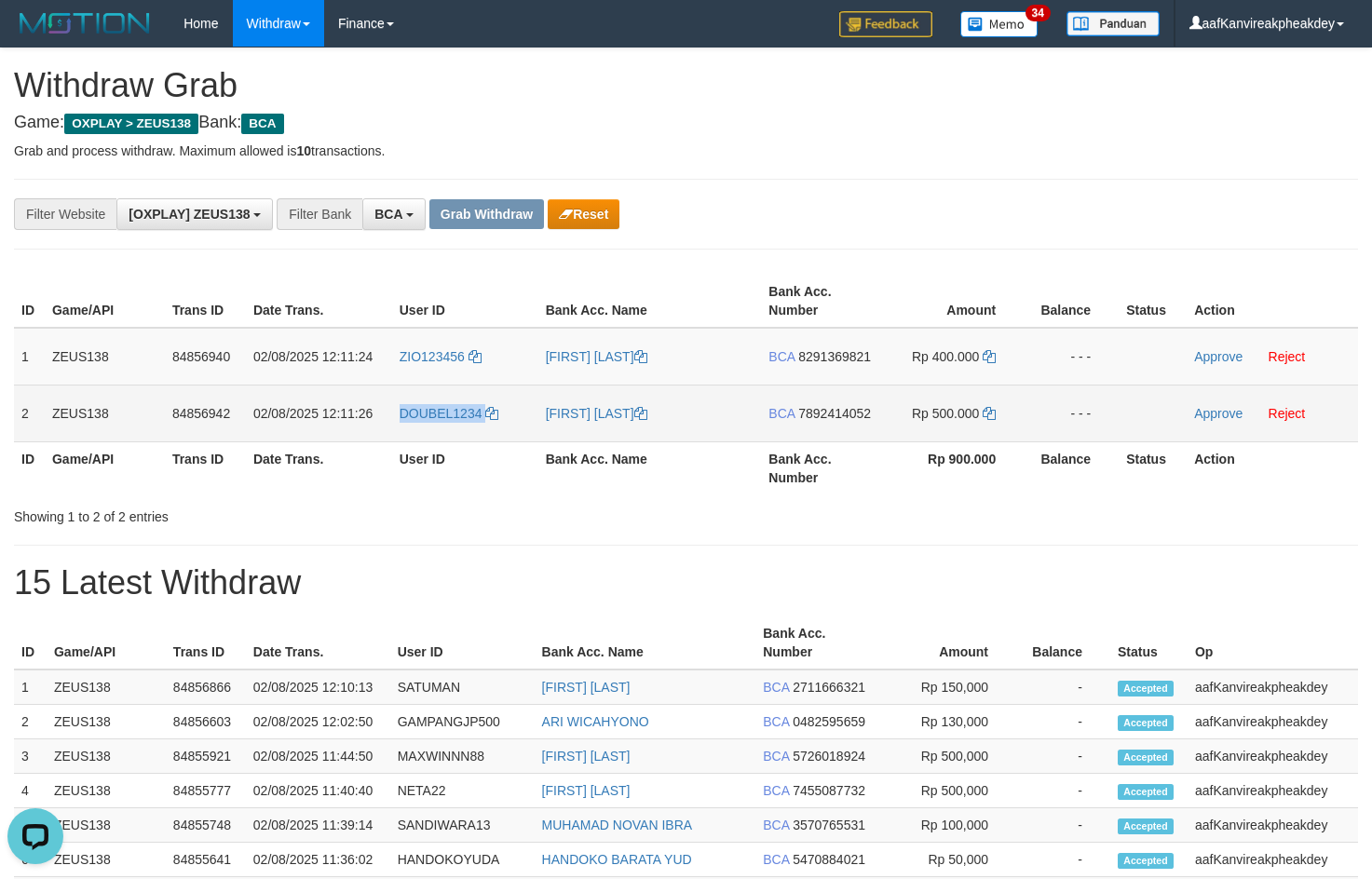 click on "DOUBEL1234" at bounding box center (465, 412) 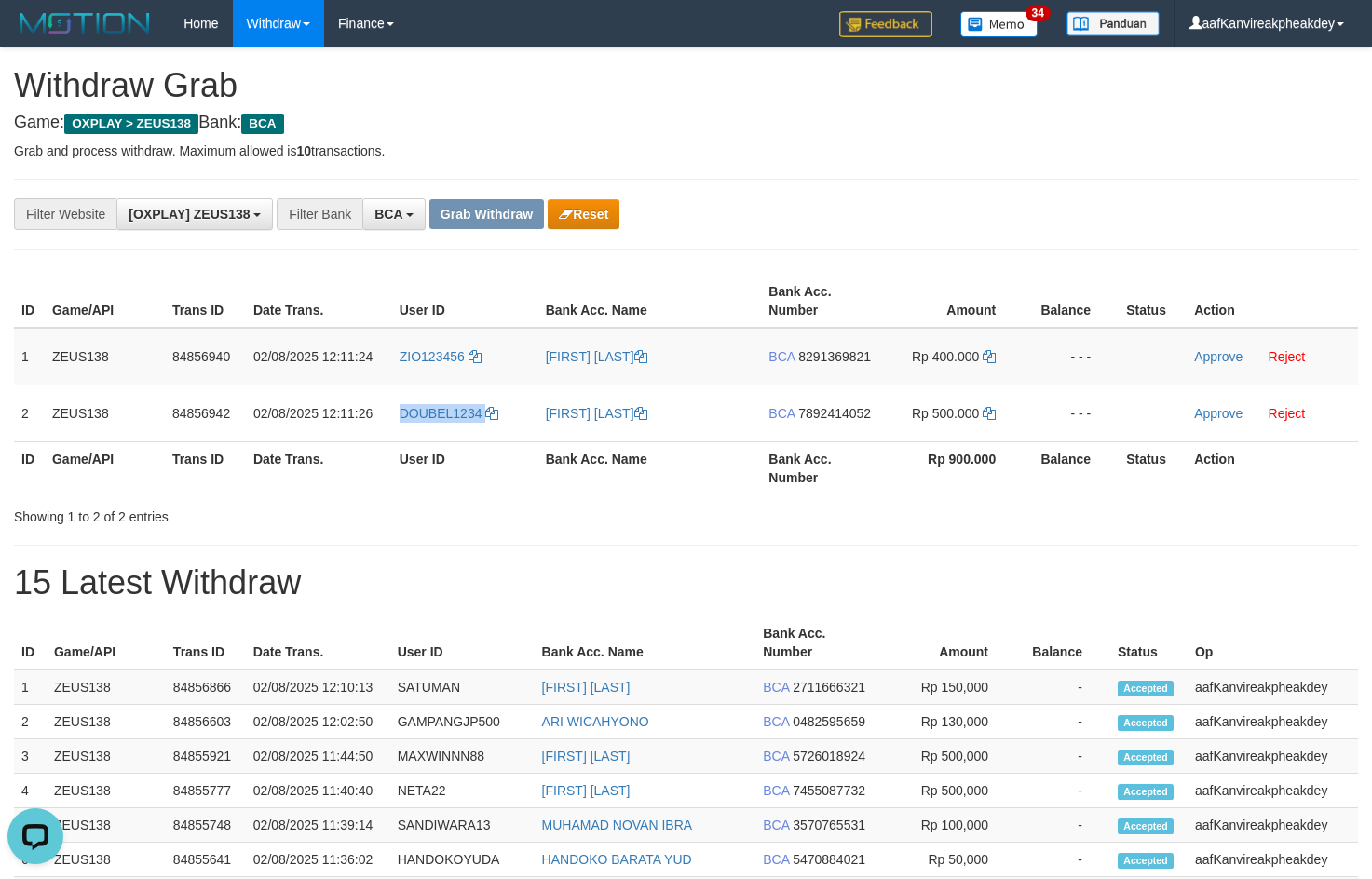 copy on "DOUBEL1234" 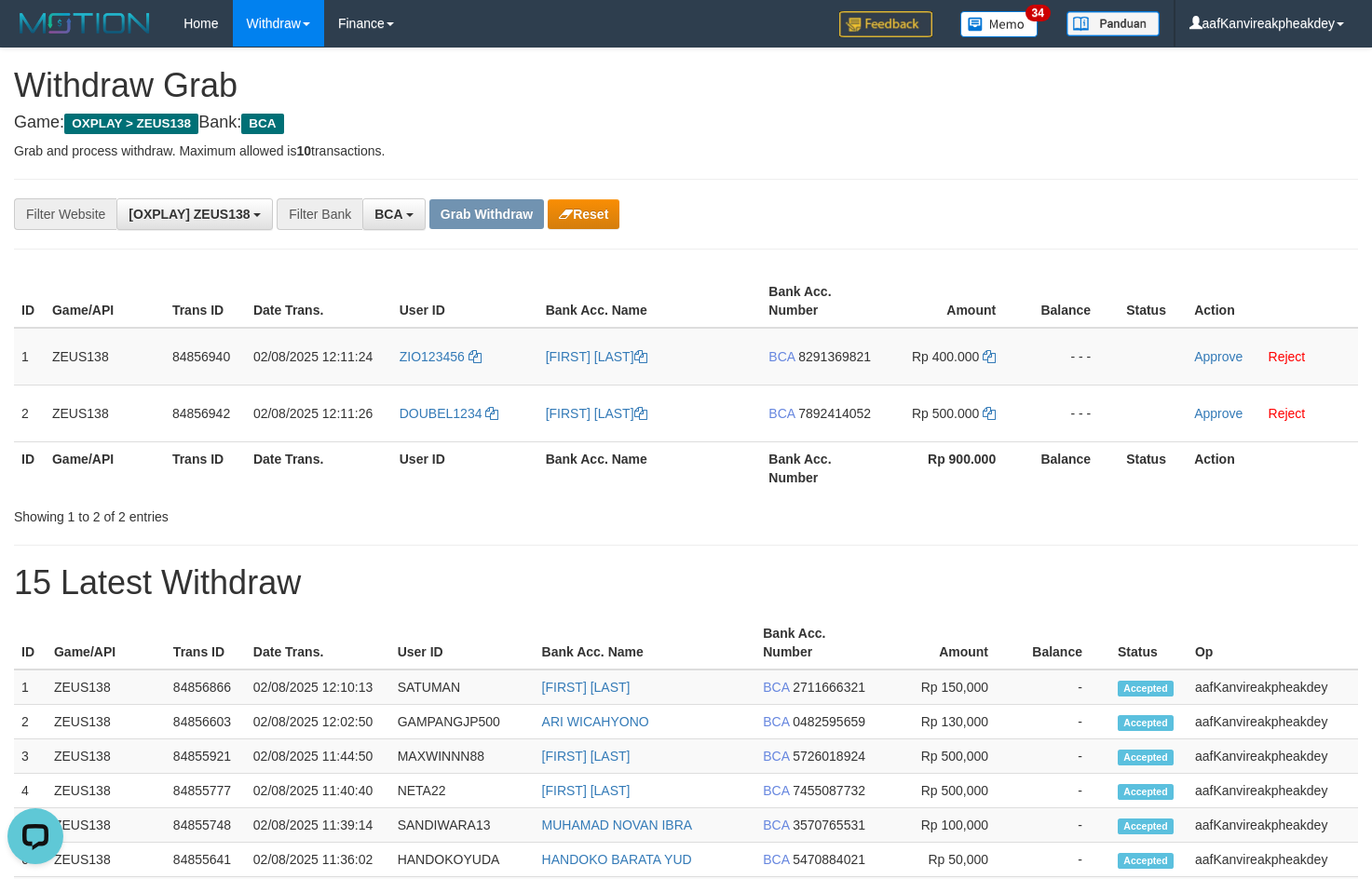 drag, startPoint x: 930, startPoint y: 119, endPoint x: 1012, endPoint y: 162, distance: 92.5905 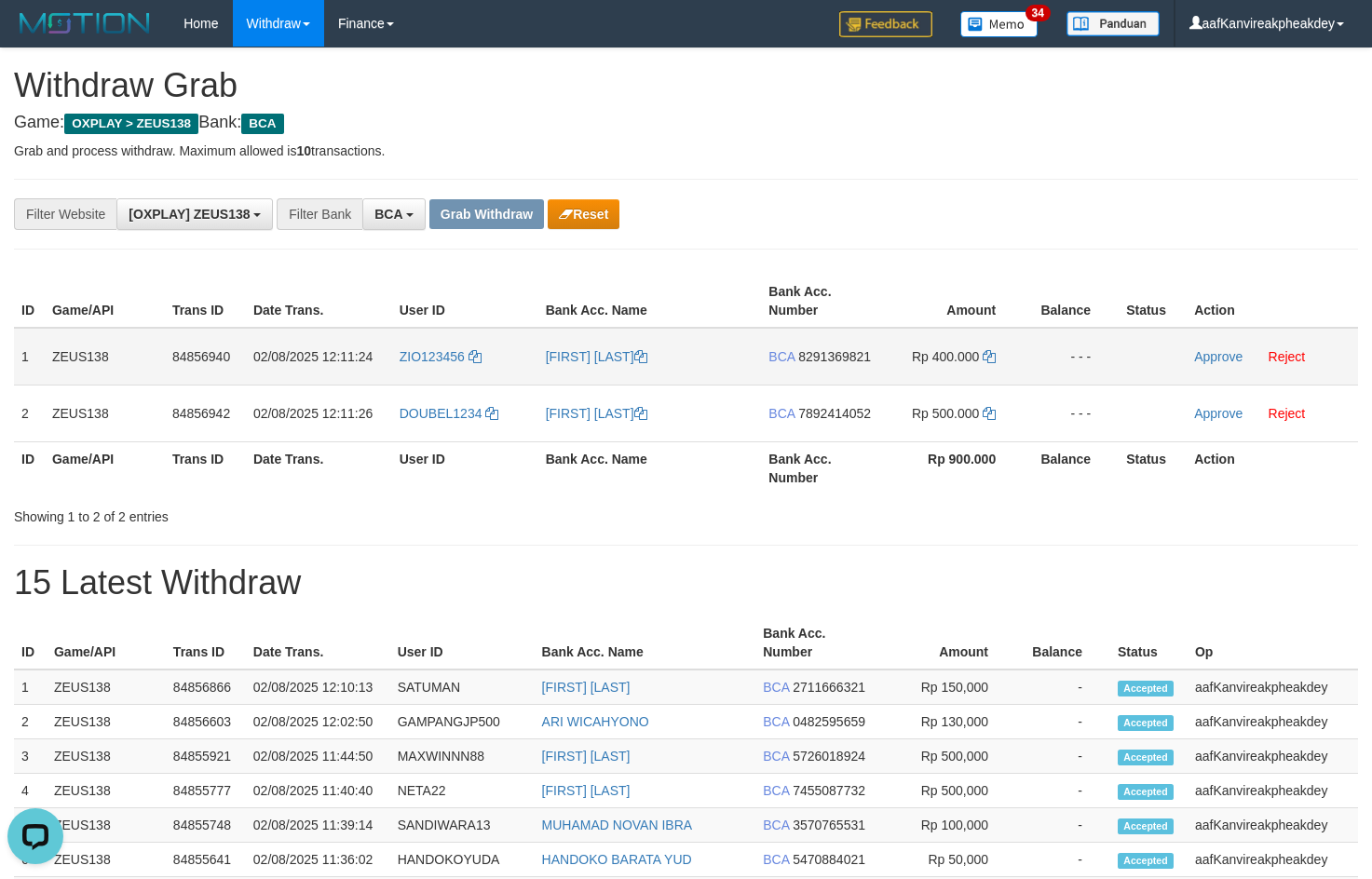 click on "8291369821" at bounding box center (835, 357) 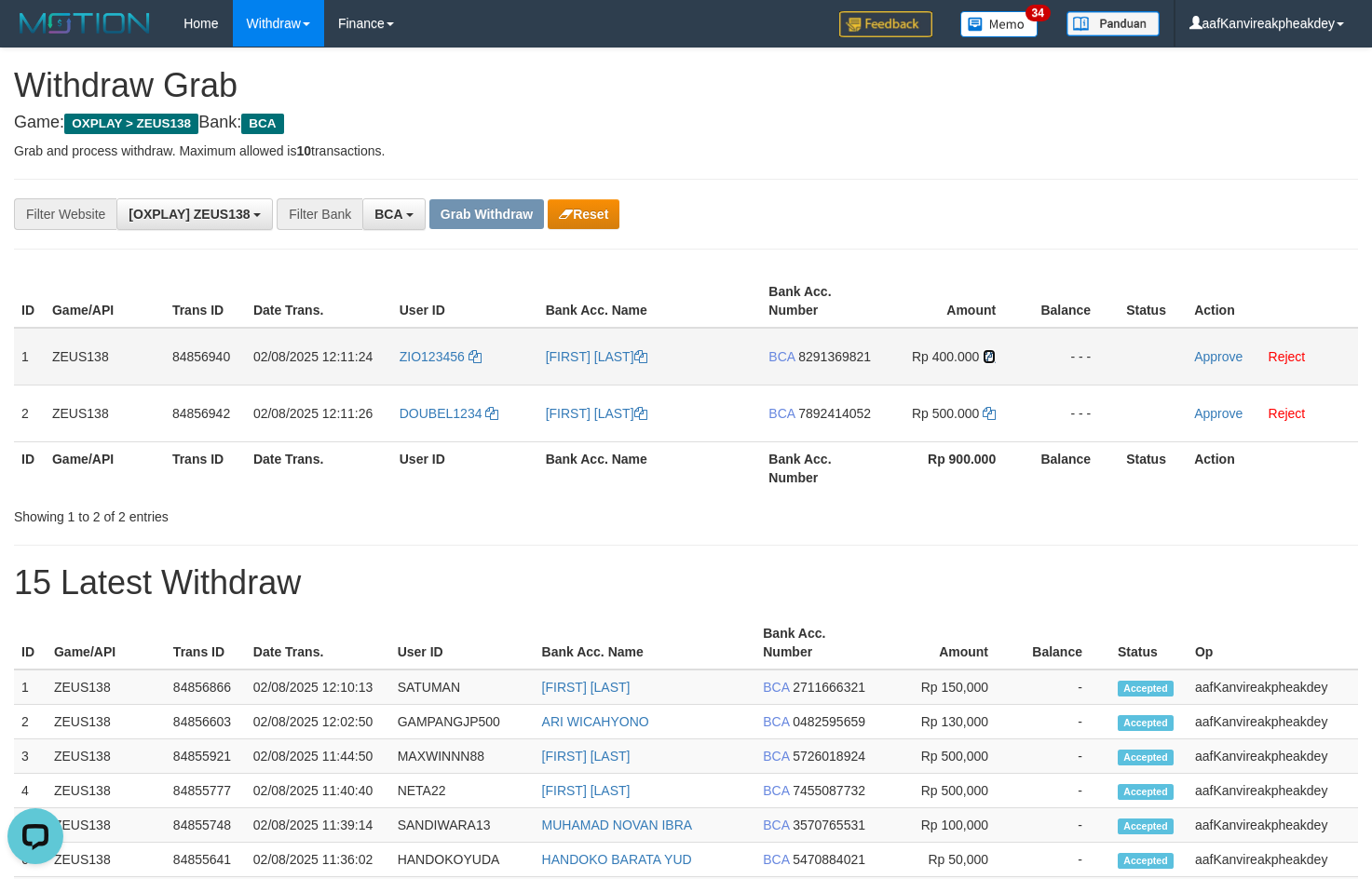 click at bounding box center (989, 357) 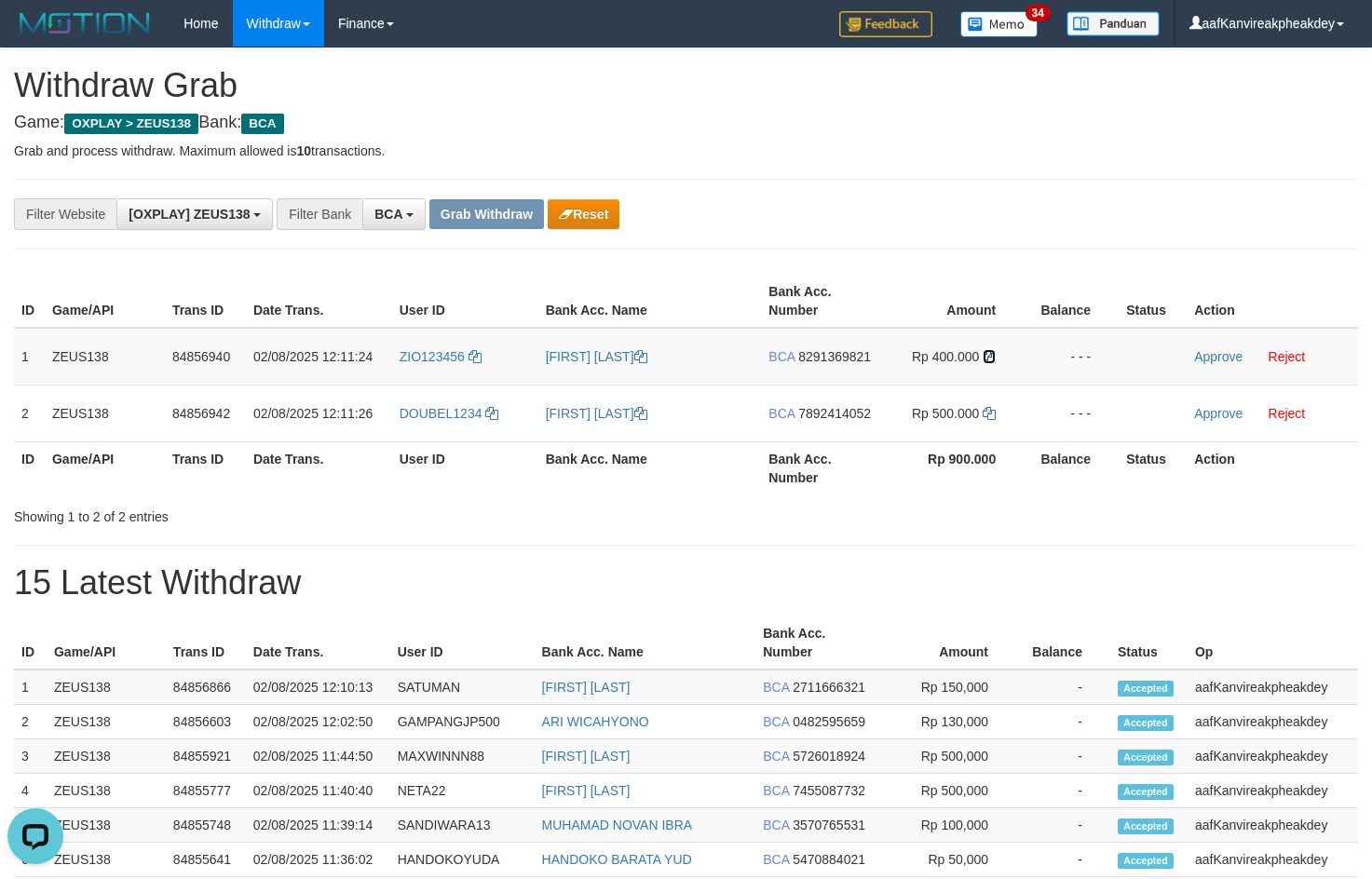 drag, startPoint x: 988, startPoint y: 359, endPoint x: 1377, endPoint y: 365, distance: 389.04627 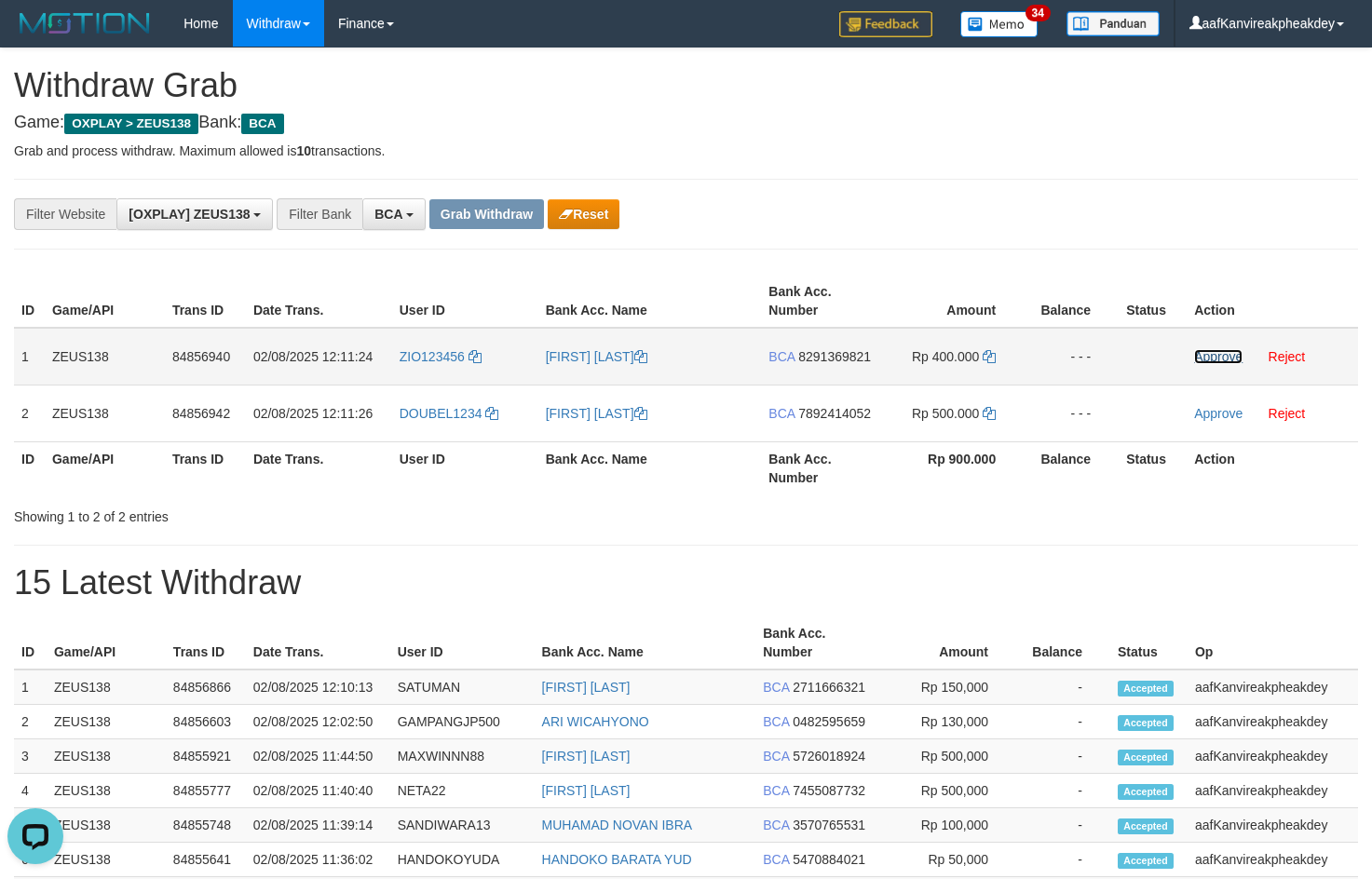 click on "Approve" at bounding box center [1218, 357] 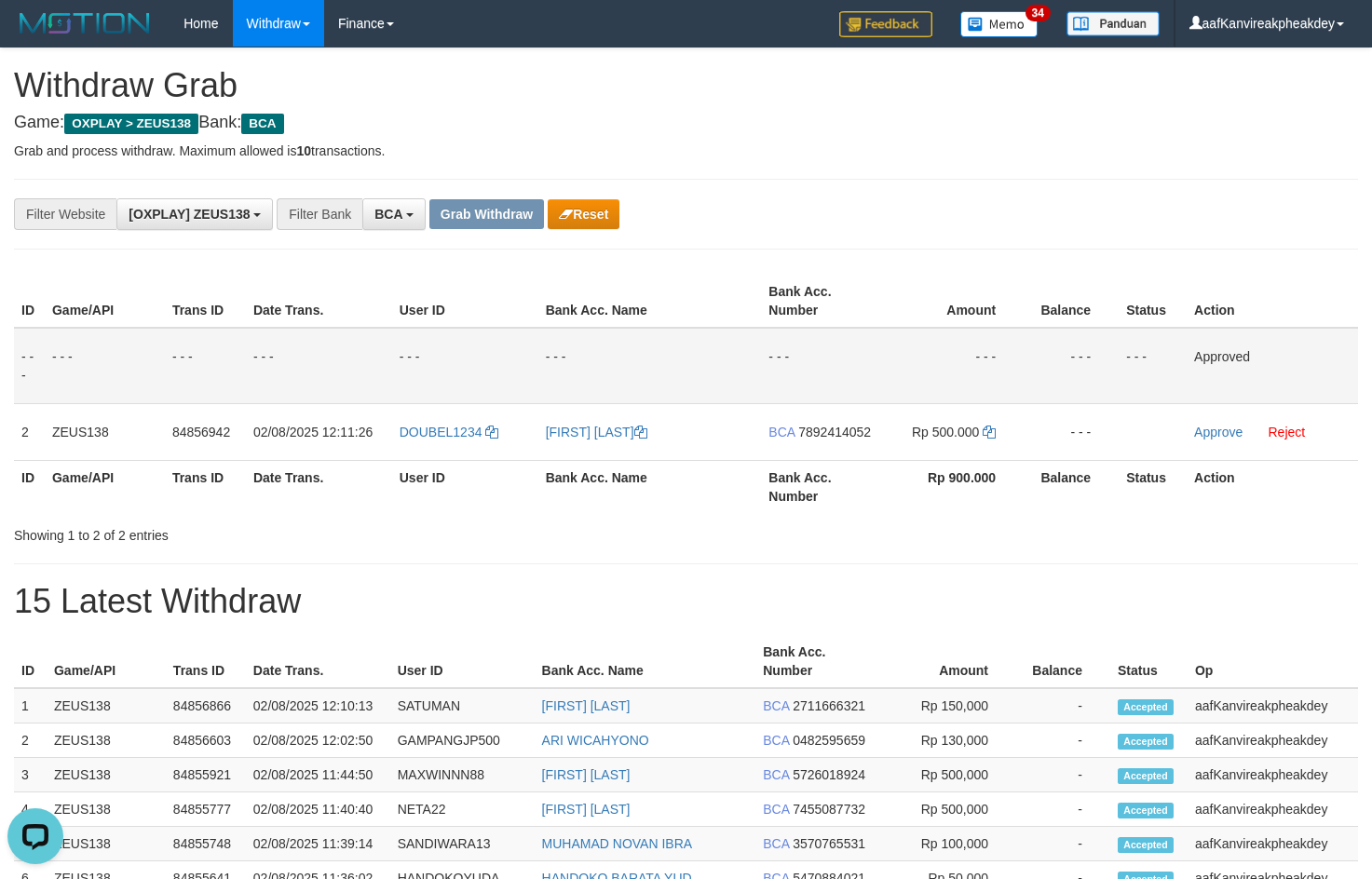drag, startPoint x: 1138, startPoint y: 270, endPoint x: 1214, endPoint y: 281, distance: 76.79193 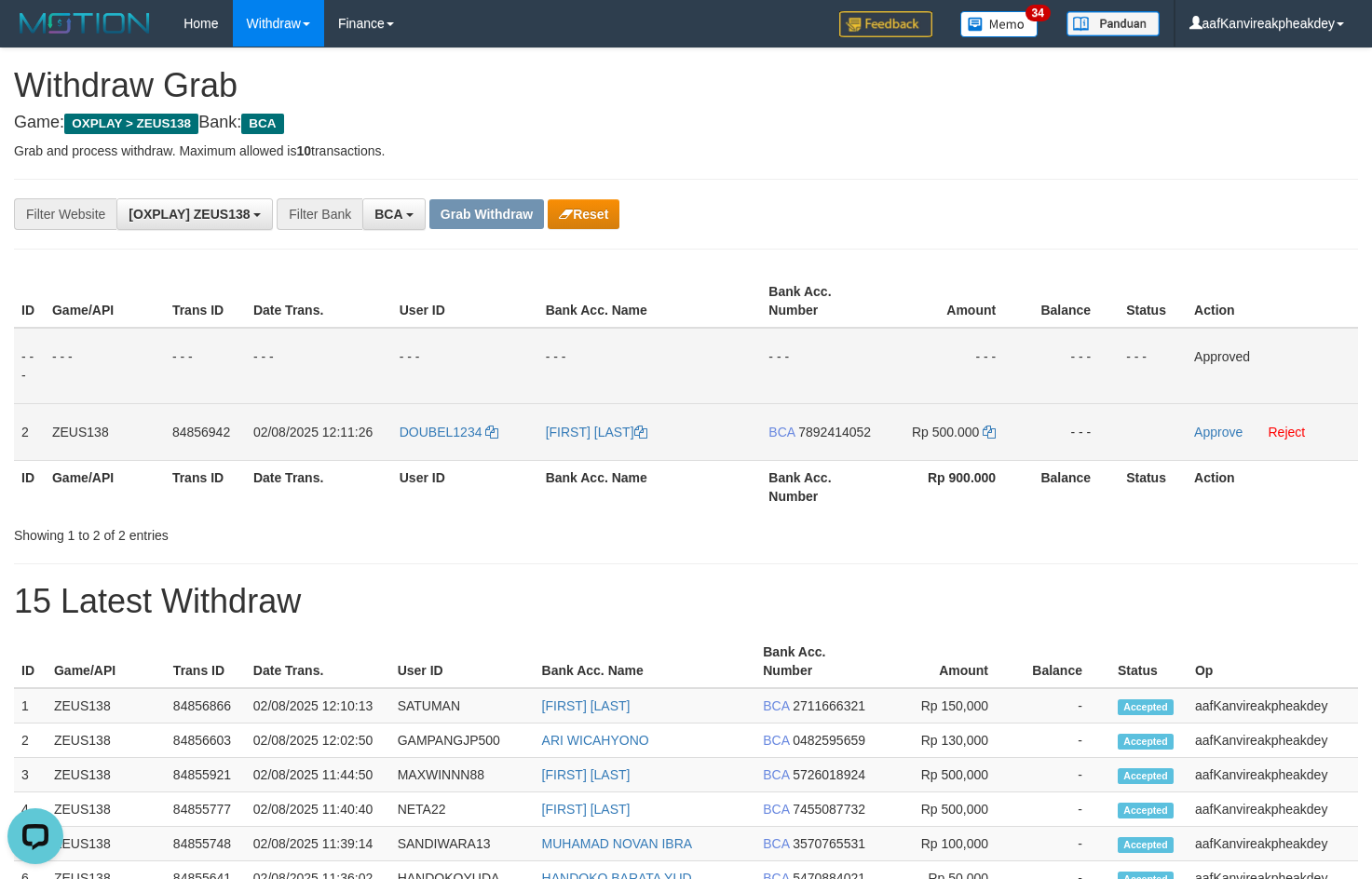 click on "7892414052" at bounding box center [835, 432] 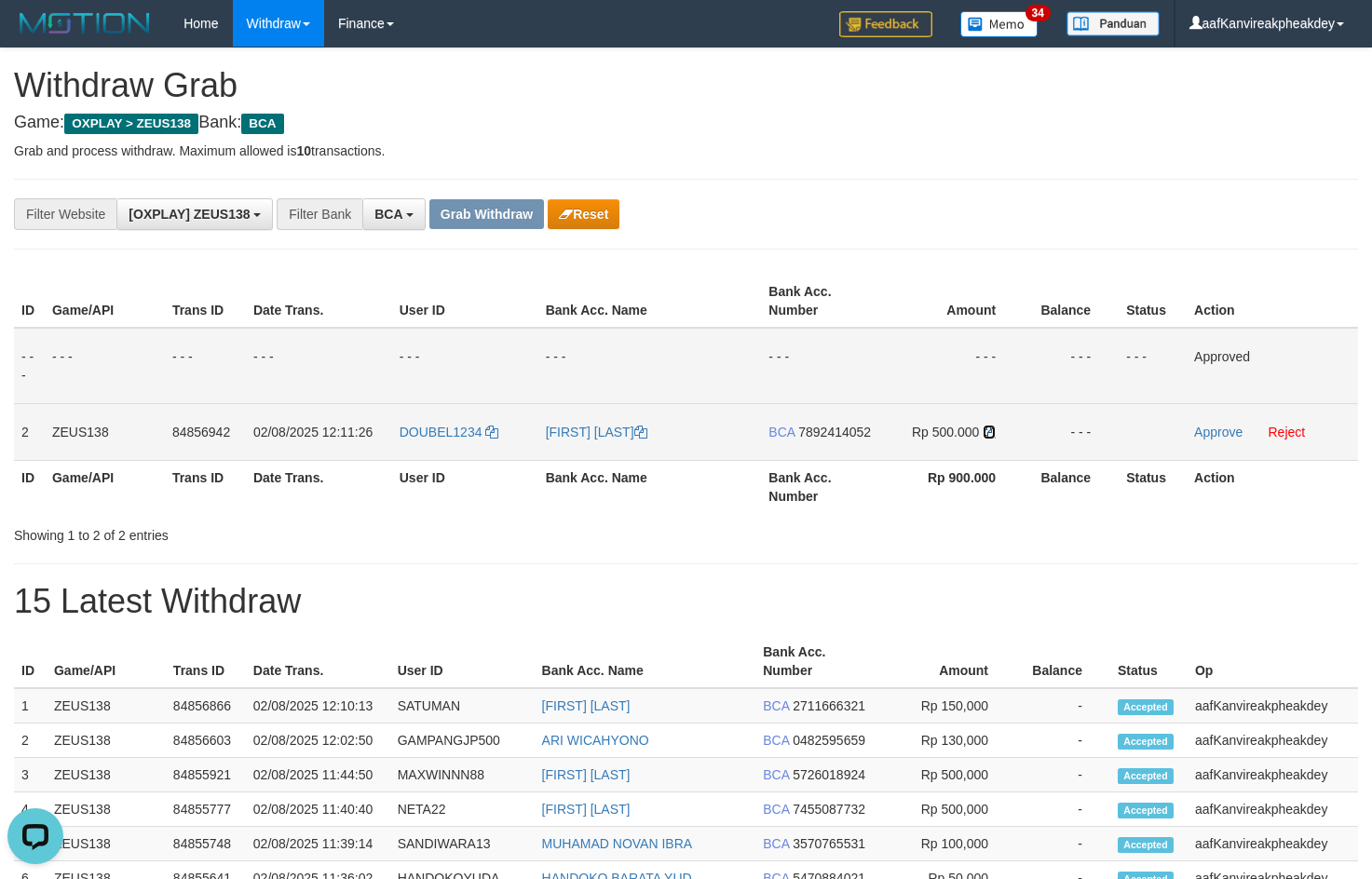 click at bounding box center (989, 432) 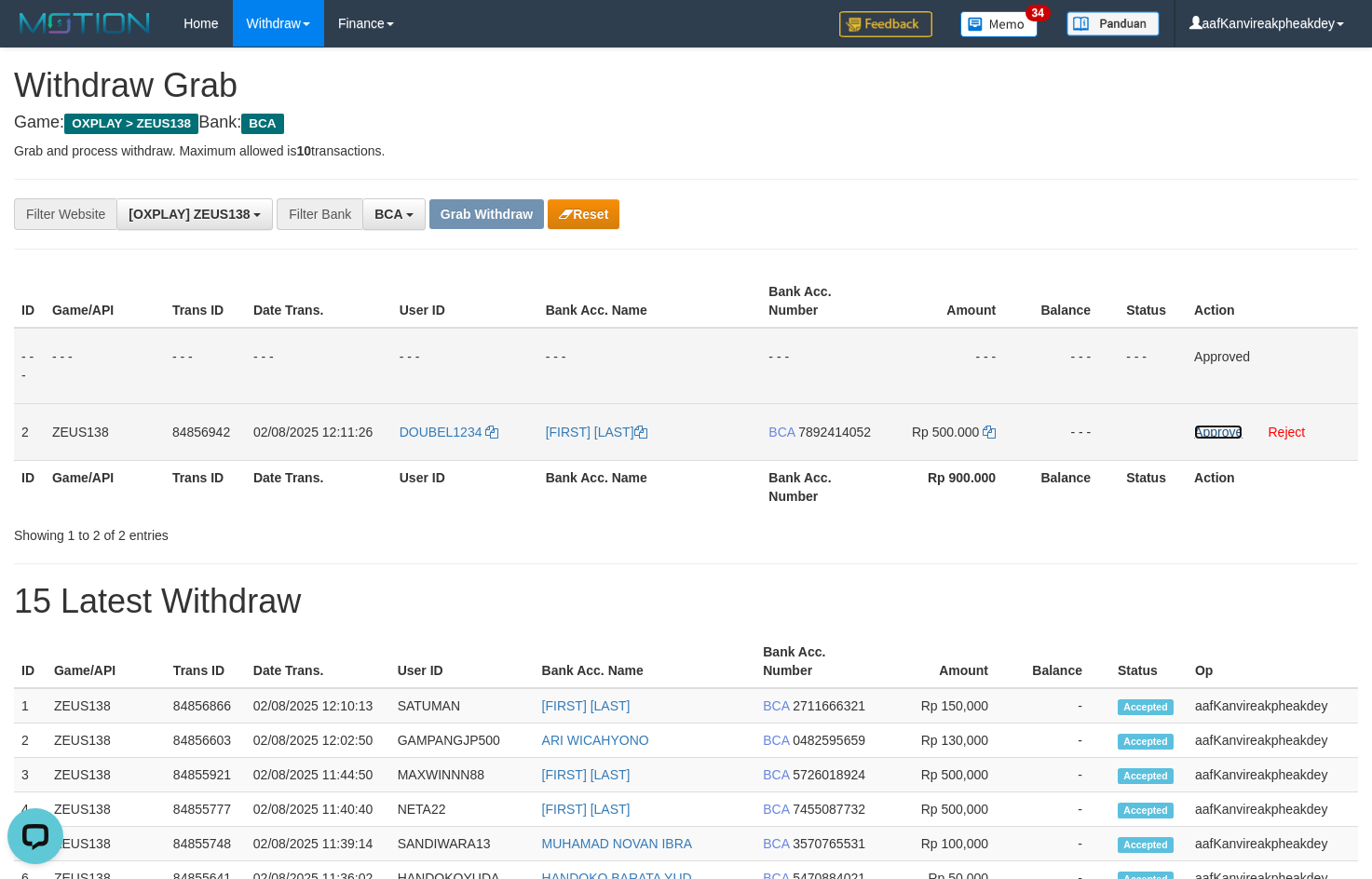 click on "Approve" at bounding box center (1218, 432) 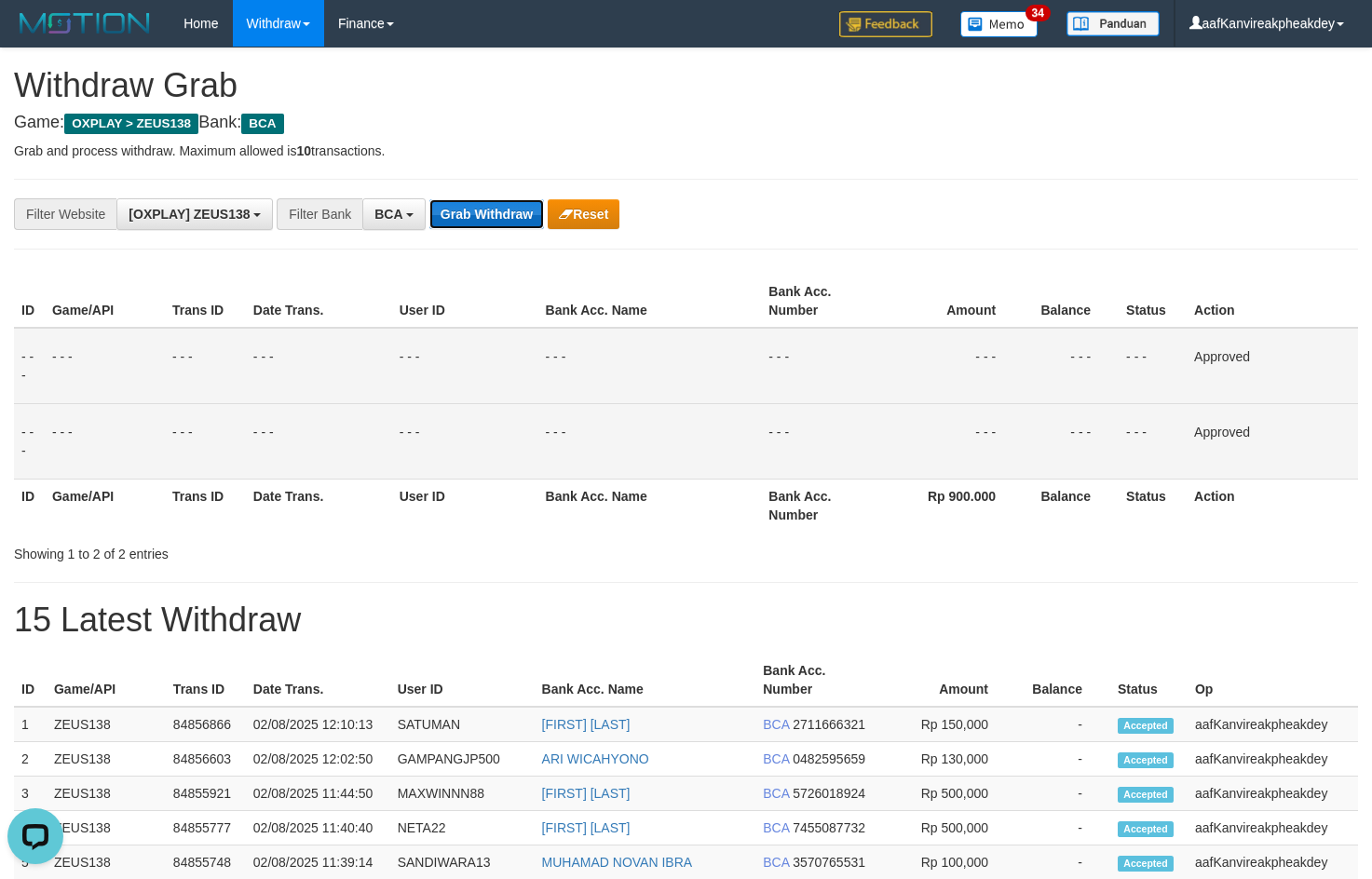 click on "Grab Withdraw" at bounding box center [486, 214] 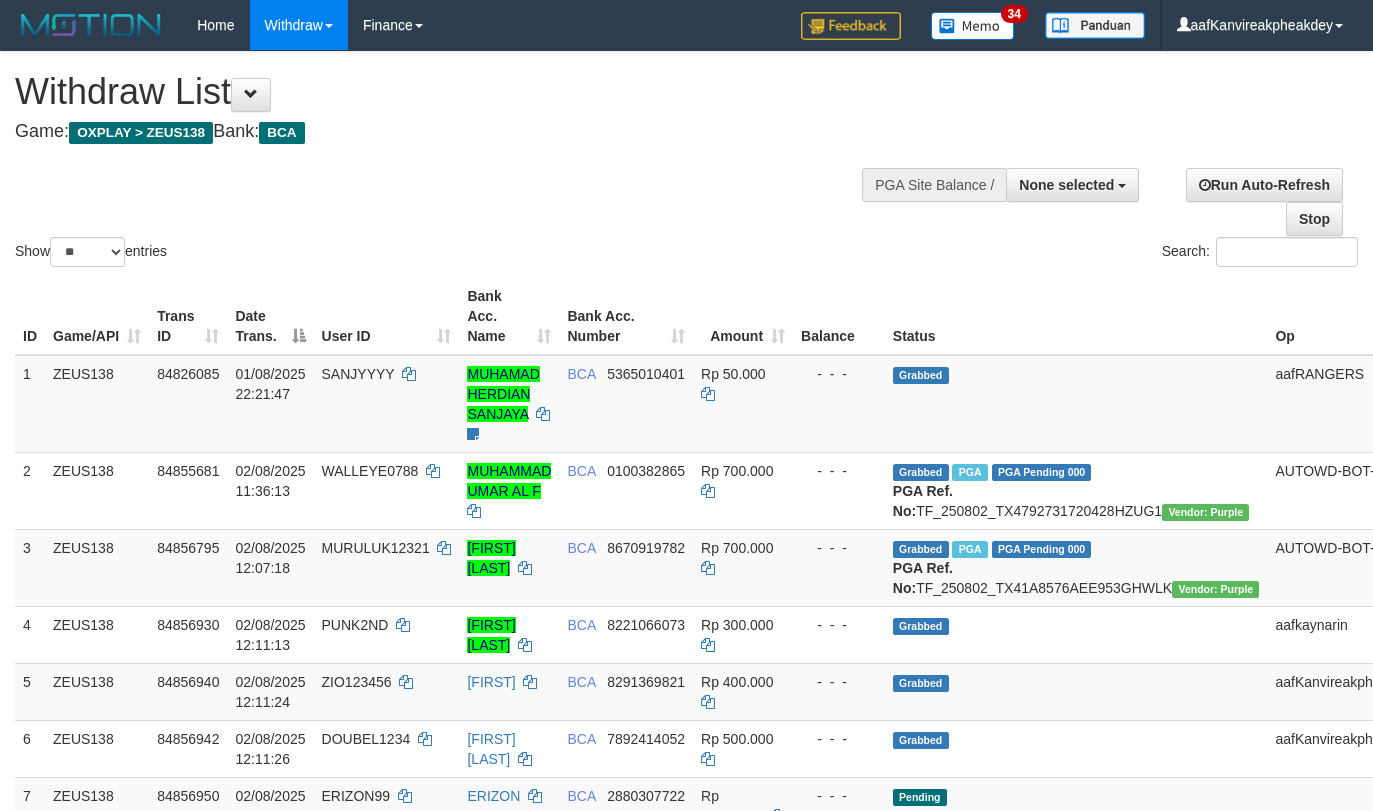 select 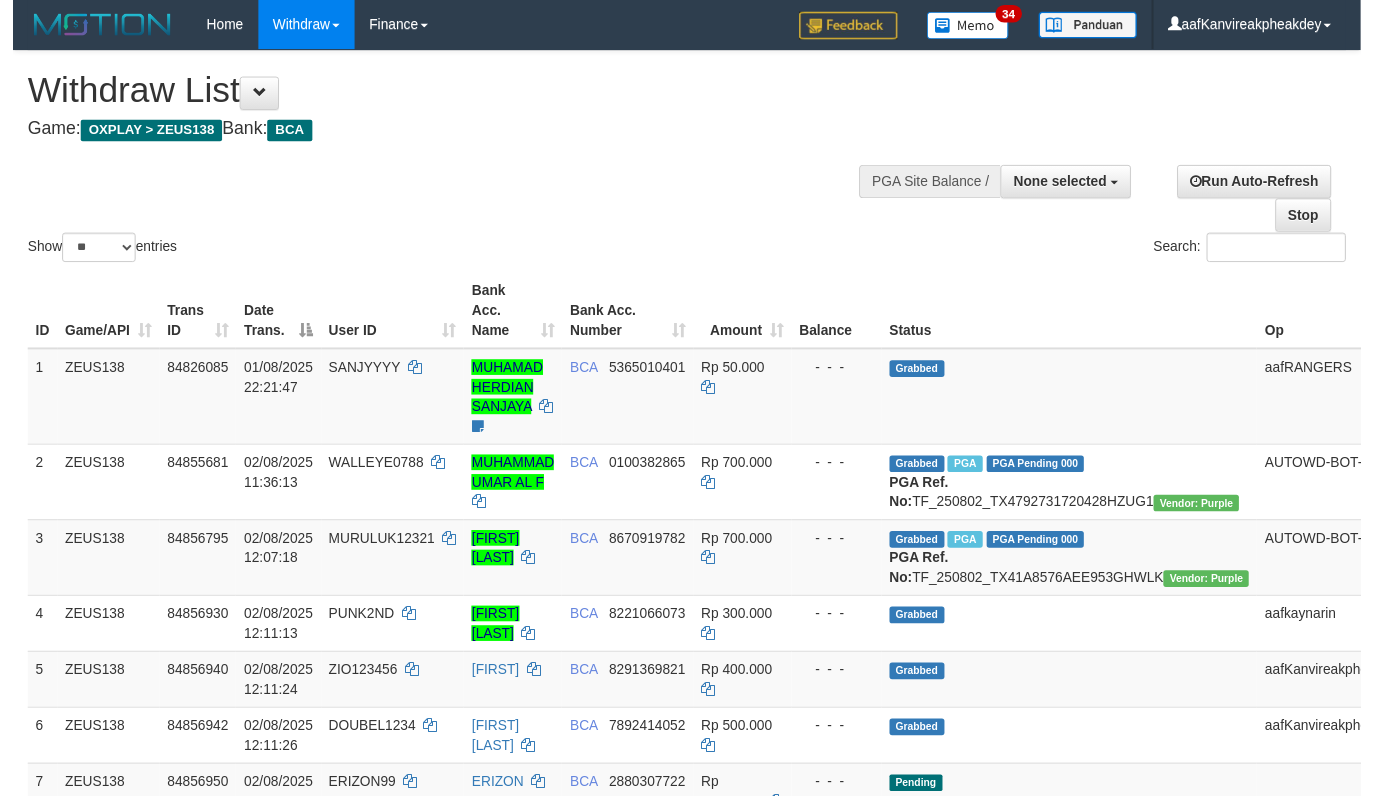 scroll, scrollTop: 190, scrollLeft: 0, axis: vertical 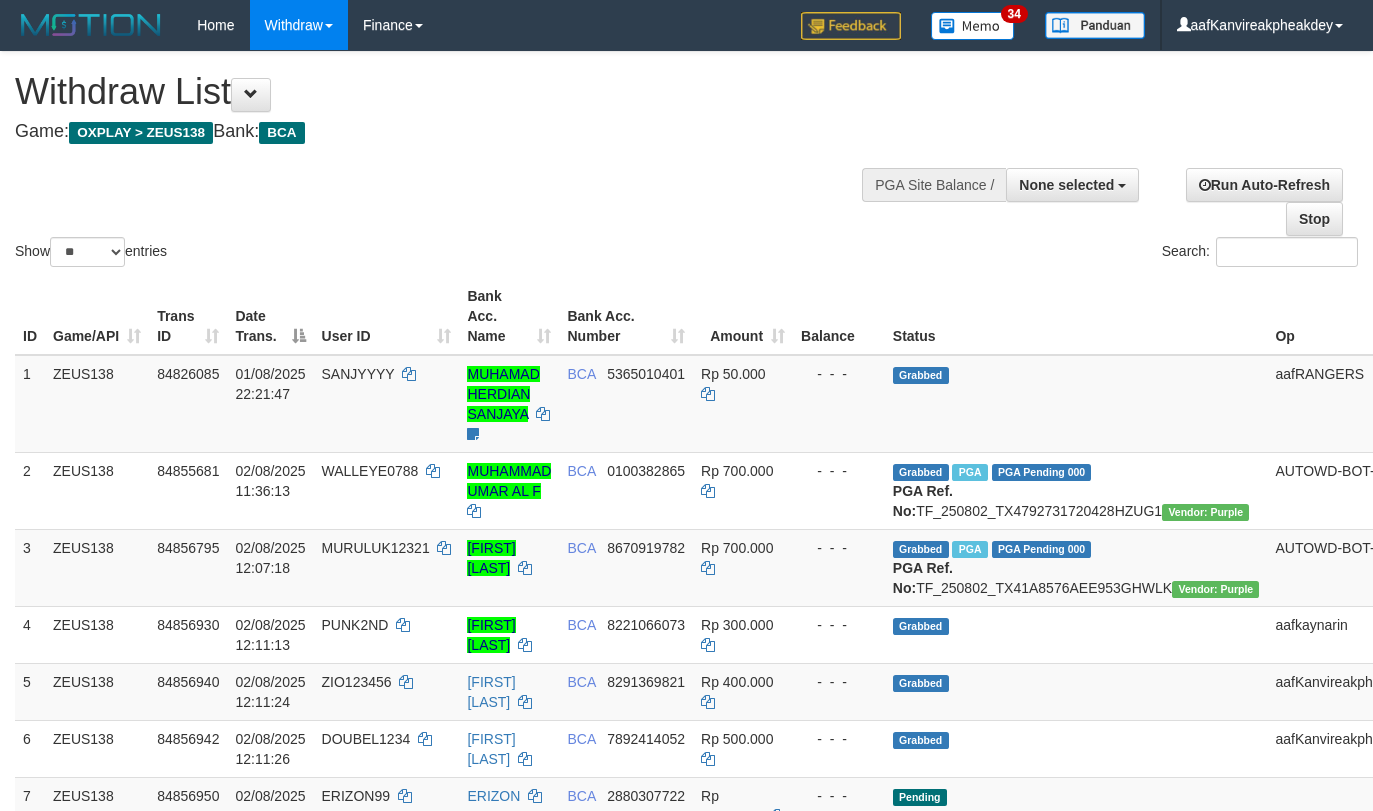 select 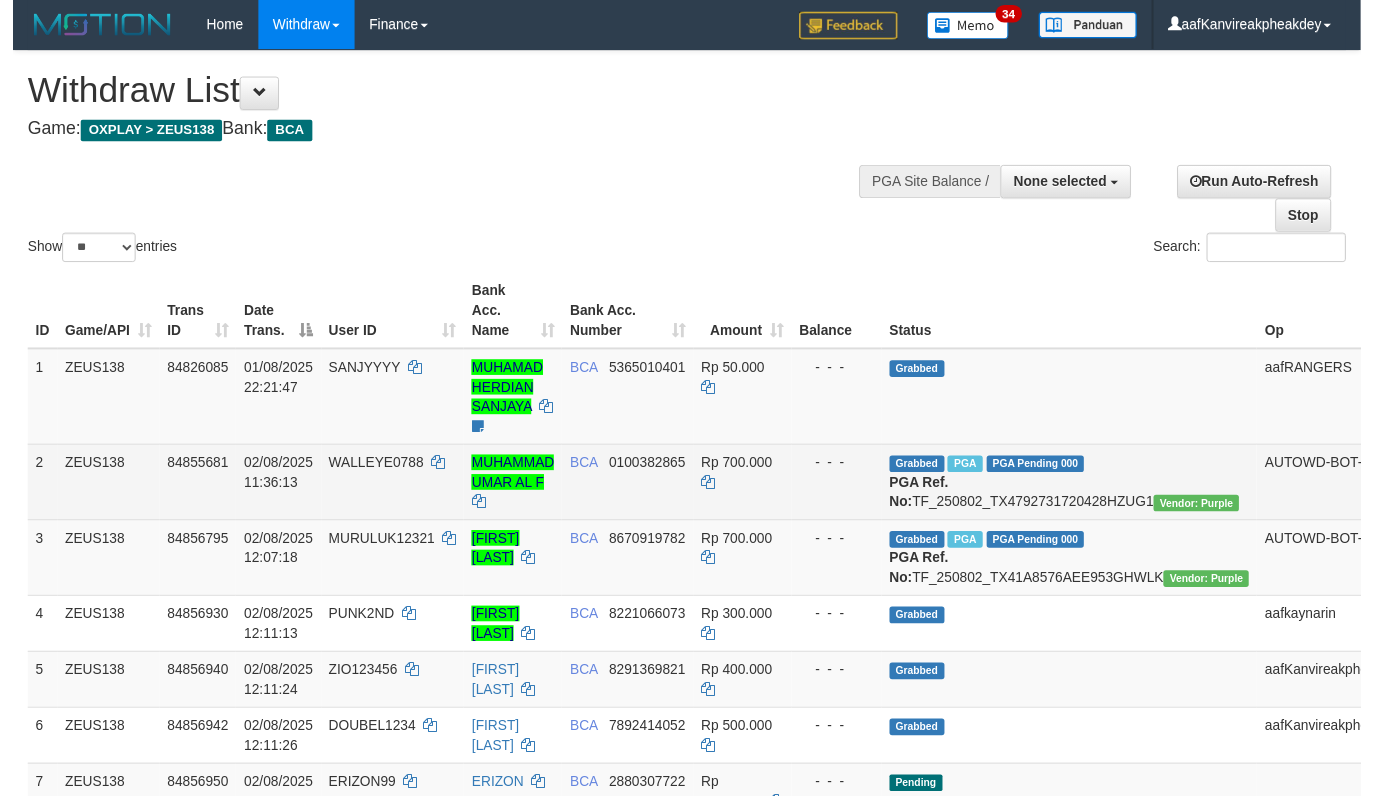 scroll, scrollTop: 190, scrollLeft: 0, axis: vertical 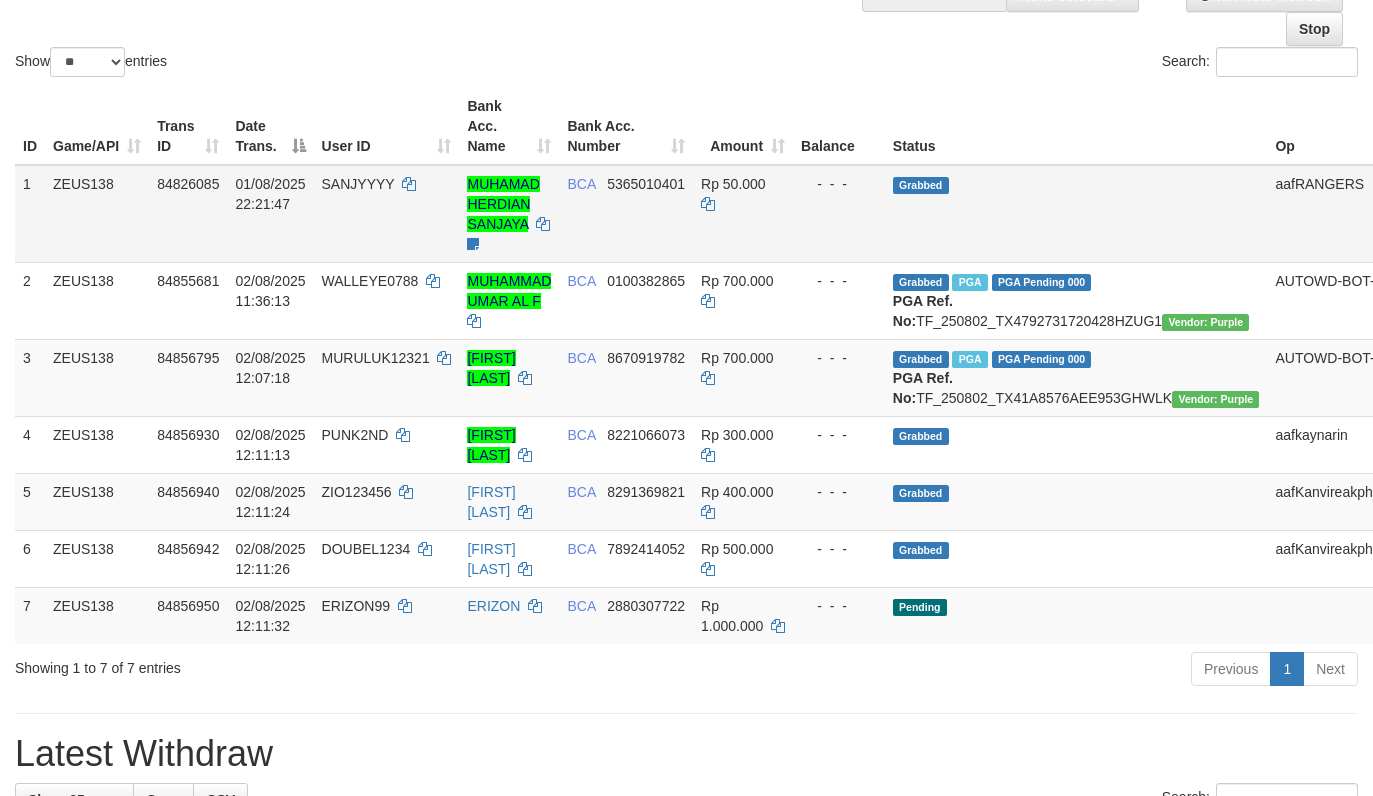 click on "[FIRST] [LAST] TRANSAKSI MENCURIGAKAN HOLD 1X24 JAM  ( WAJIB PROSES DARI WD BANK MANUAL , TIDAK MENGGUNAKAN WD PGA )" at bounding box center (509, 214) 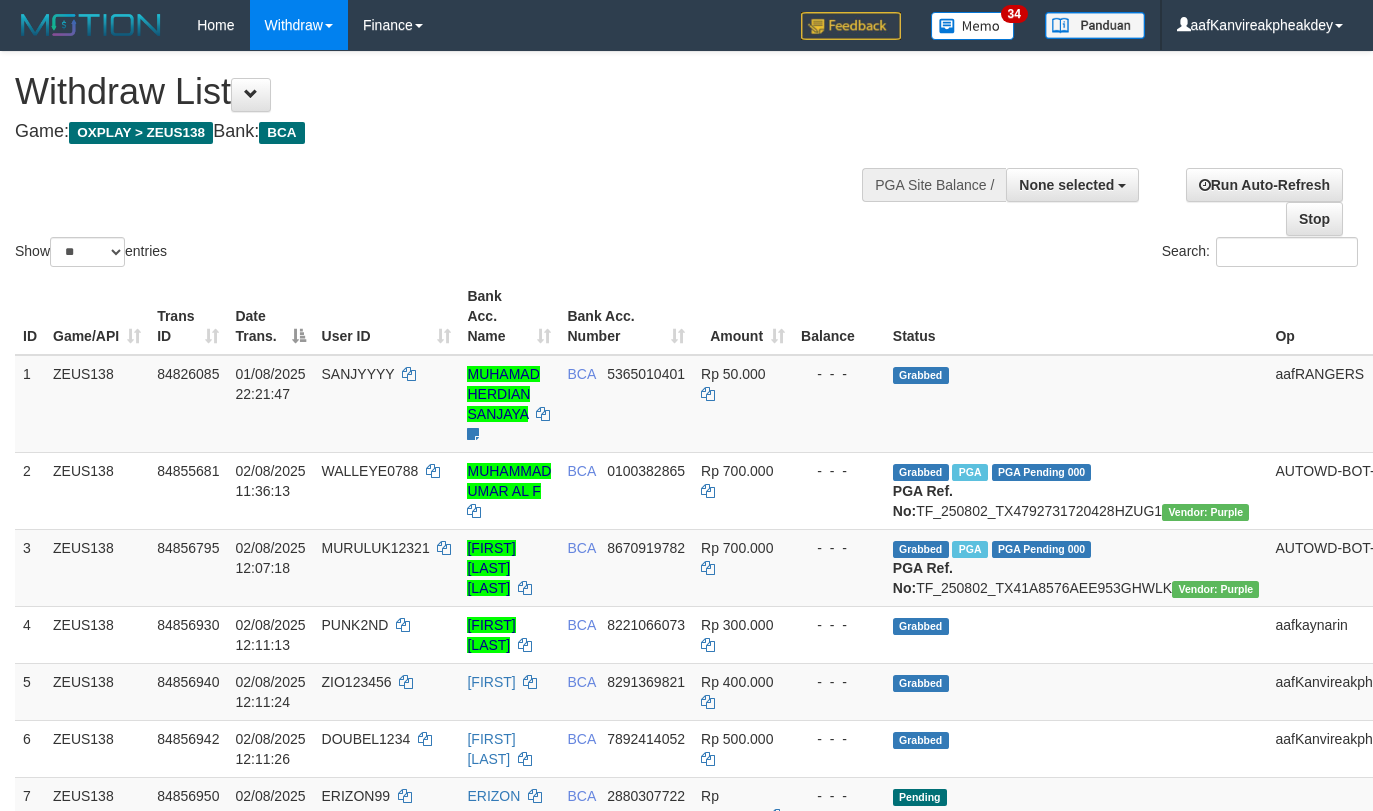 select 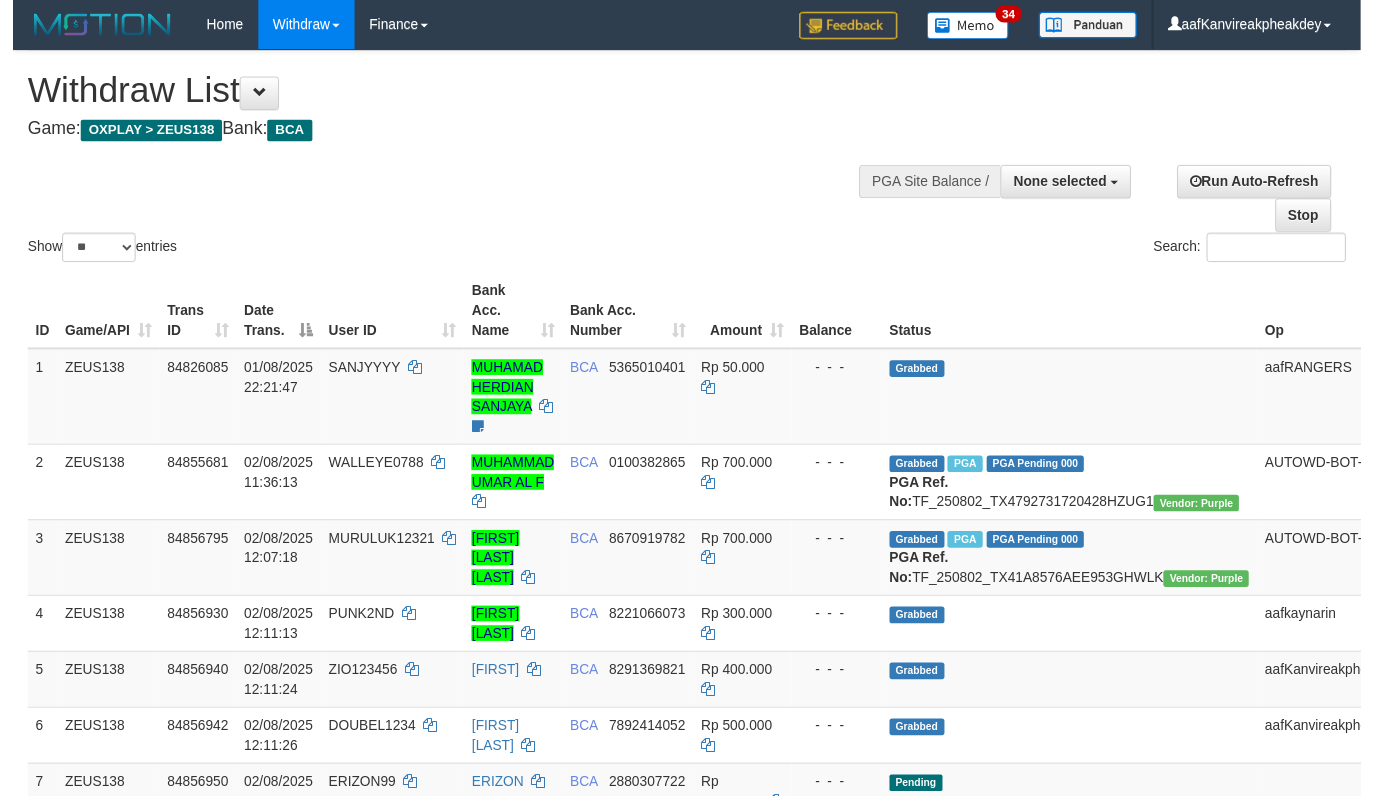 scroll, scrollTop: 190, scrollLeft: 0, axis: vertical 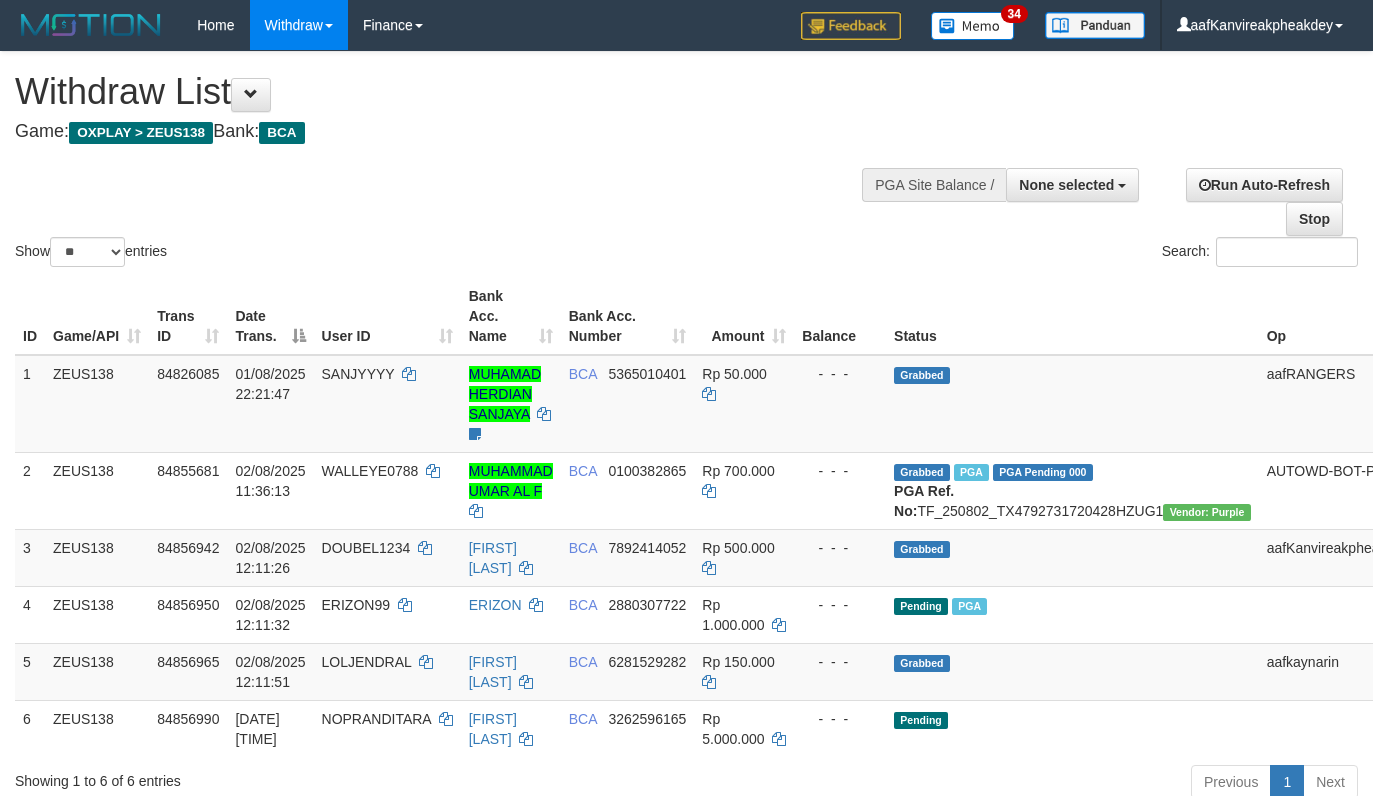 select 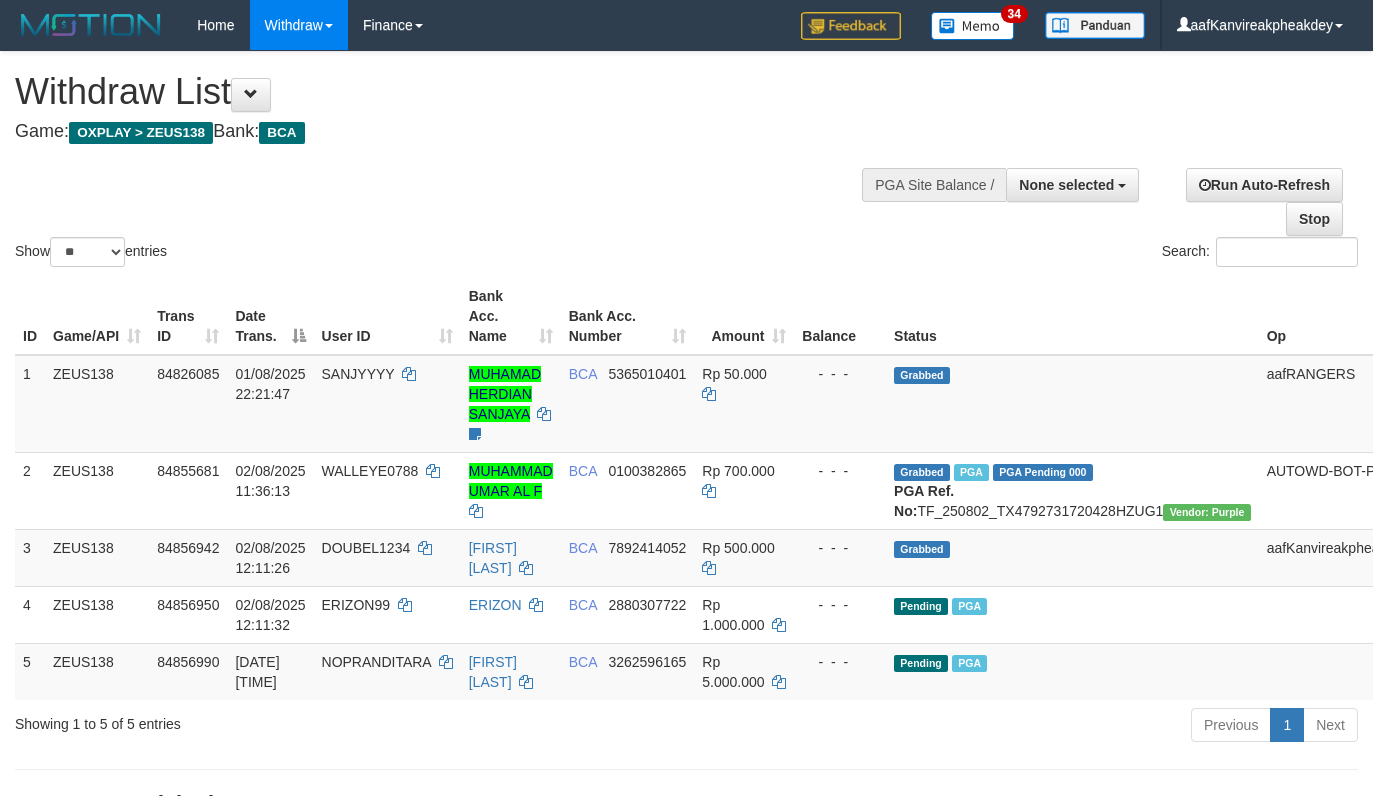 select 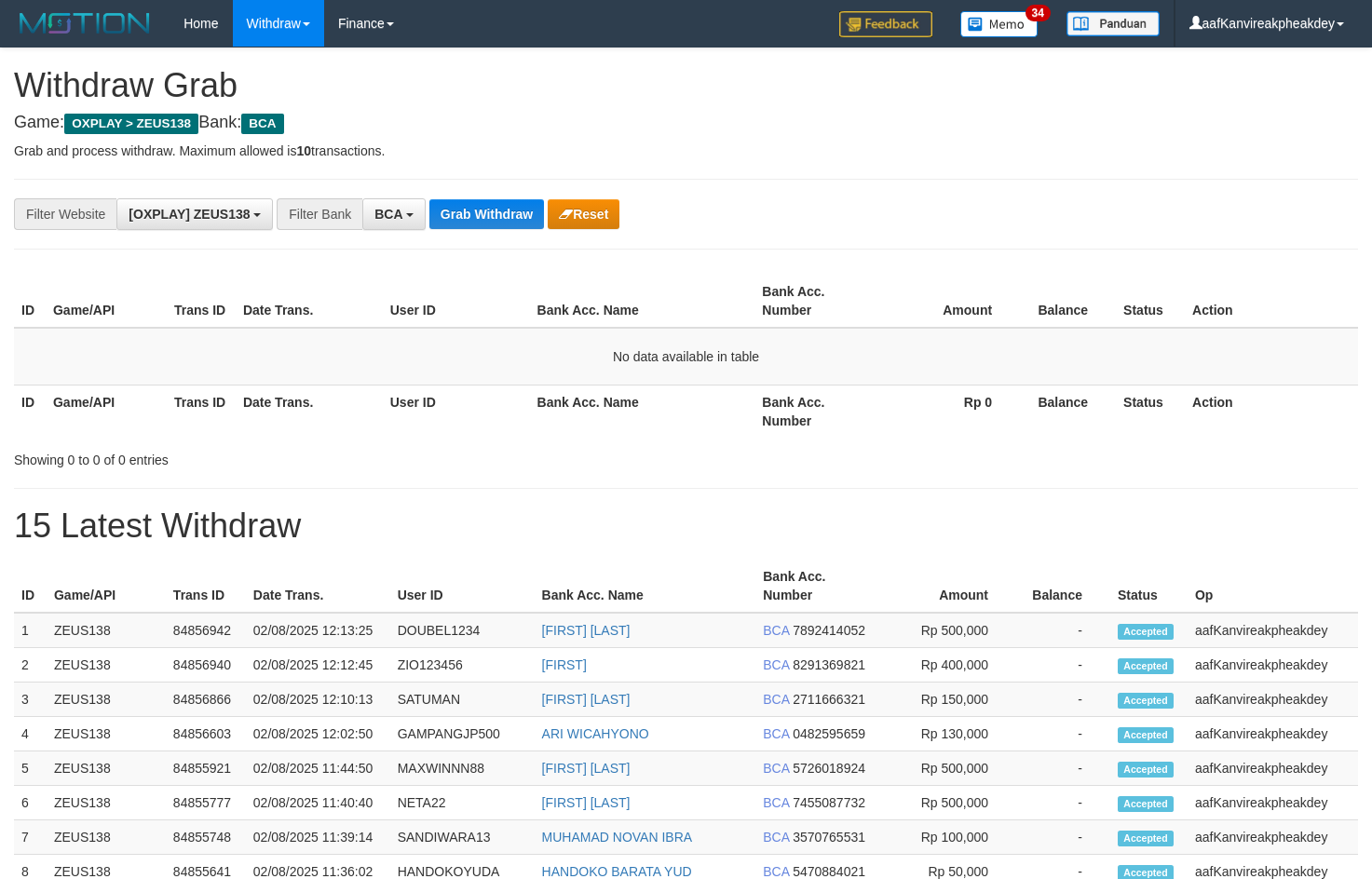scroll, scrollTop: 0, scrollLeft: 0, axis: both 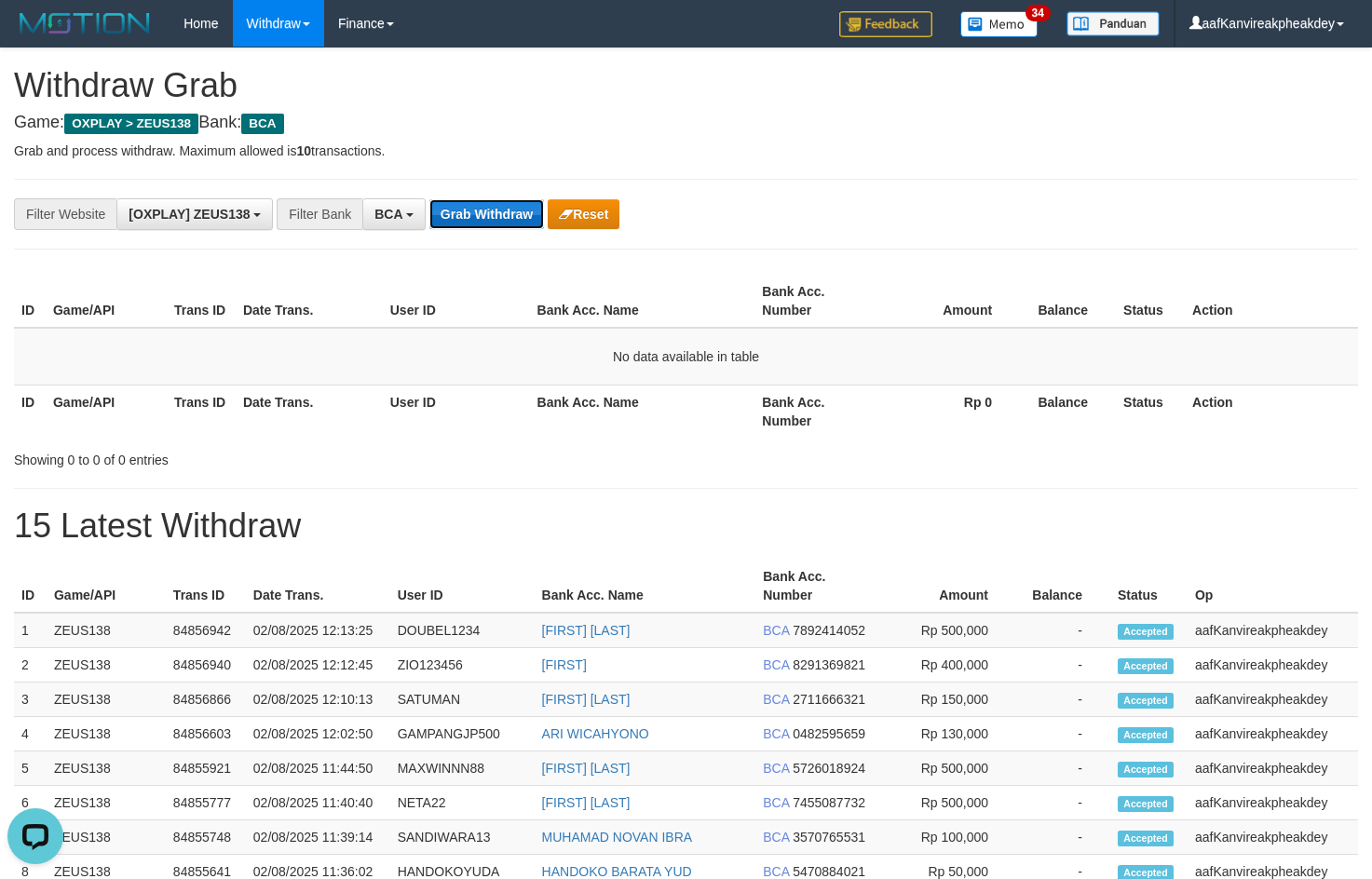 click on "Grab Withdraw" at bounding box center [486, 214] 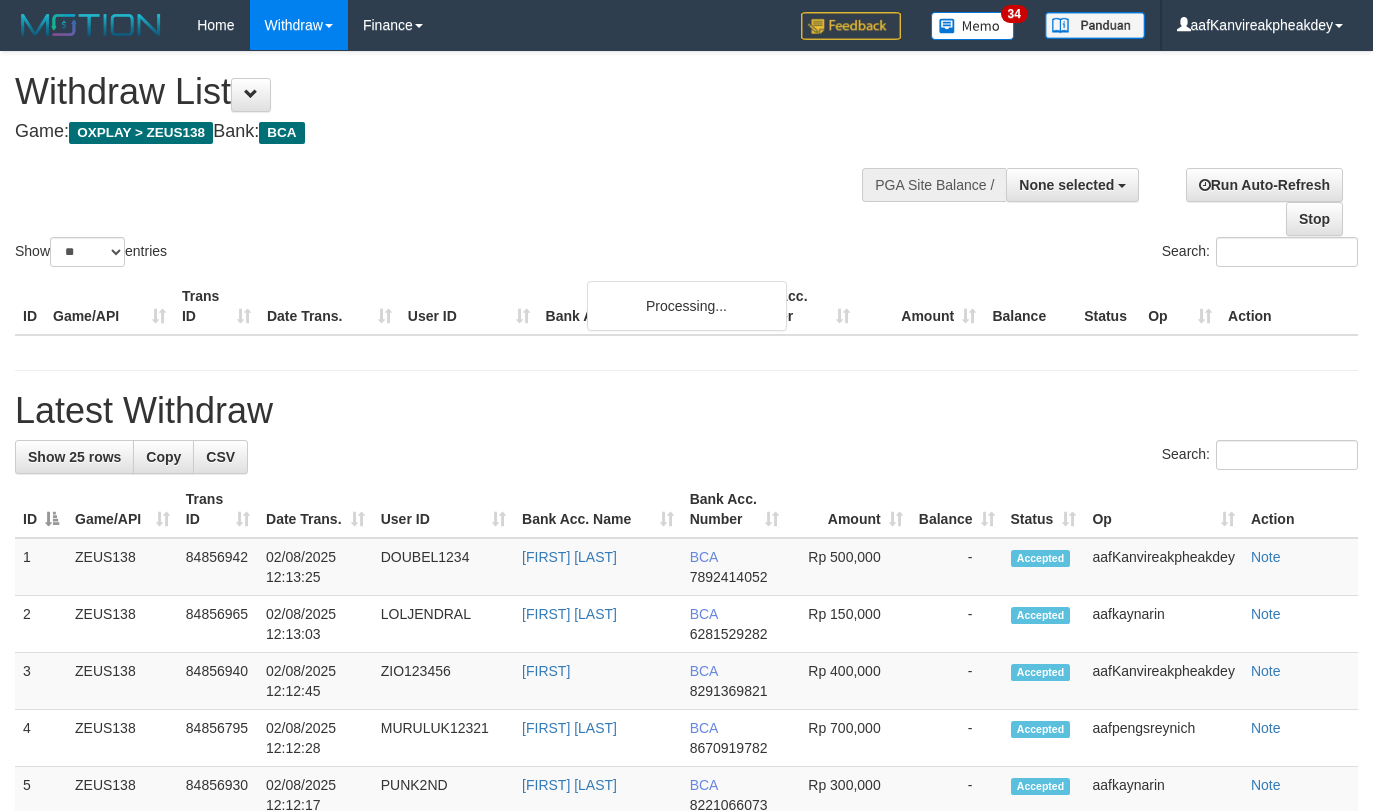 select 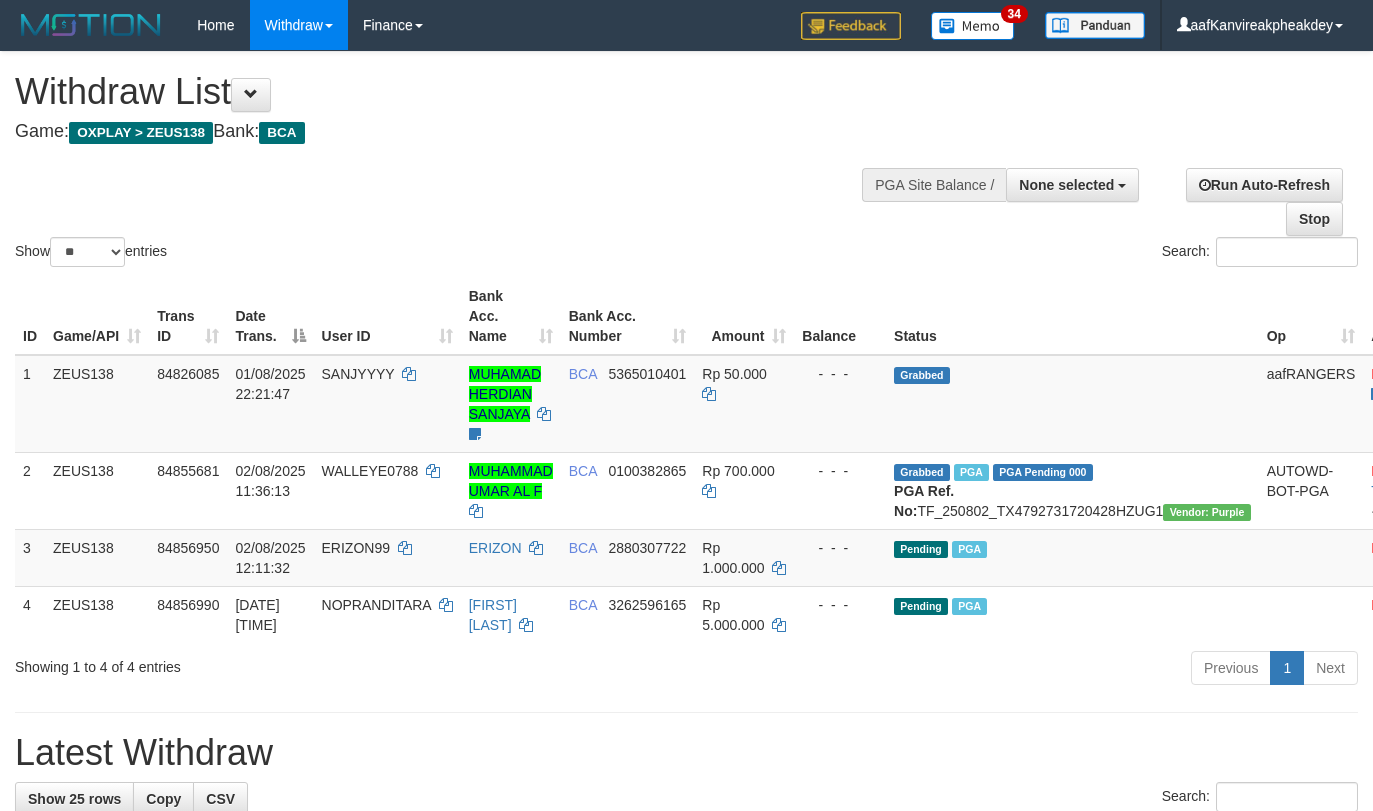 select 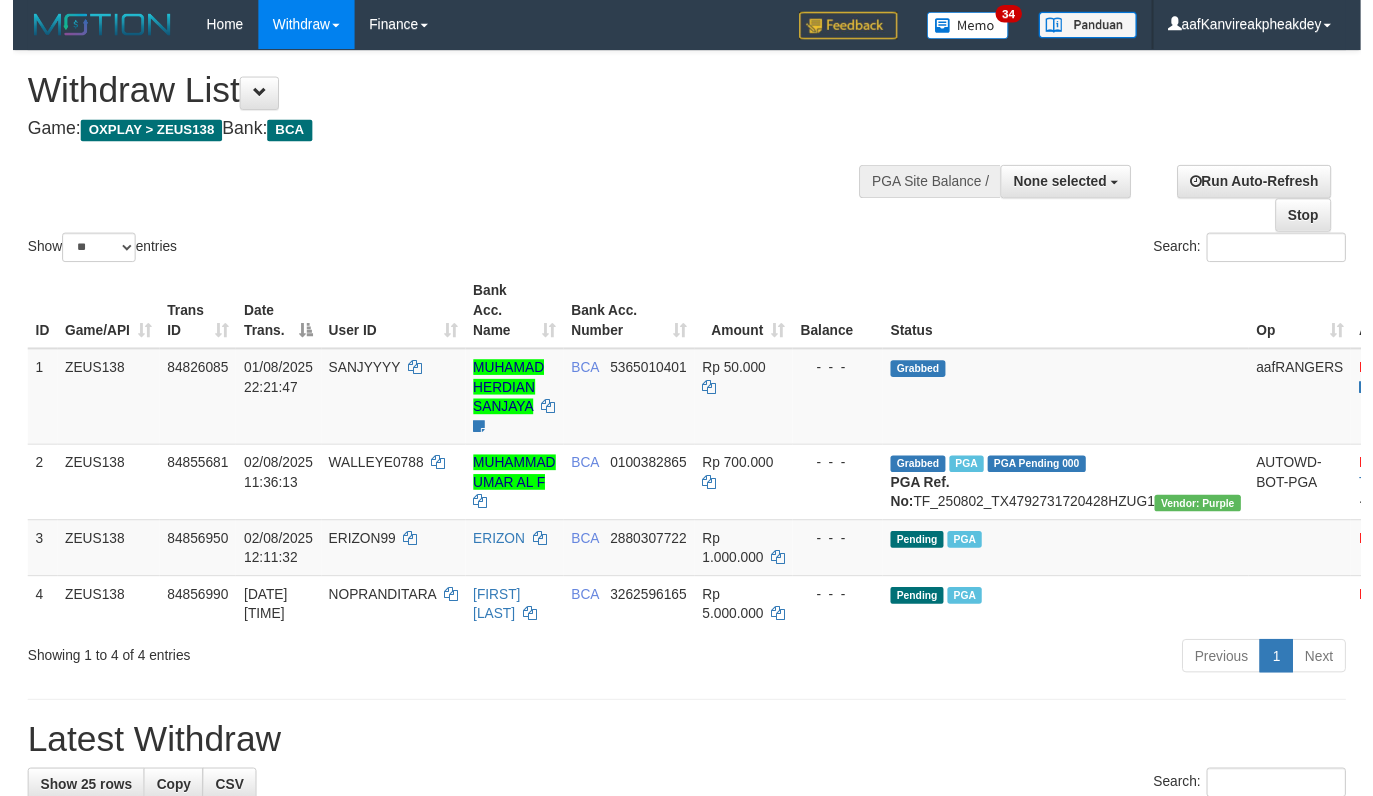 scroll, scrollTop: 0, scrollLeft: 0, axis: both 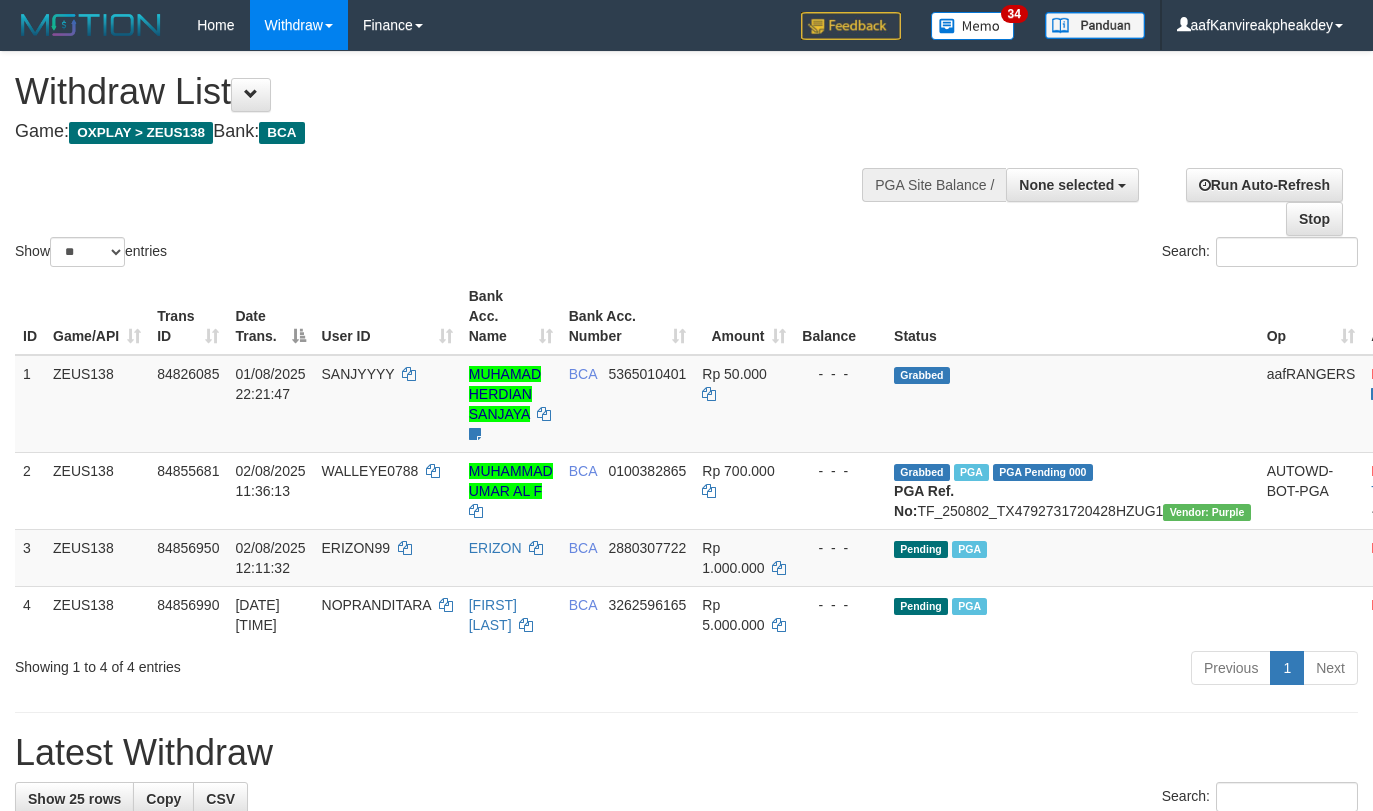 select 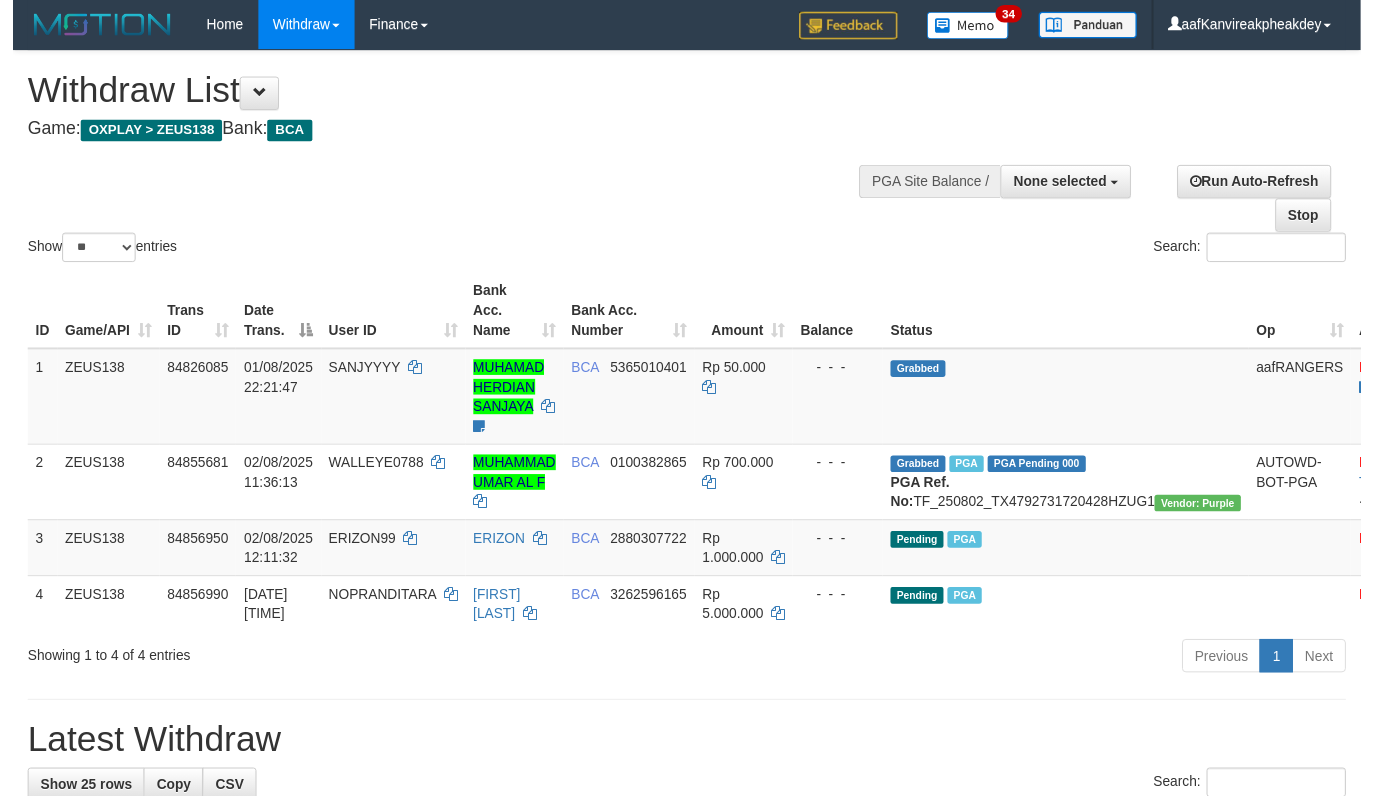 scroll, scrollTop: 0, scrollLeft: 0, axis: both 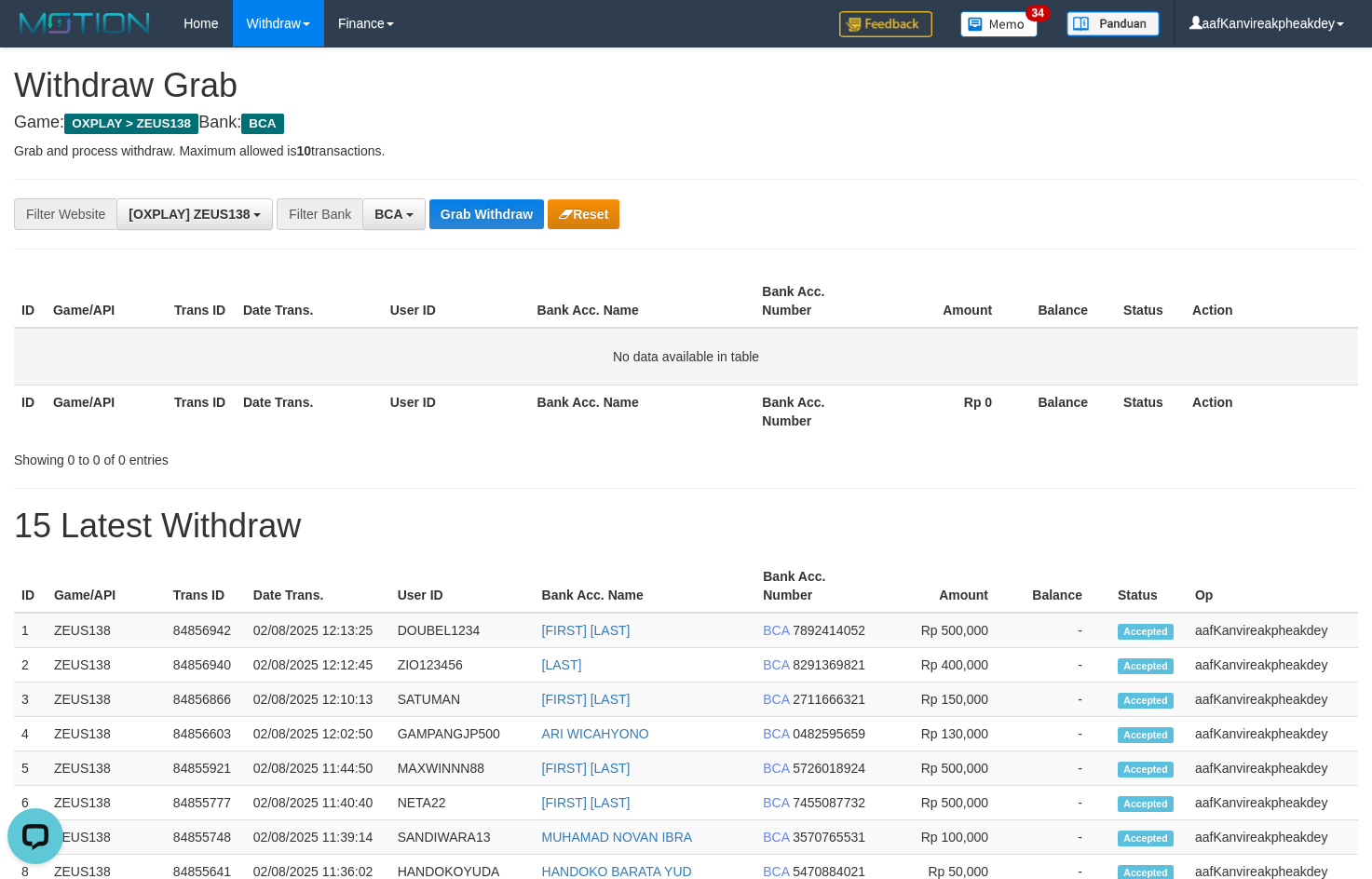 click on "No data available in table" at bounding box center (686, 357) 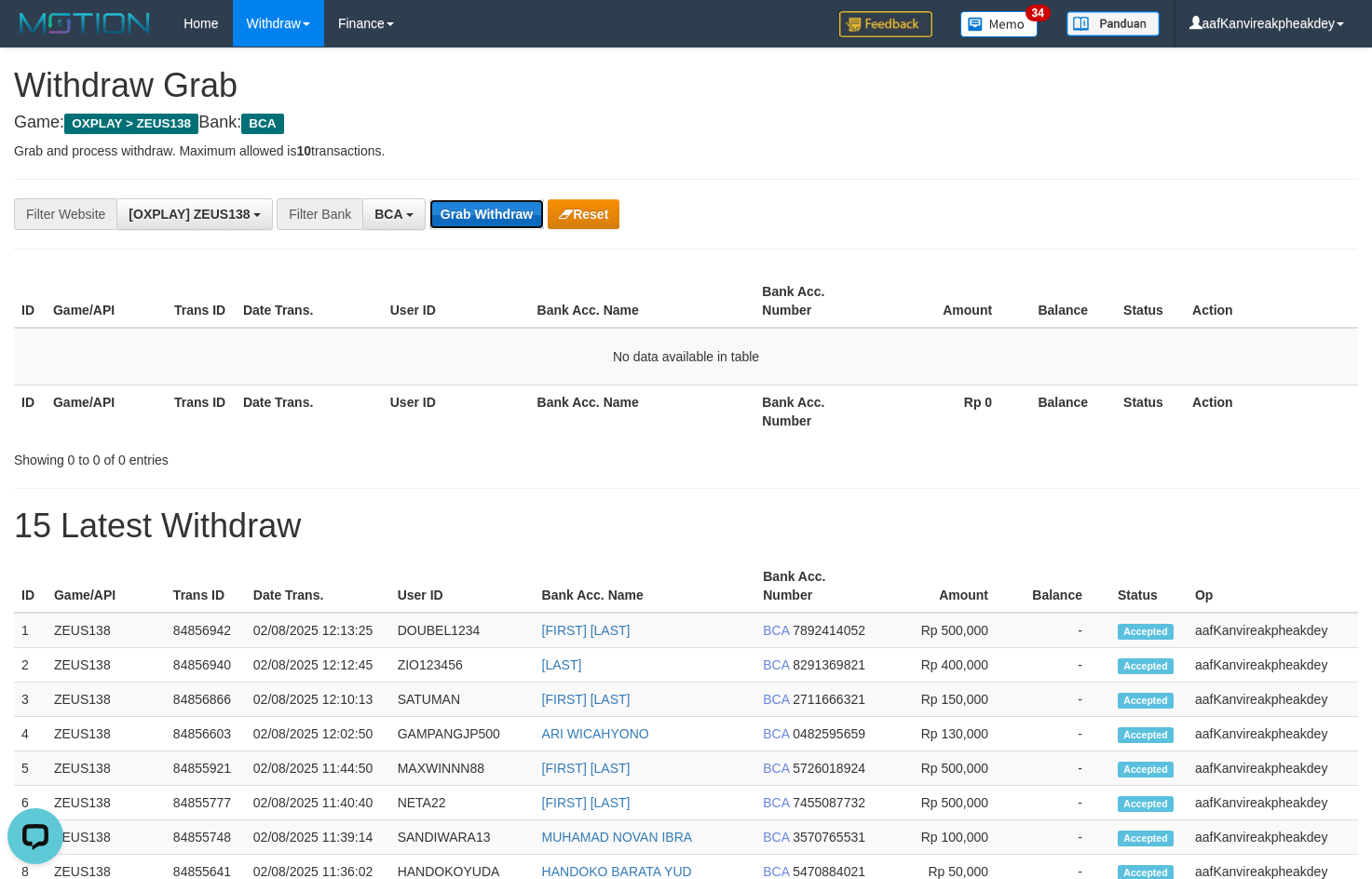 click on "Grab Withdraw" at bounding box center (486, 214) 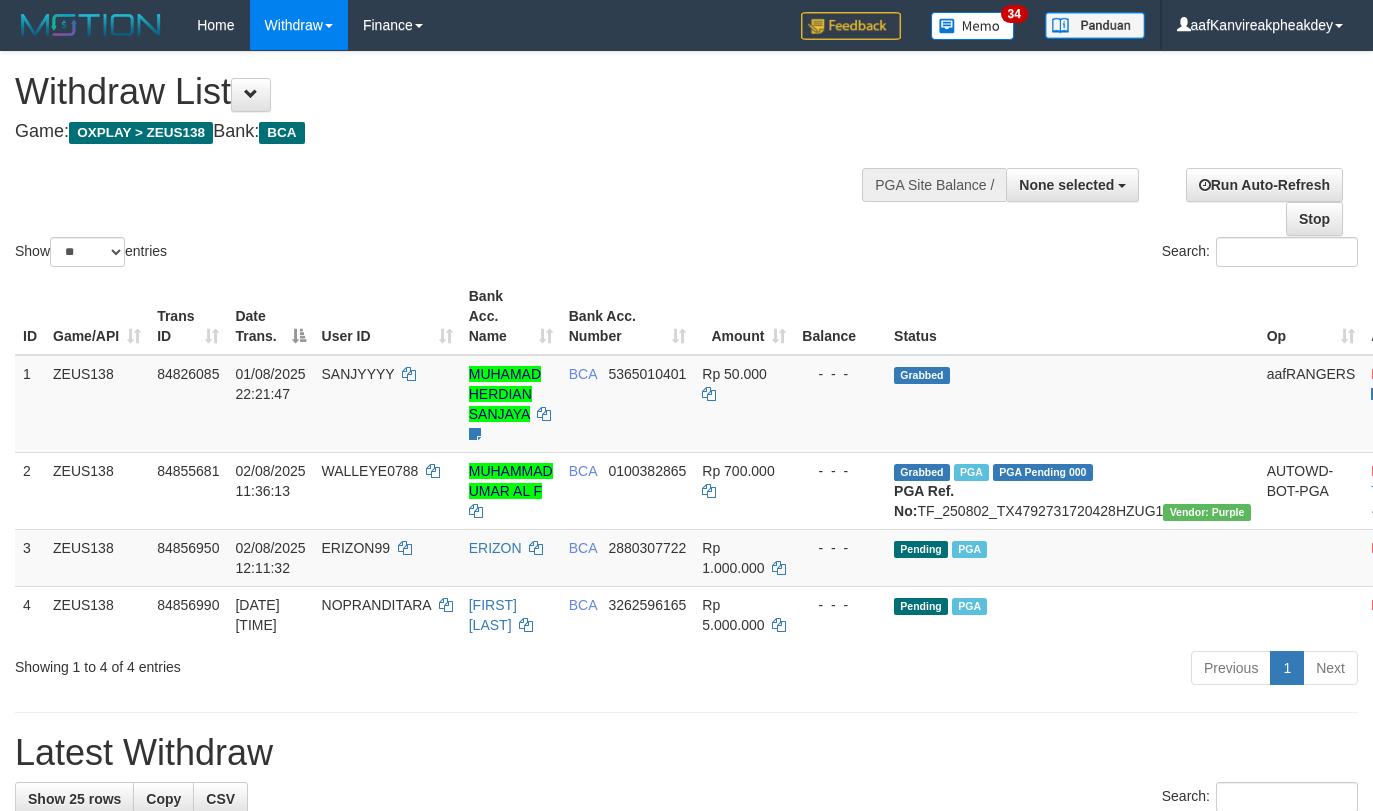 select 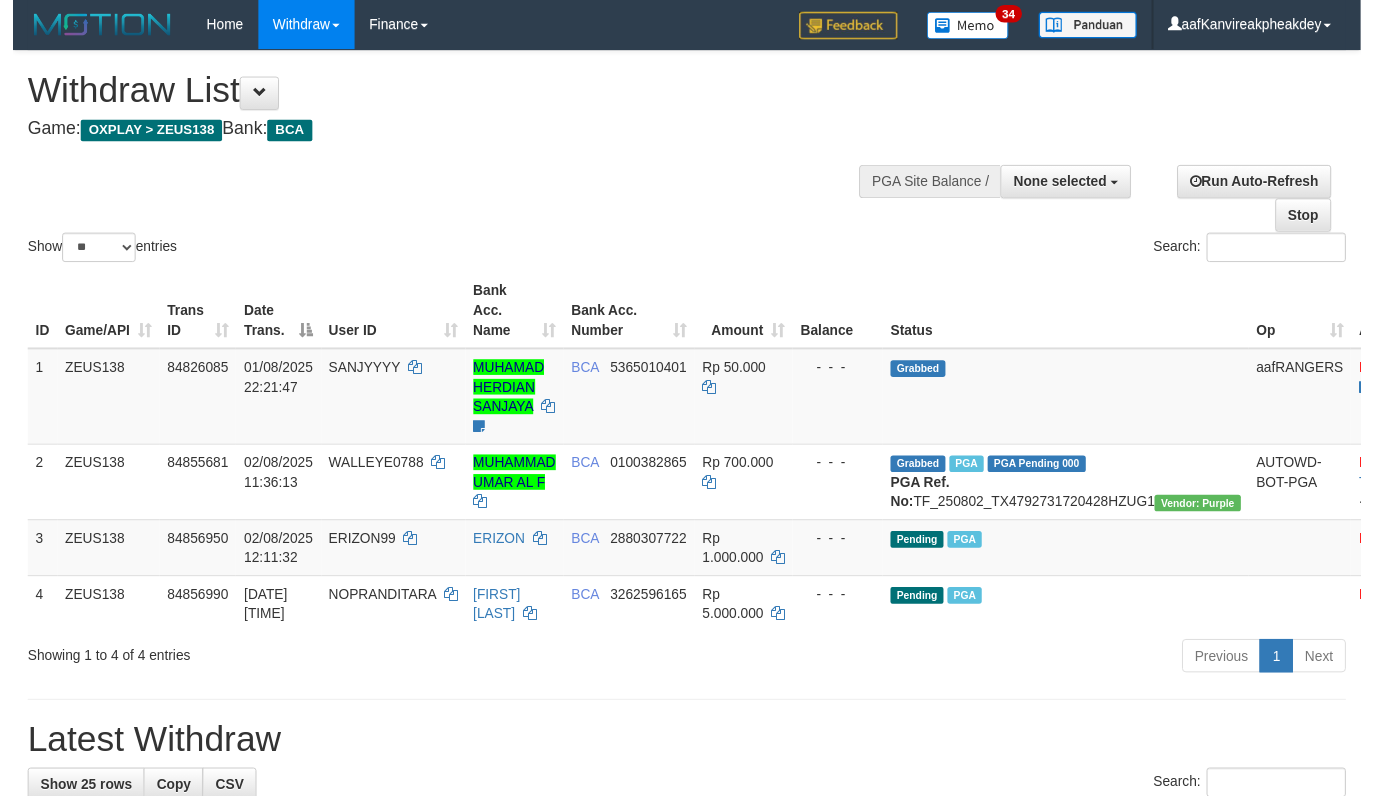 scroll, scrollTop: 0, scrollLeft: 0, axis: both 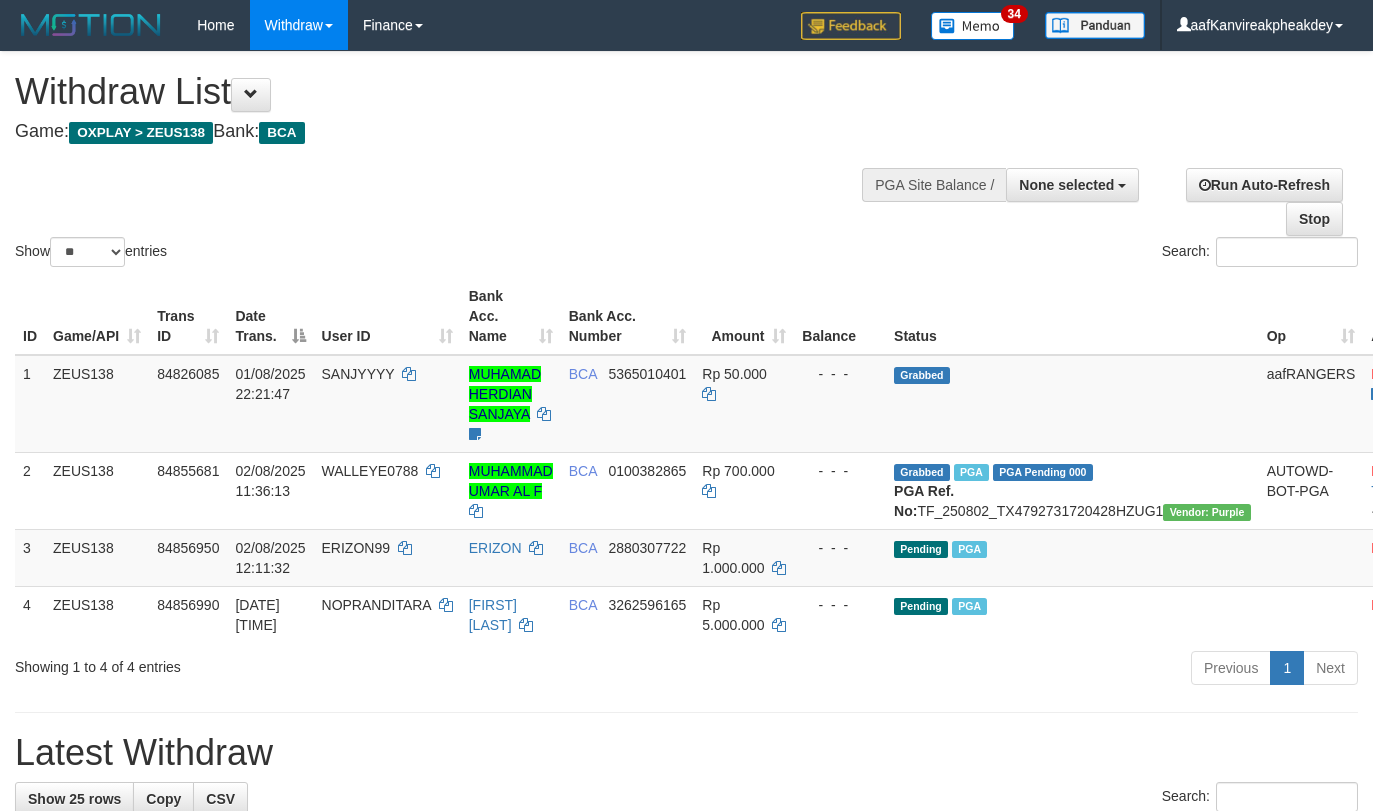 select 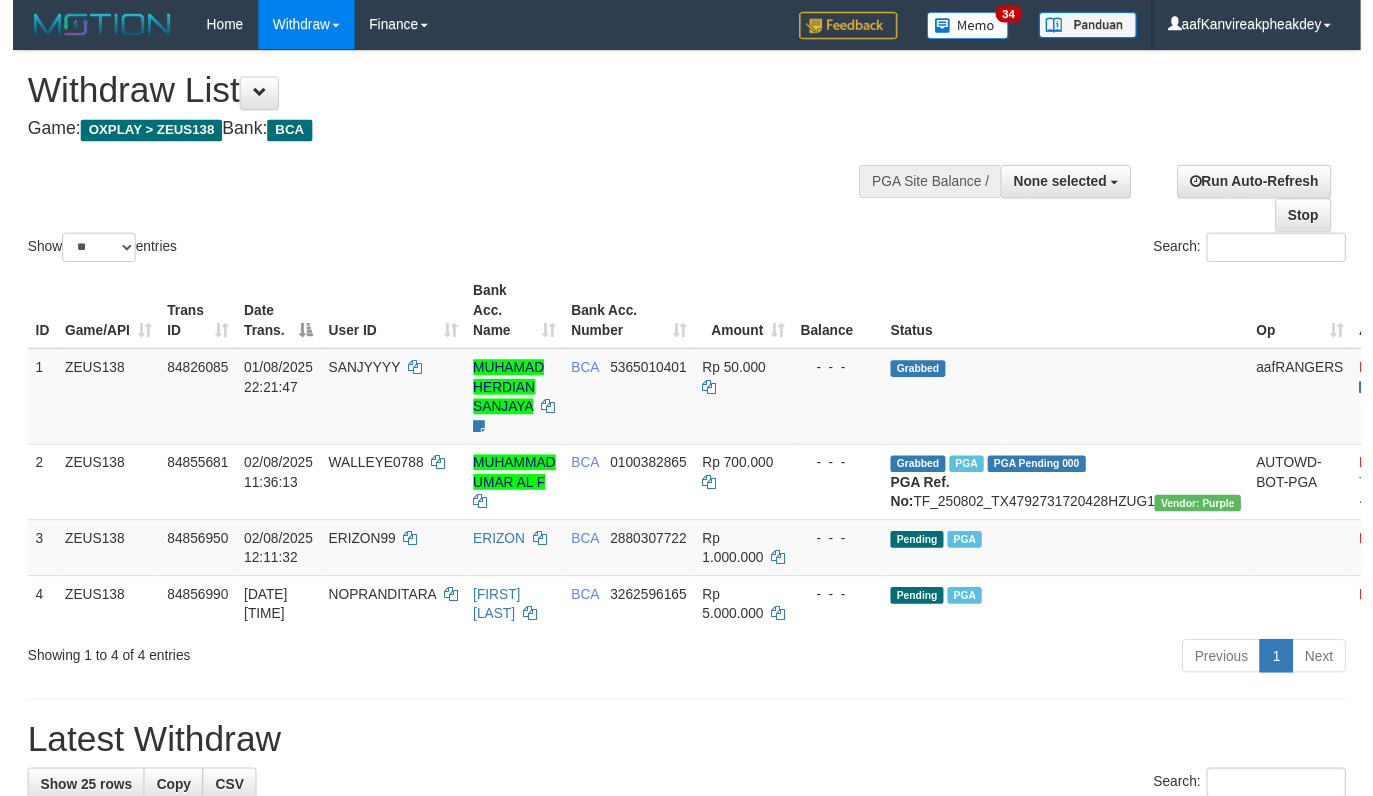 scroll, scrollTop: 0, scrollLeft: 0, axis: both 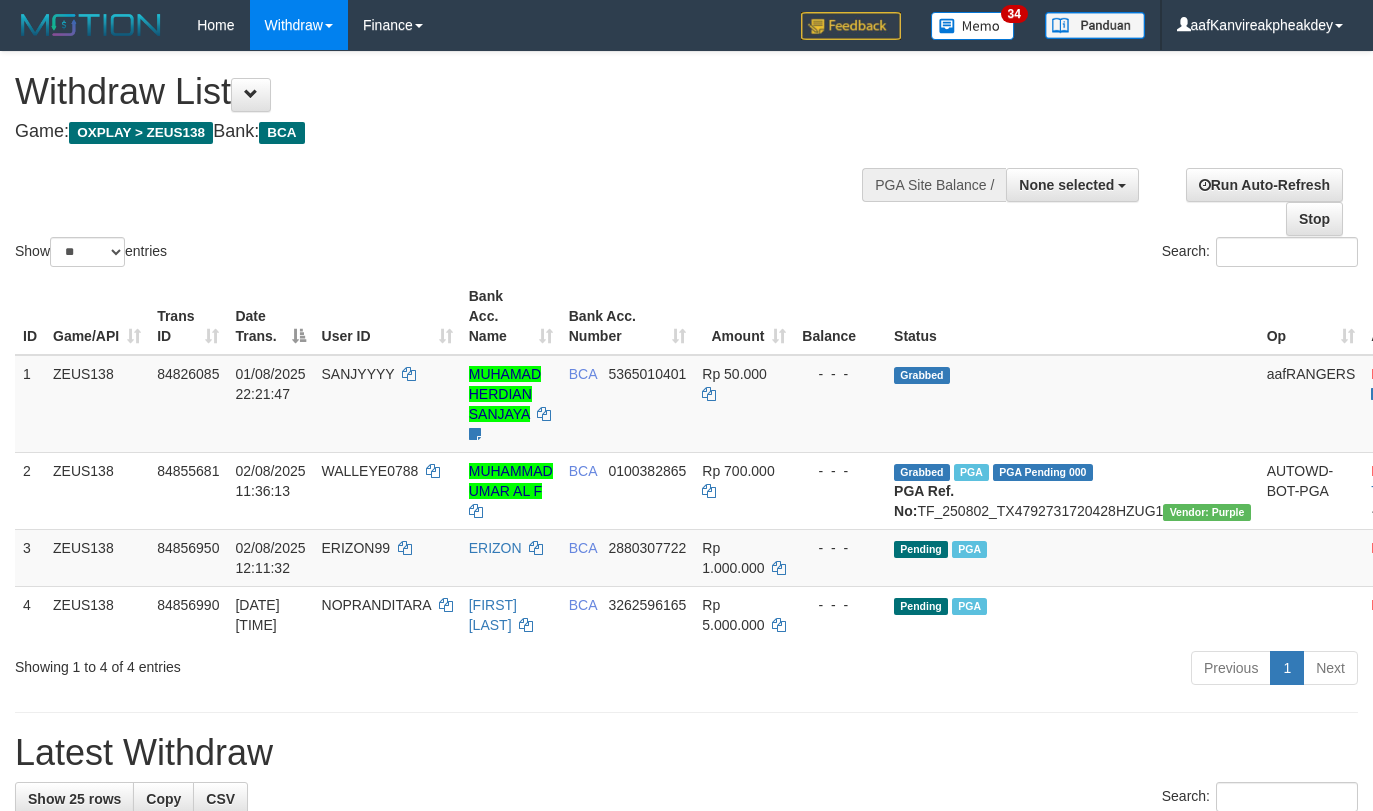 select 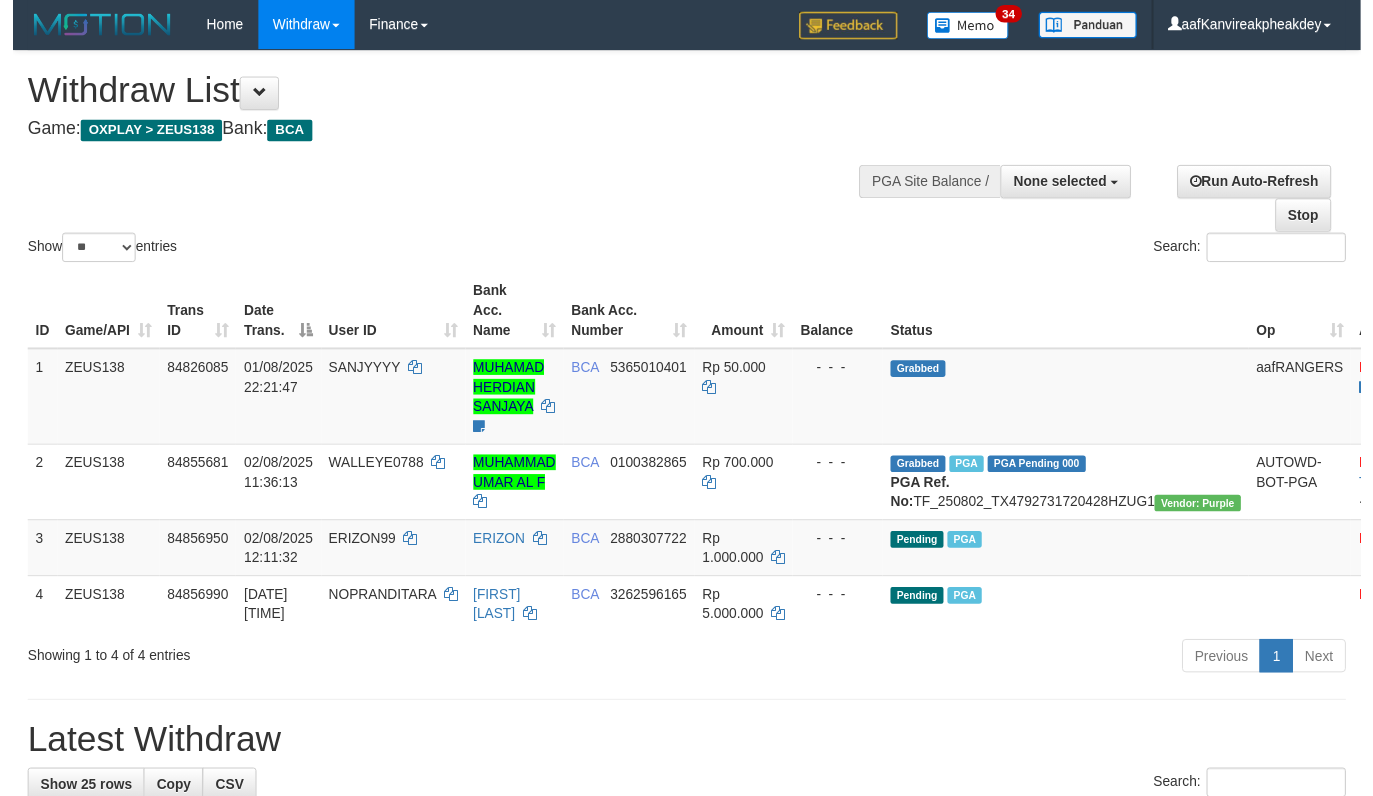 scroll, scrollTop: 0, scrollLeft: 0, axis: both 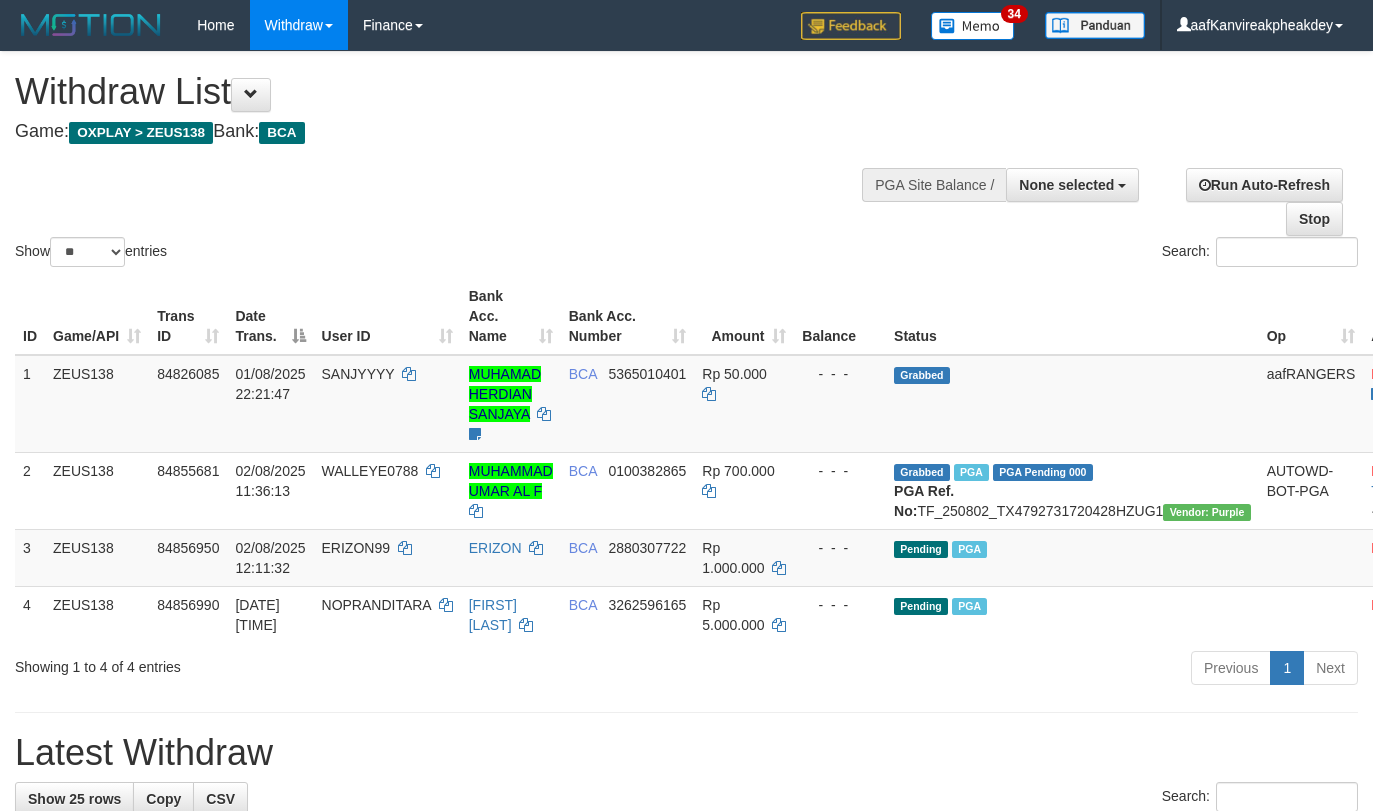 select 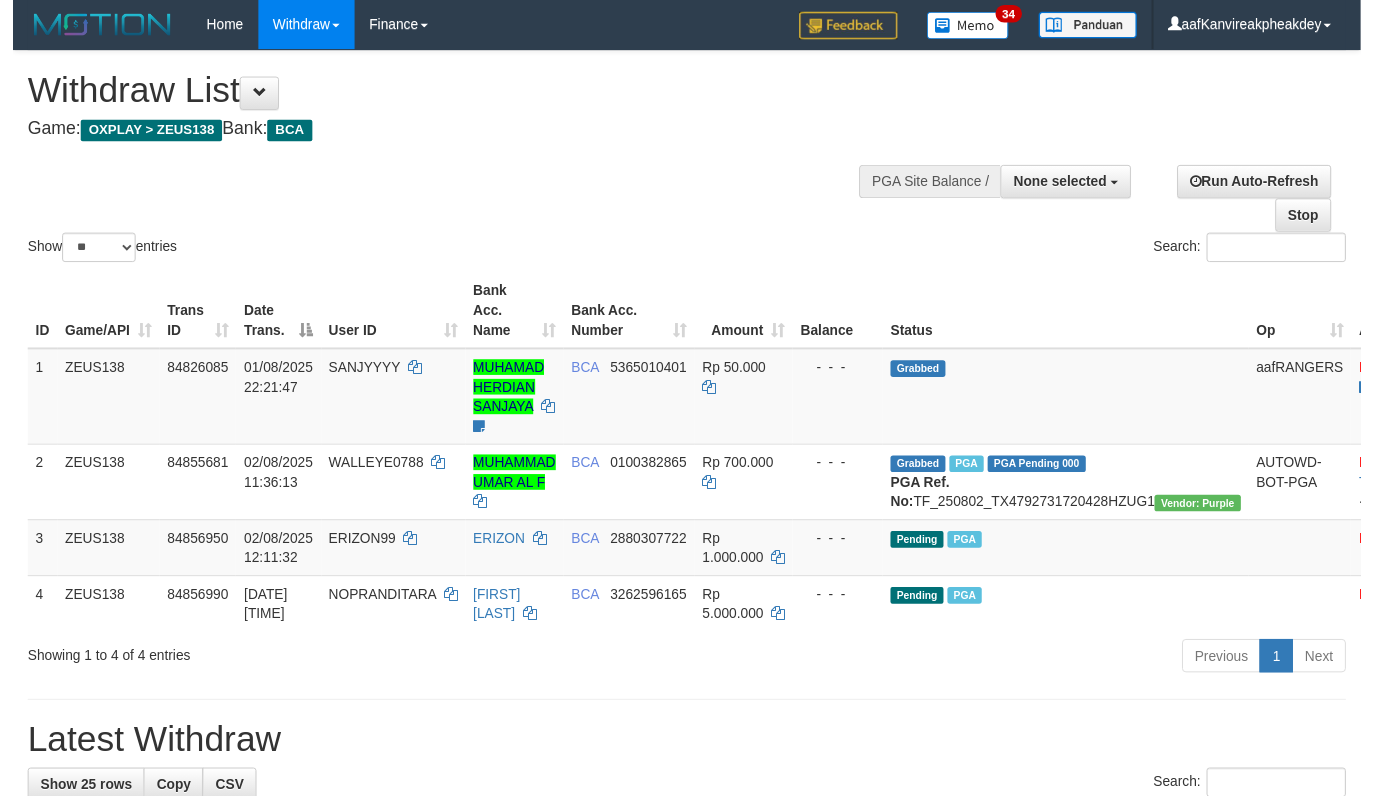 scroll, scrollTop: 0, scrollLeft: 0, axis: both 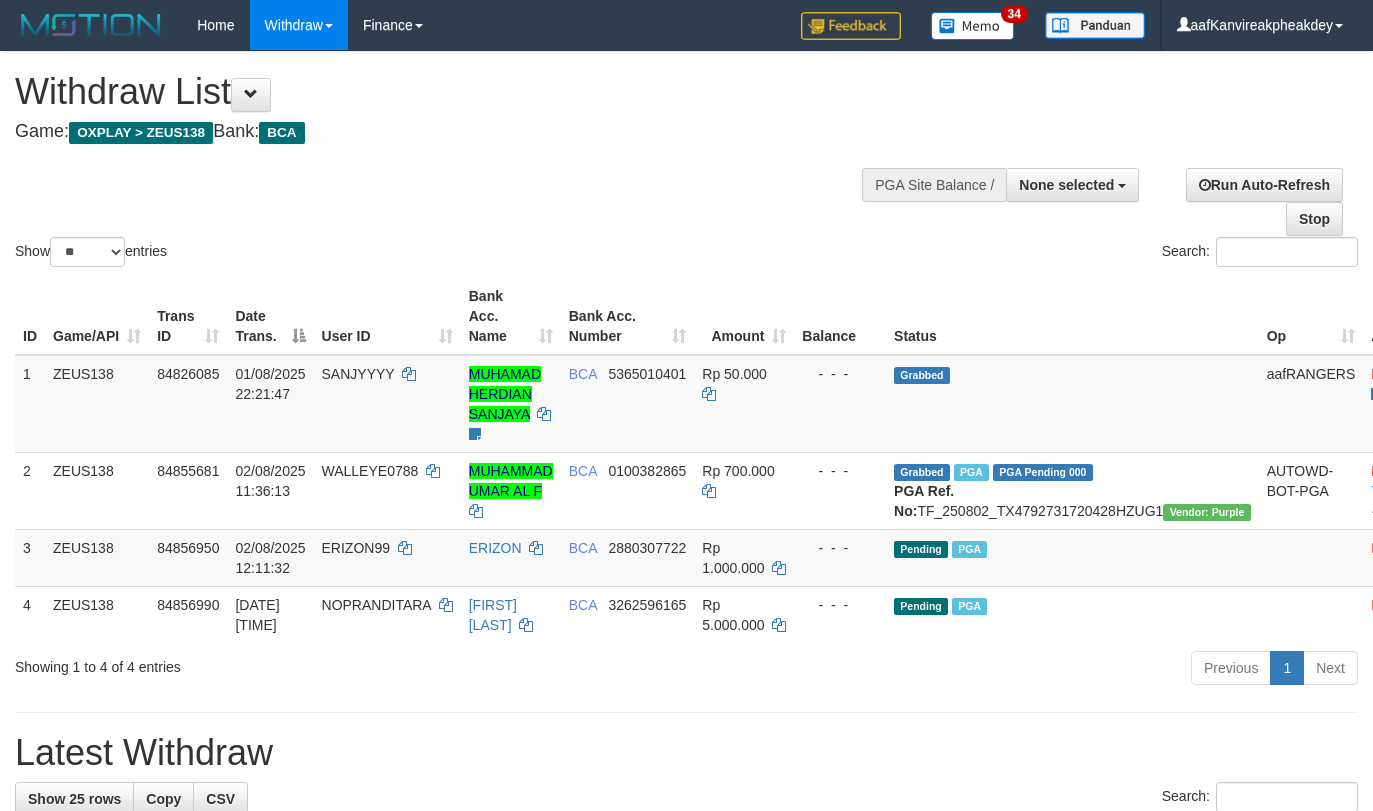 select 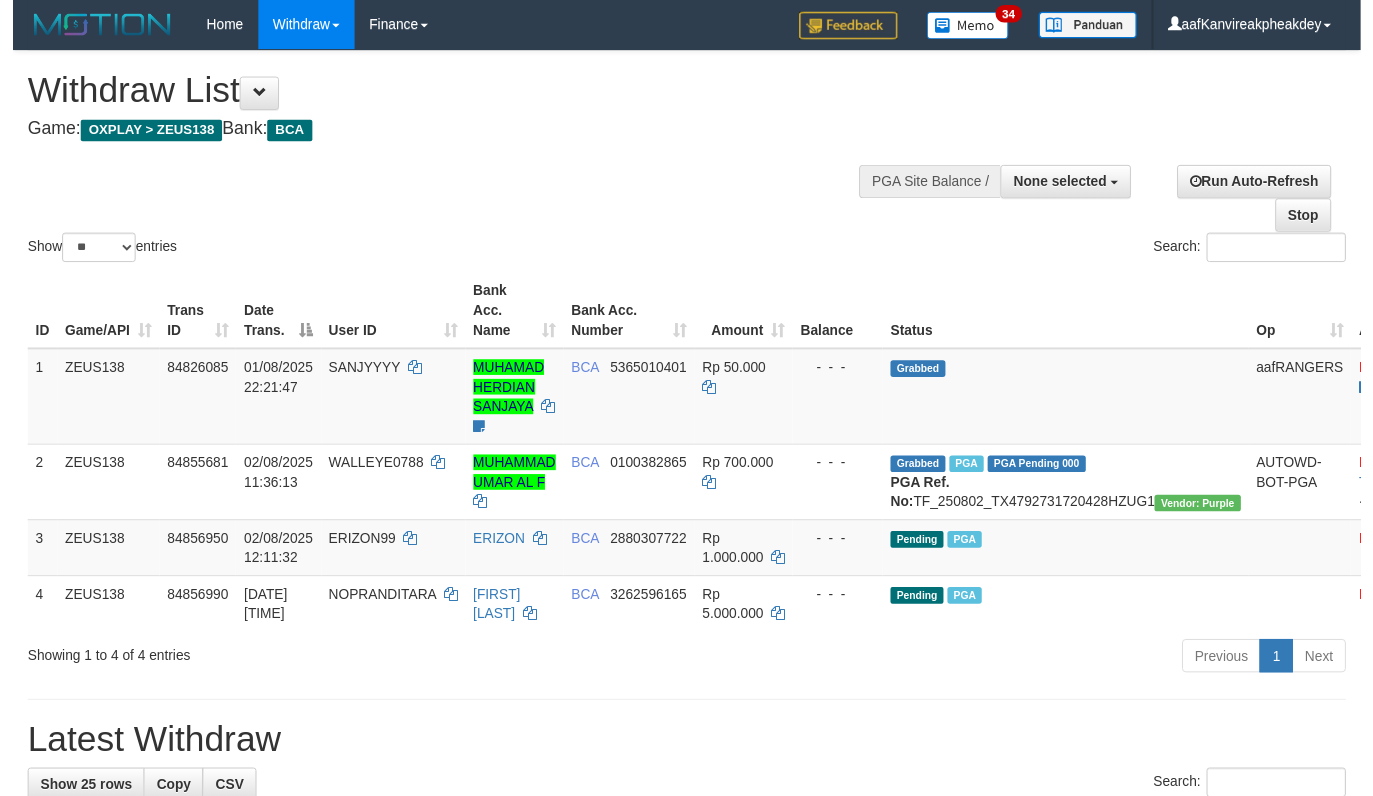 scroll, scrollTop: 0, scrollLeft: 0, axis: both 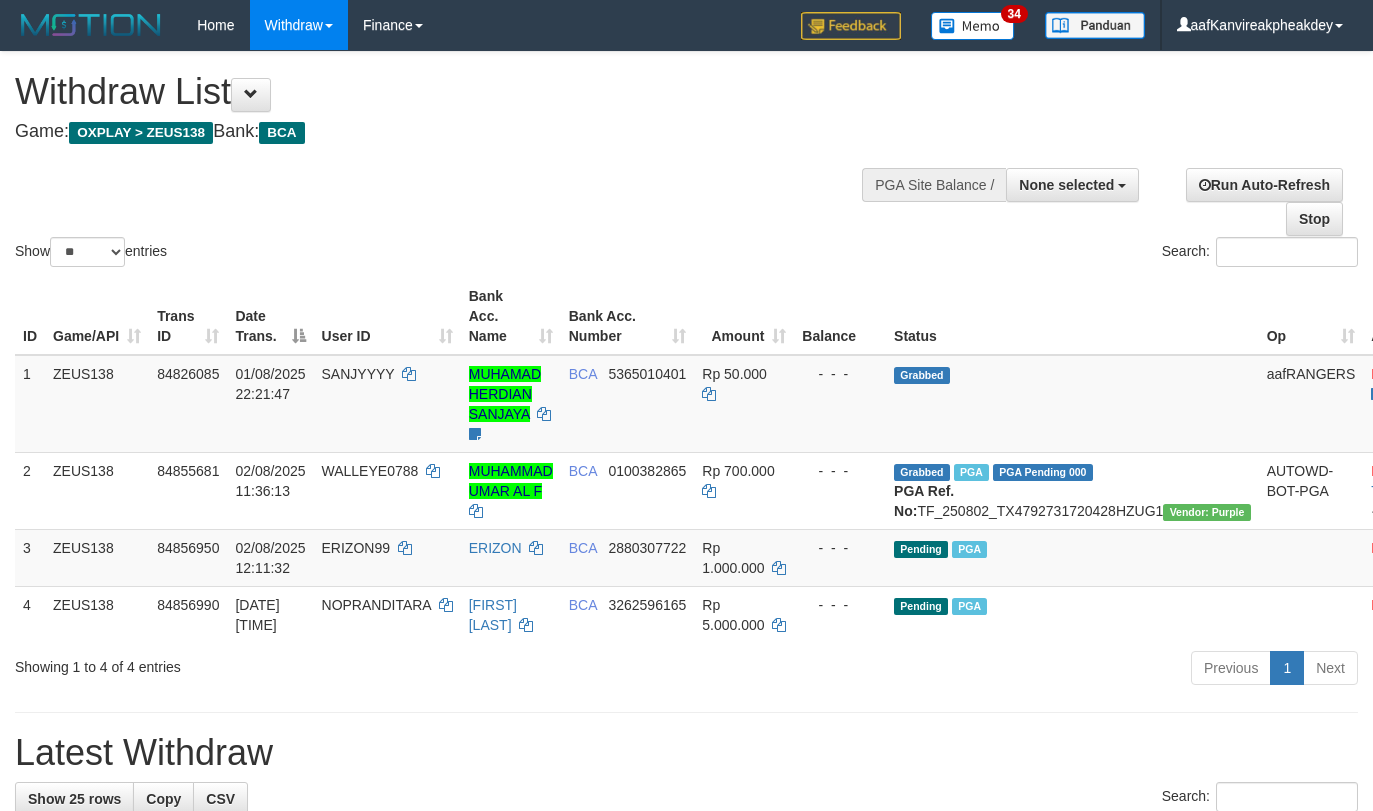 select 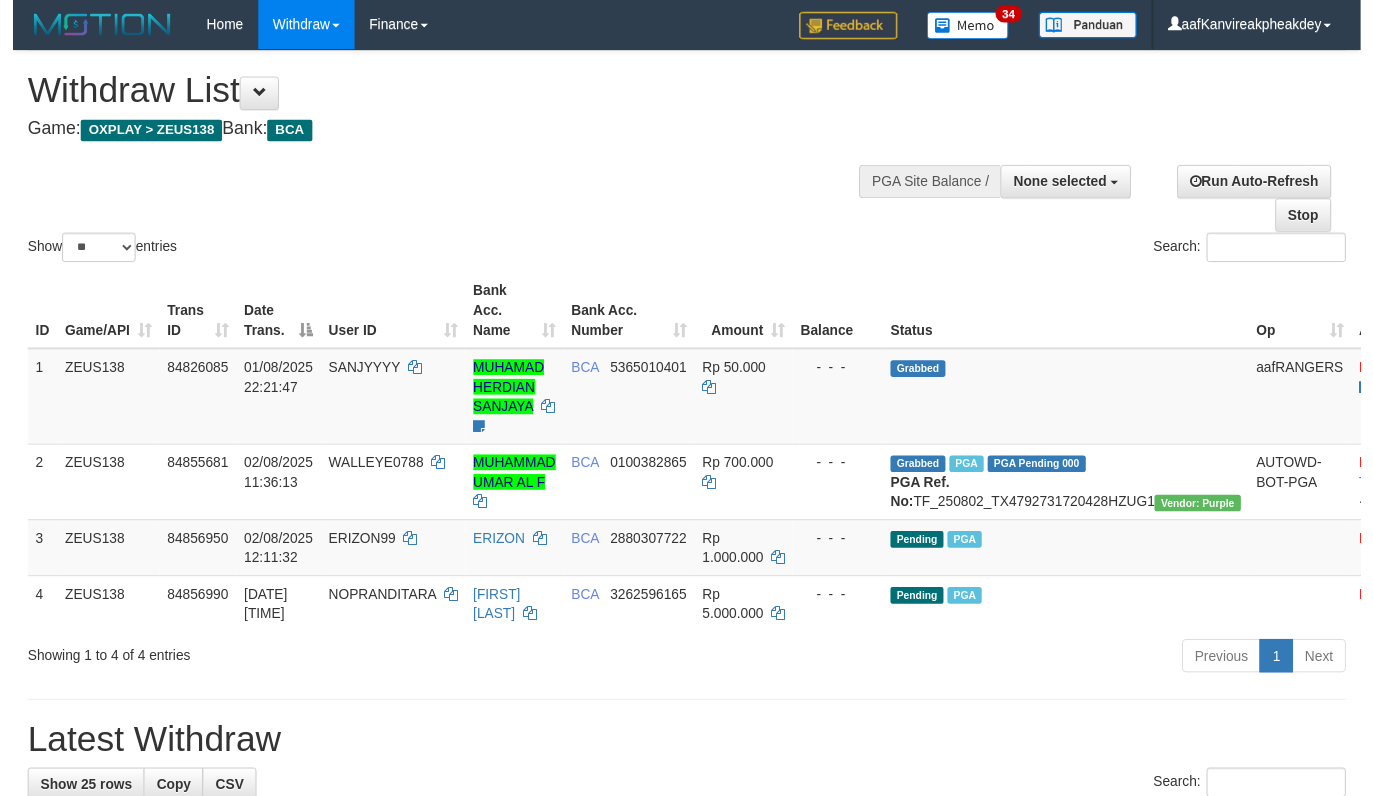 scroll, scrollTop: 0, scrollLeft: 0, axis: both 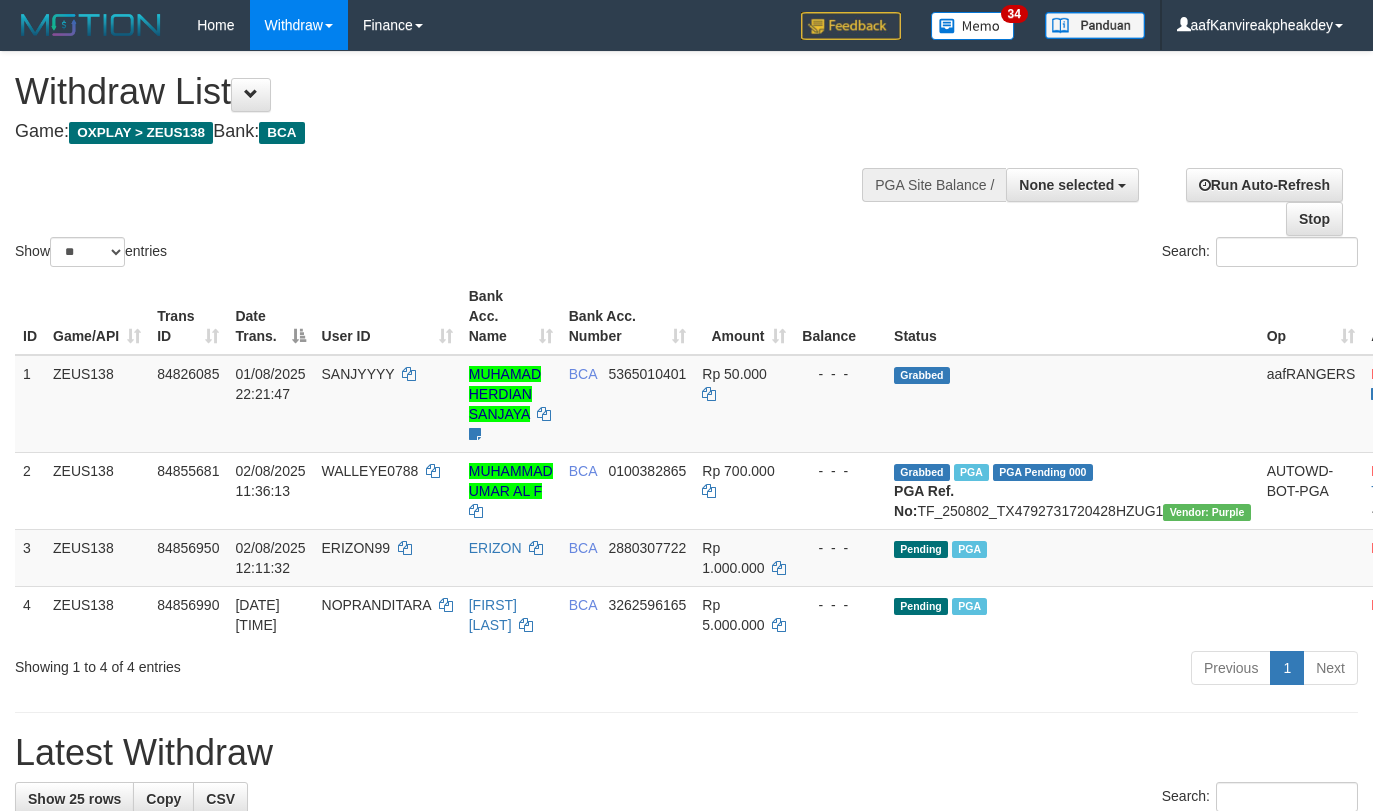 select 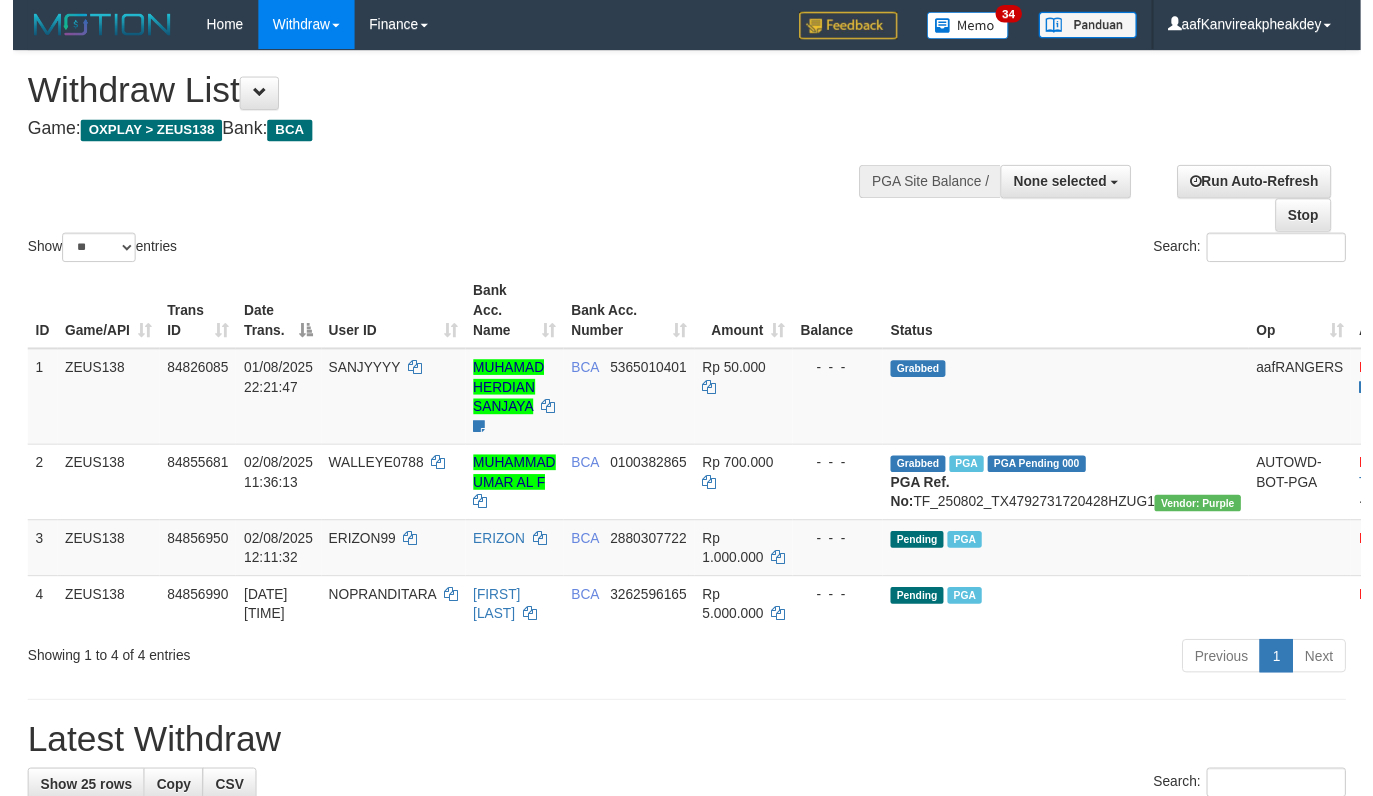 scroll, scrollTop: 0, scrollLeft: 0, axis: both 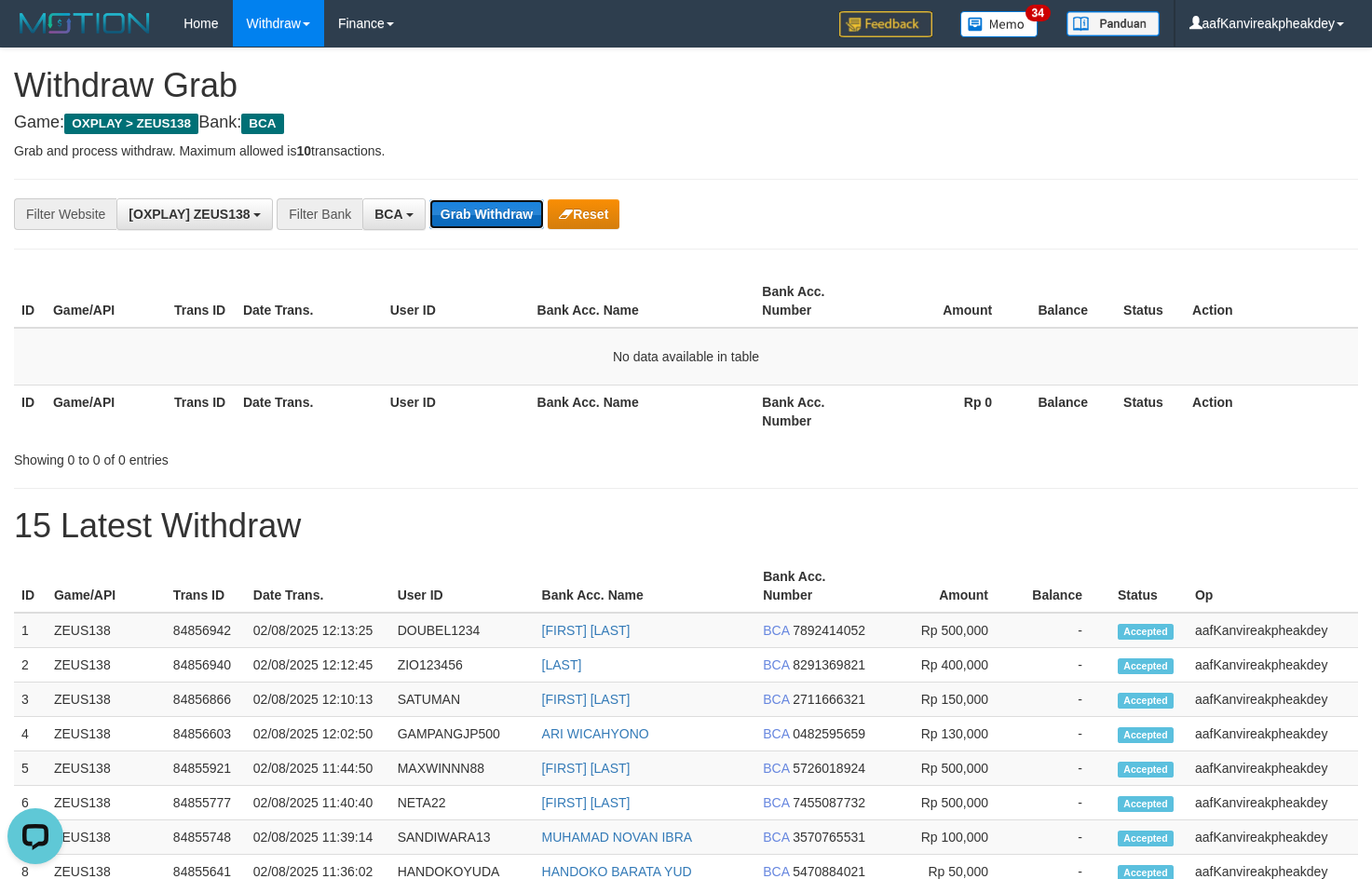 click on "Grab Withdraw" at bounding box center [486, 214] 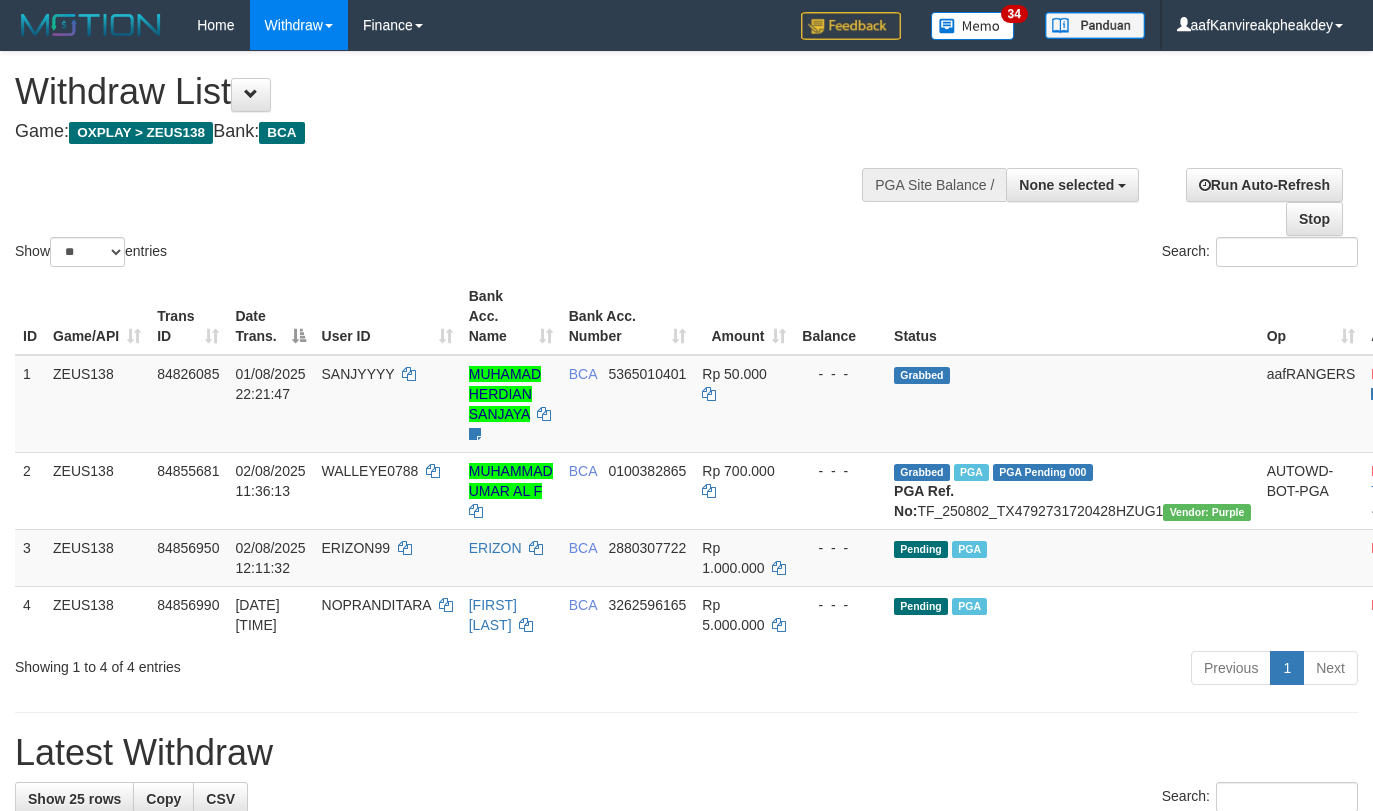 select 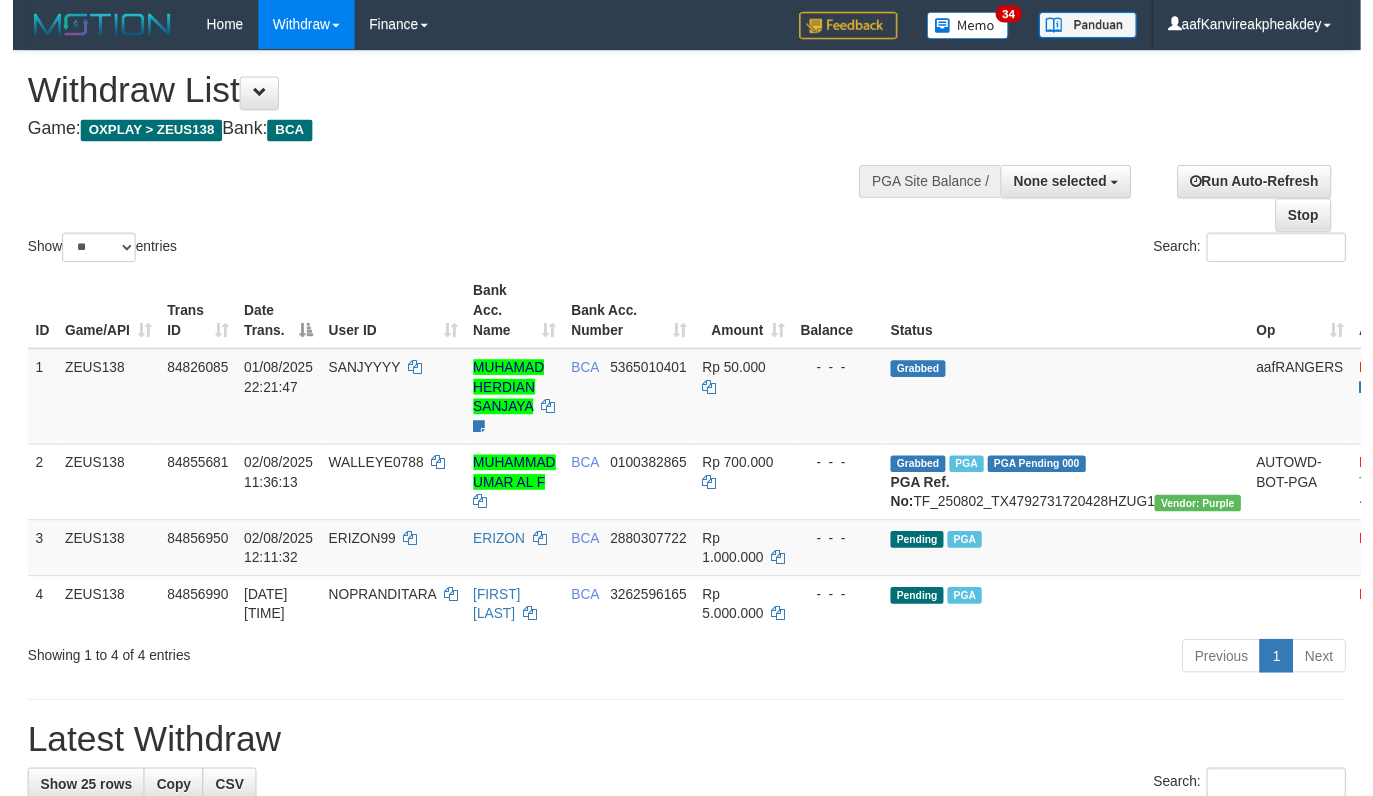 scroll, scrollTop: 0, scrollLeft: 0, axis: both 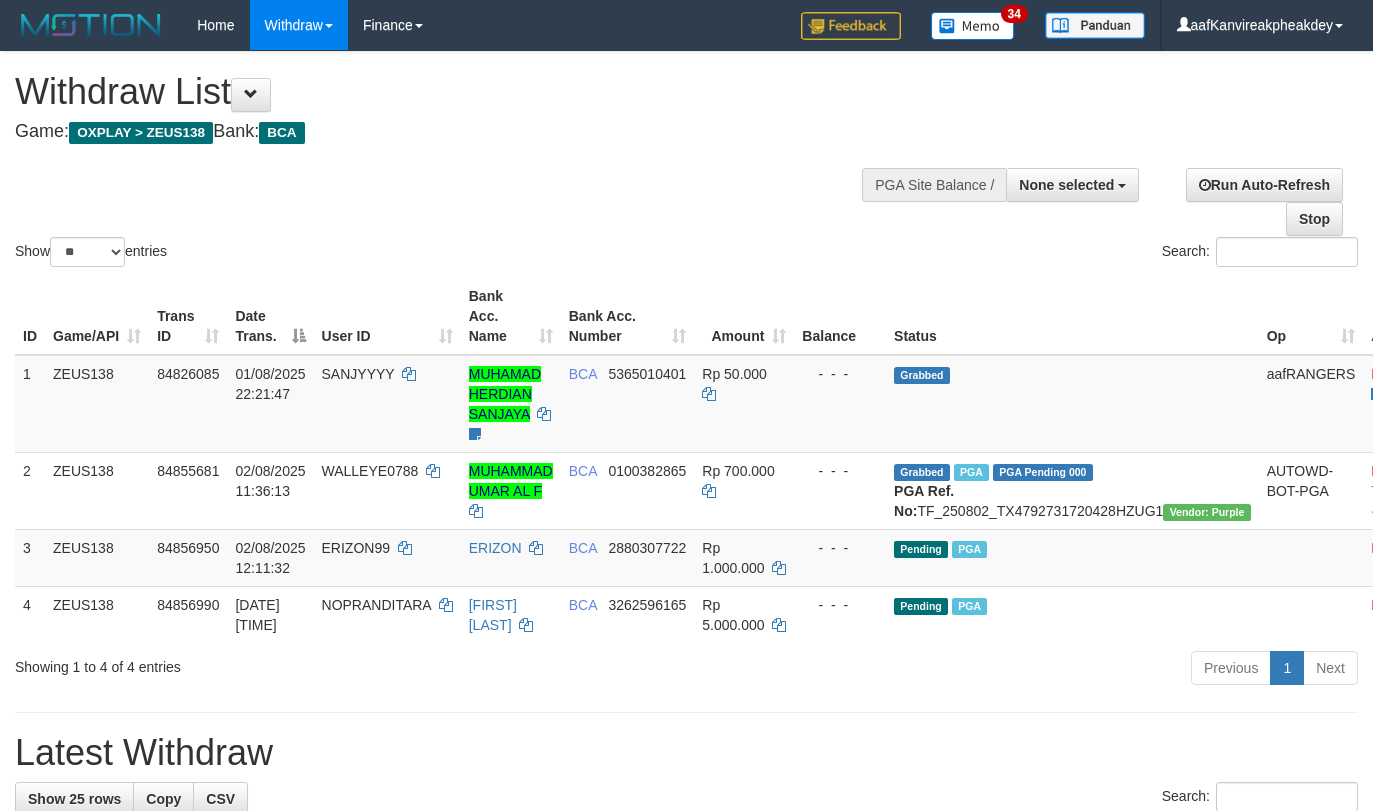 select 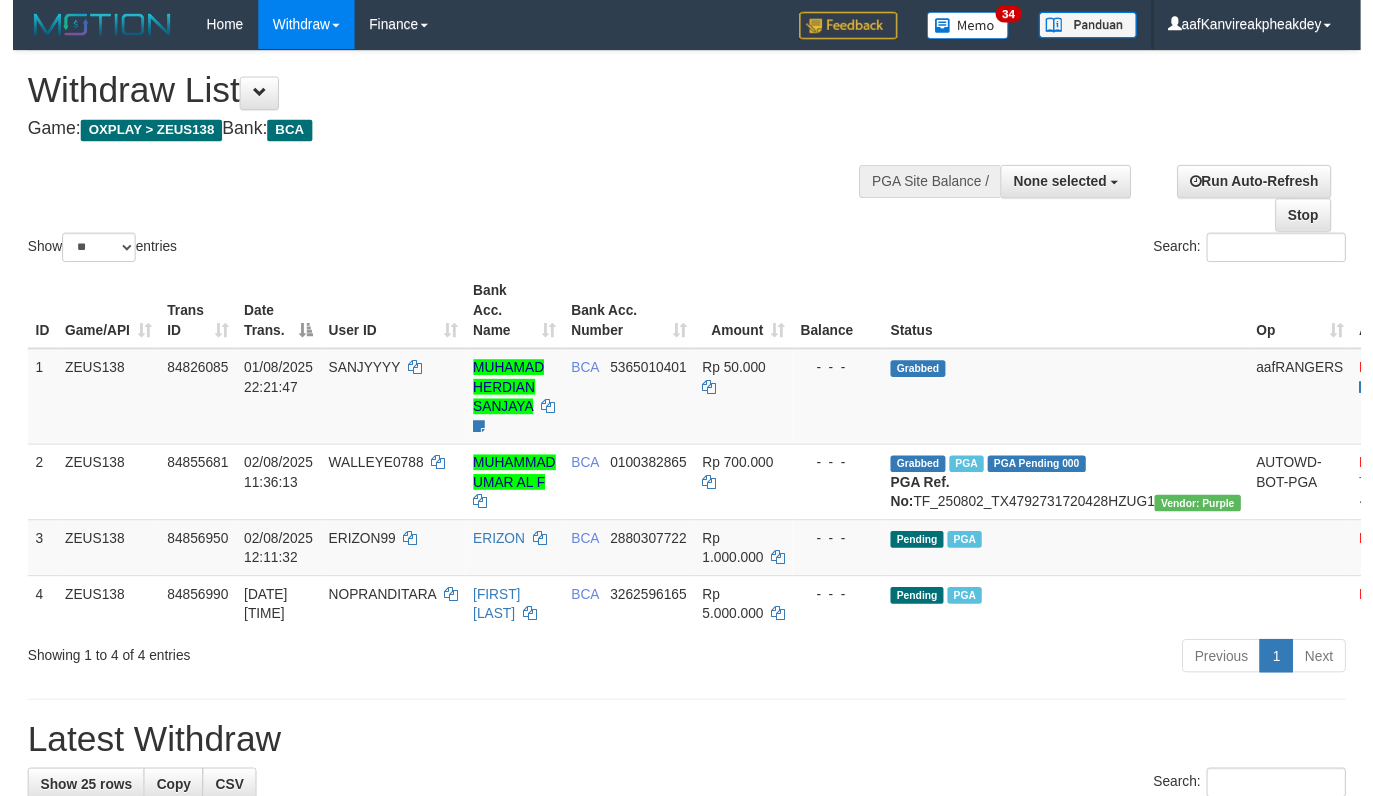 scroll, scrollTop: 0, scrollLeft: 0, axis: both 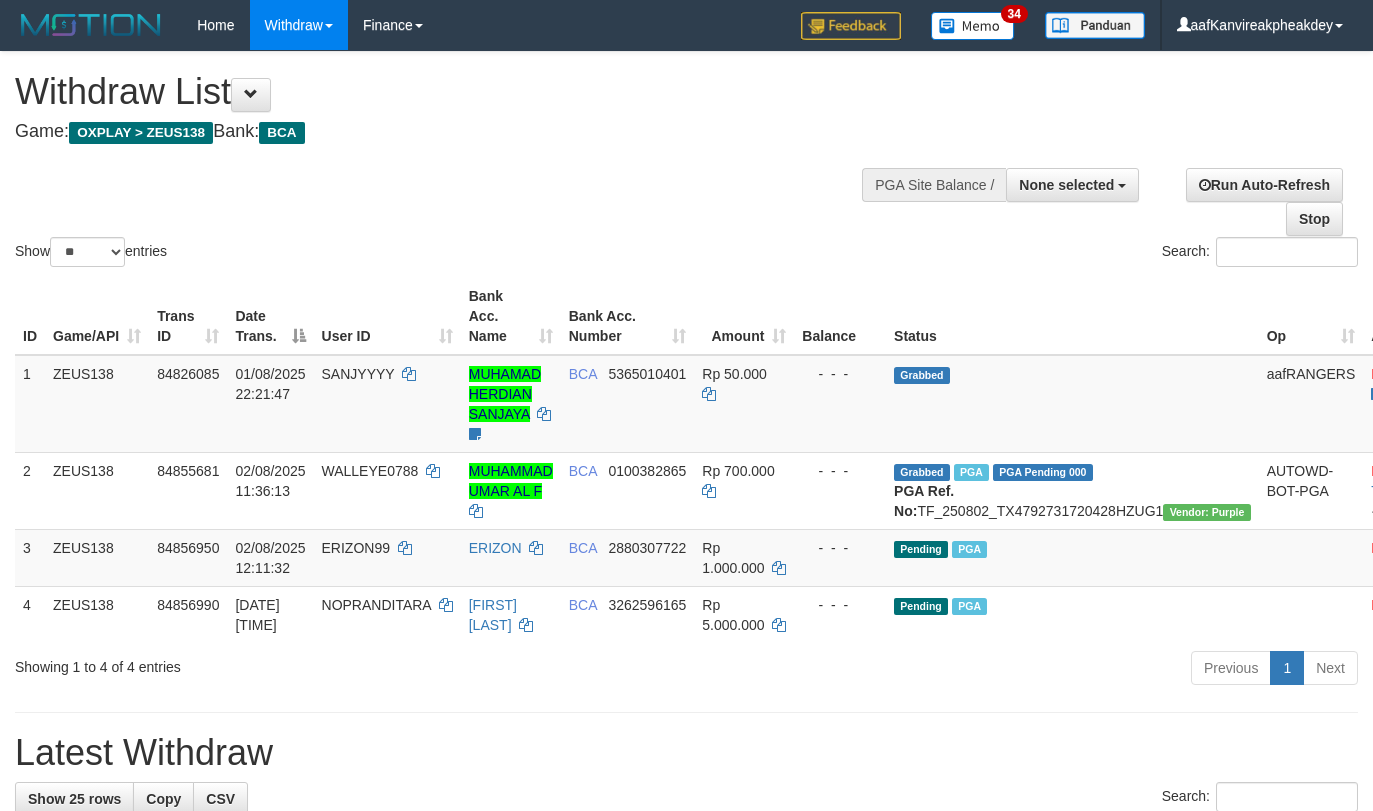 select 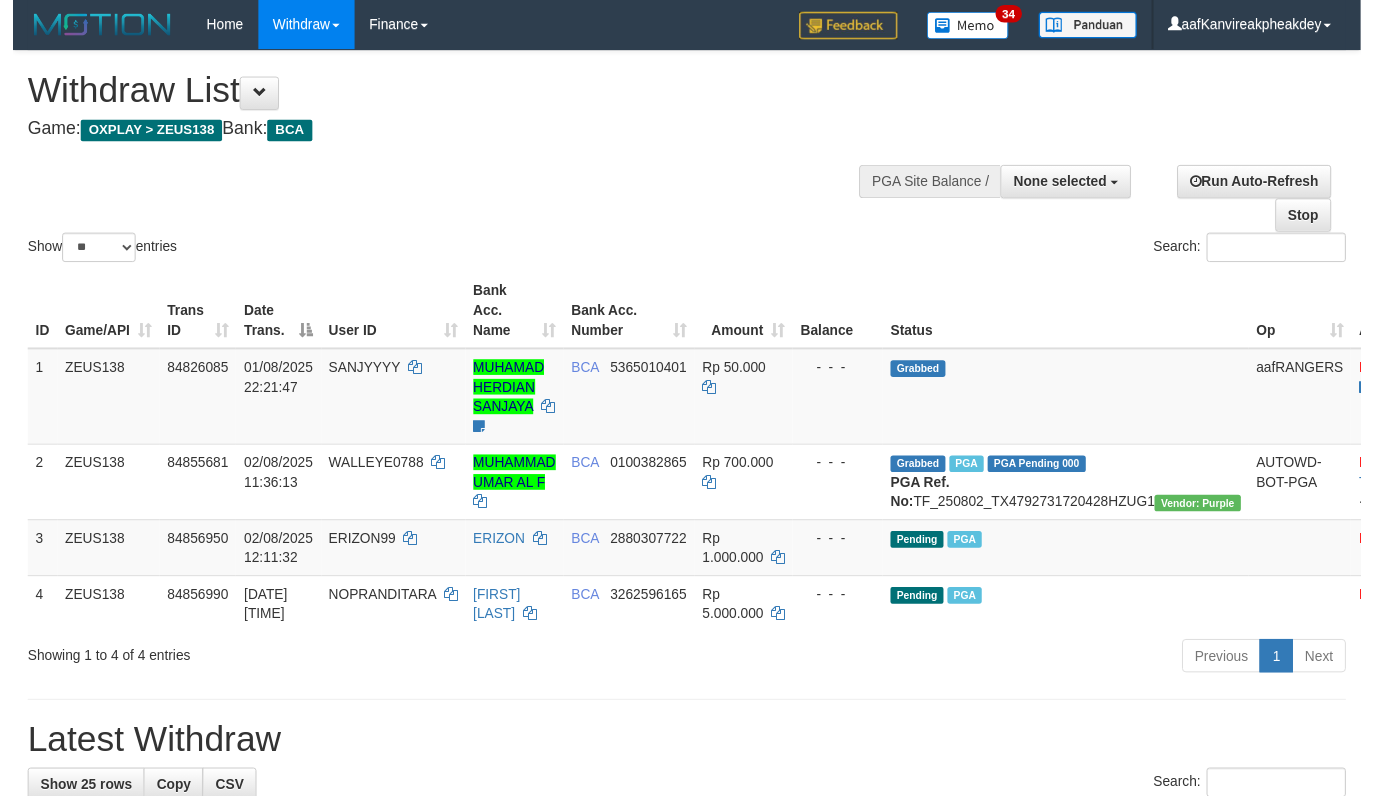 scroll, scrollTop: 0, scrollLeft: 0, axis: both 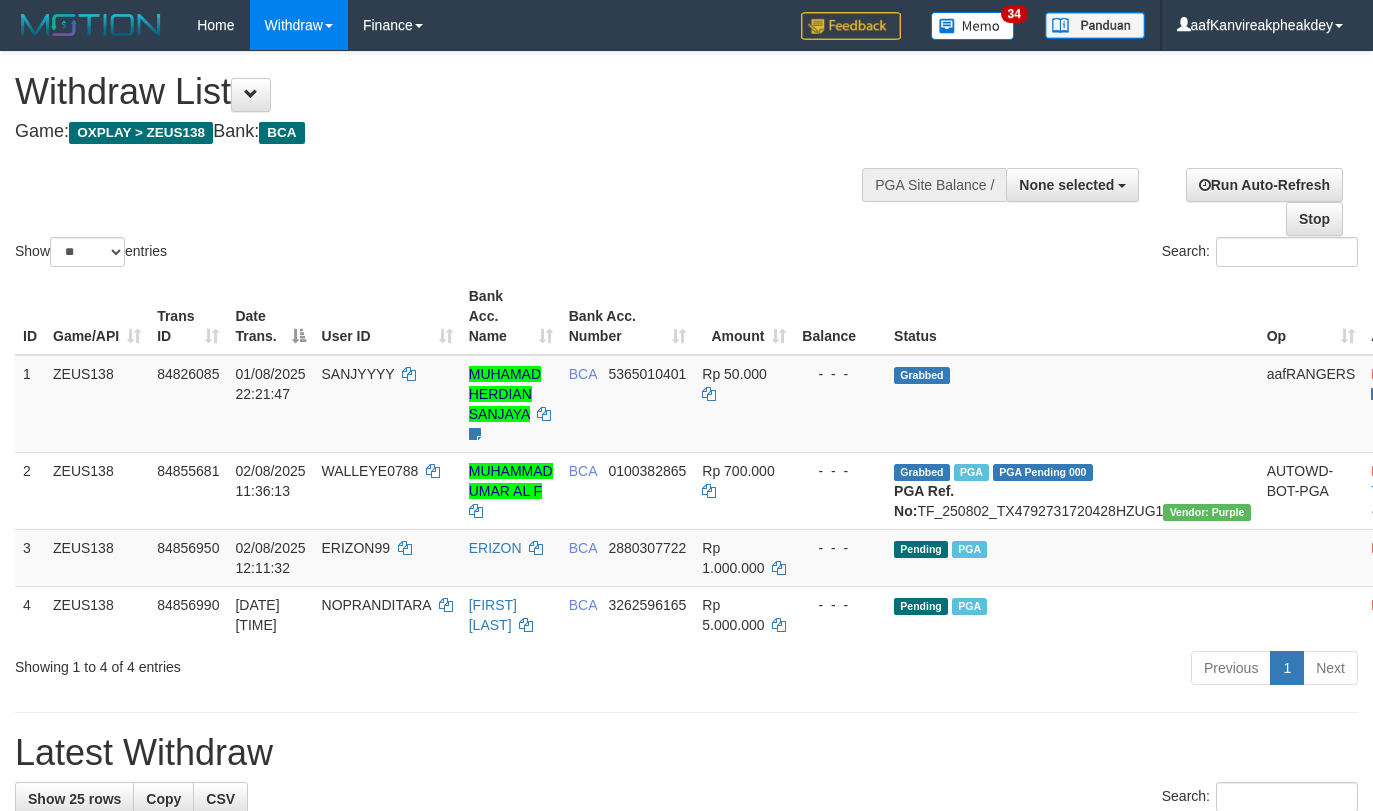 select 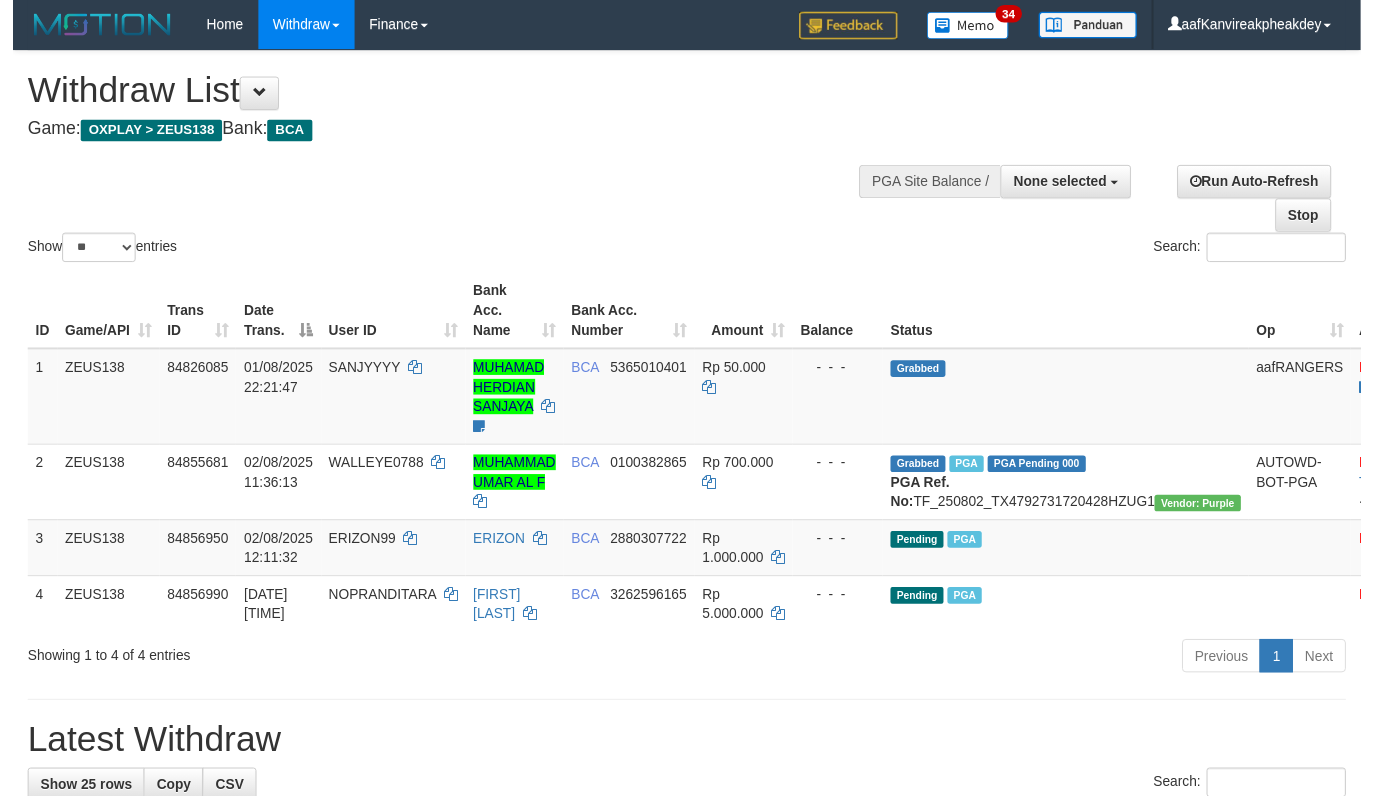 scroll, scrollTop: 0, scrollLeft: 0, axis: both 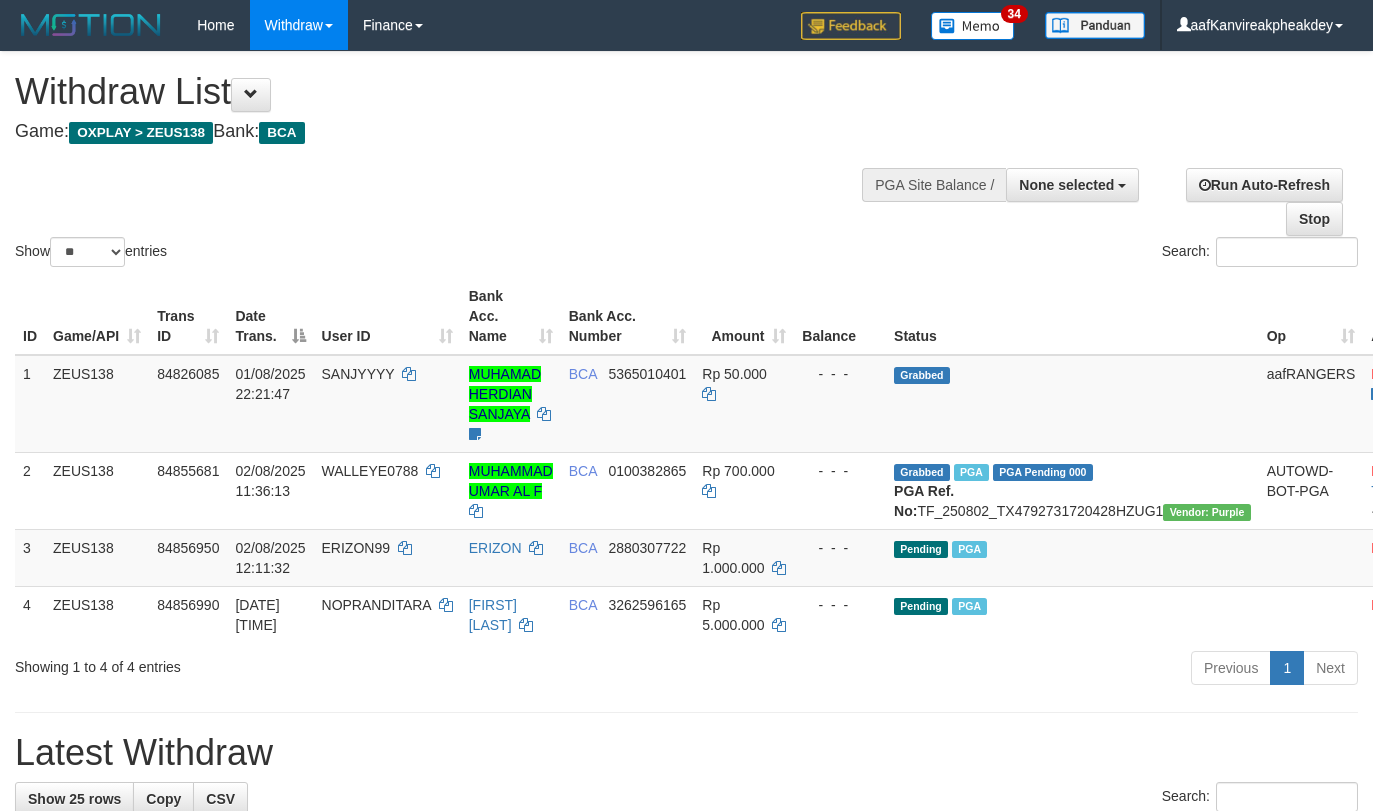 select 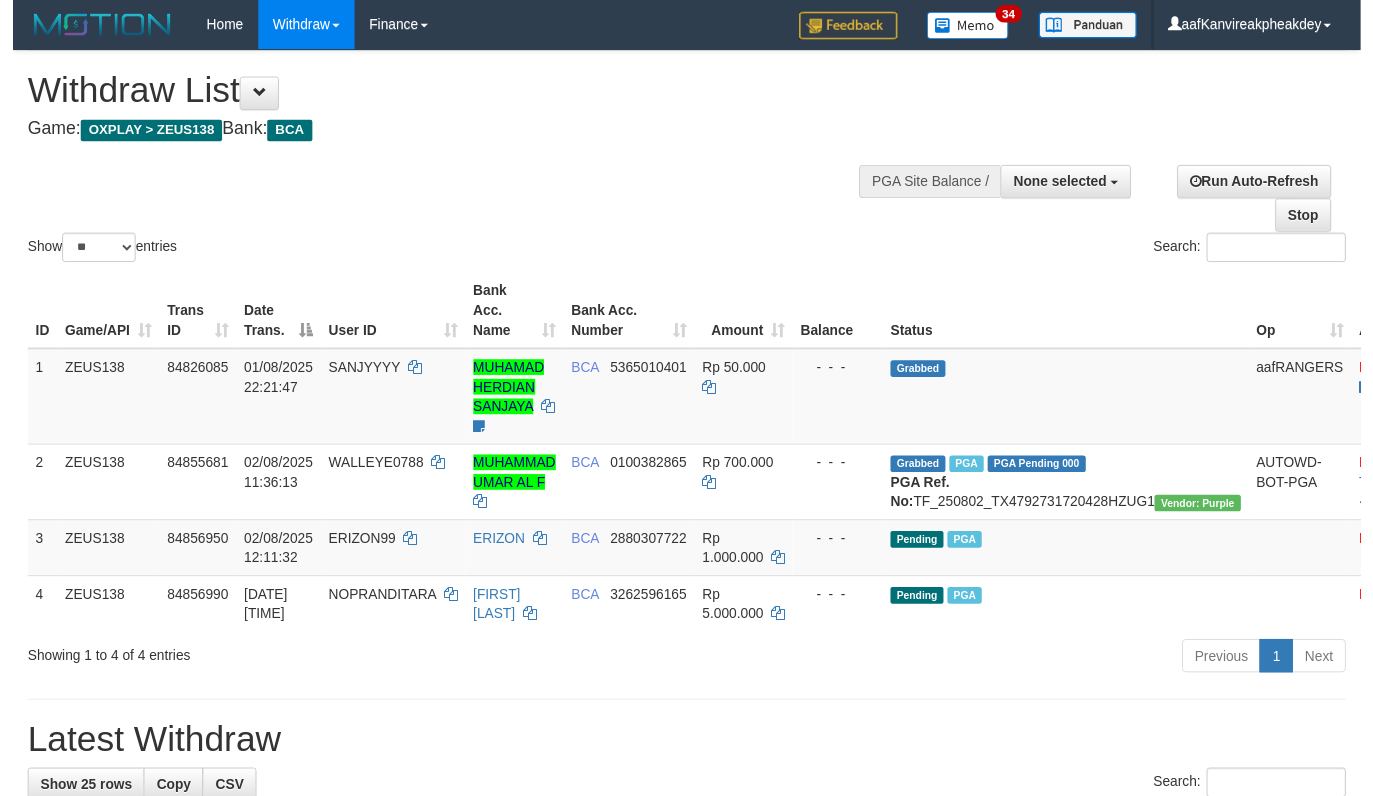 scroll, scrollTop: 0, scrollLeft: 0, axis: both 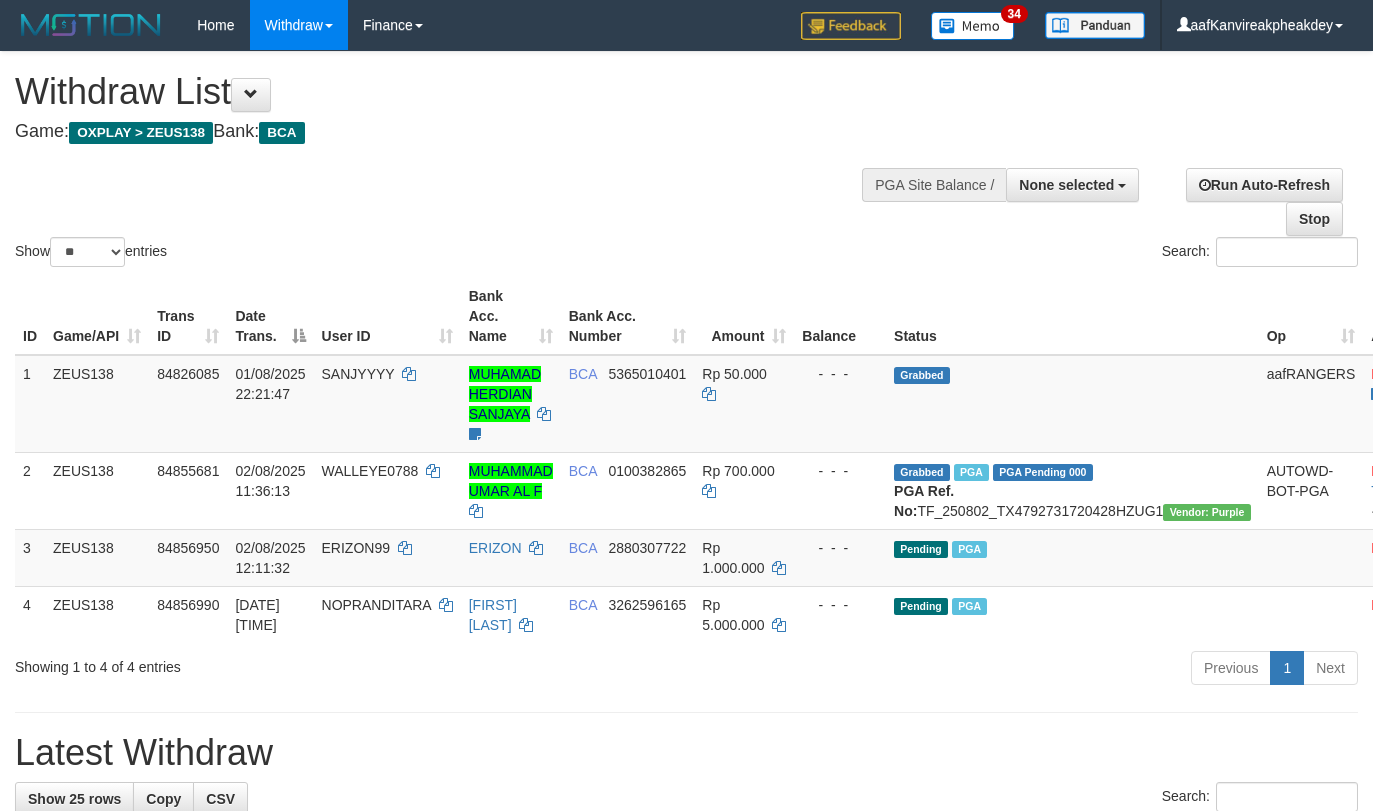select 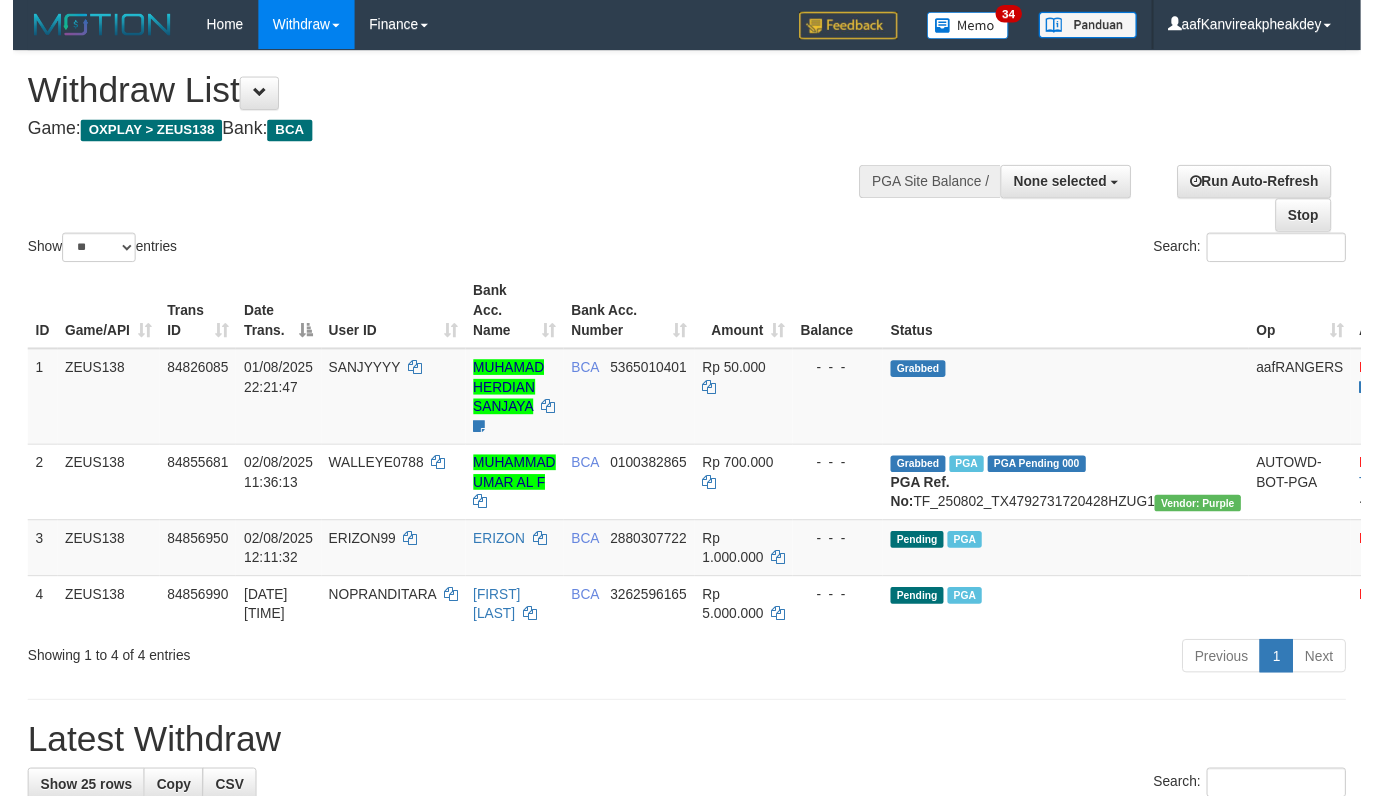 scroll, scrollTop: 0, scrollLeft: 0, axis: both 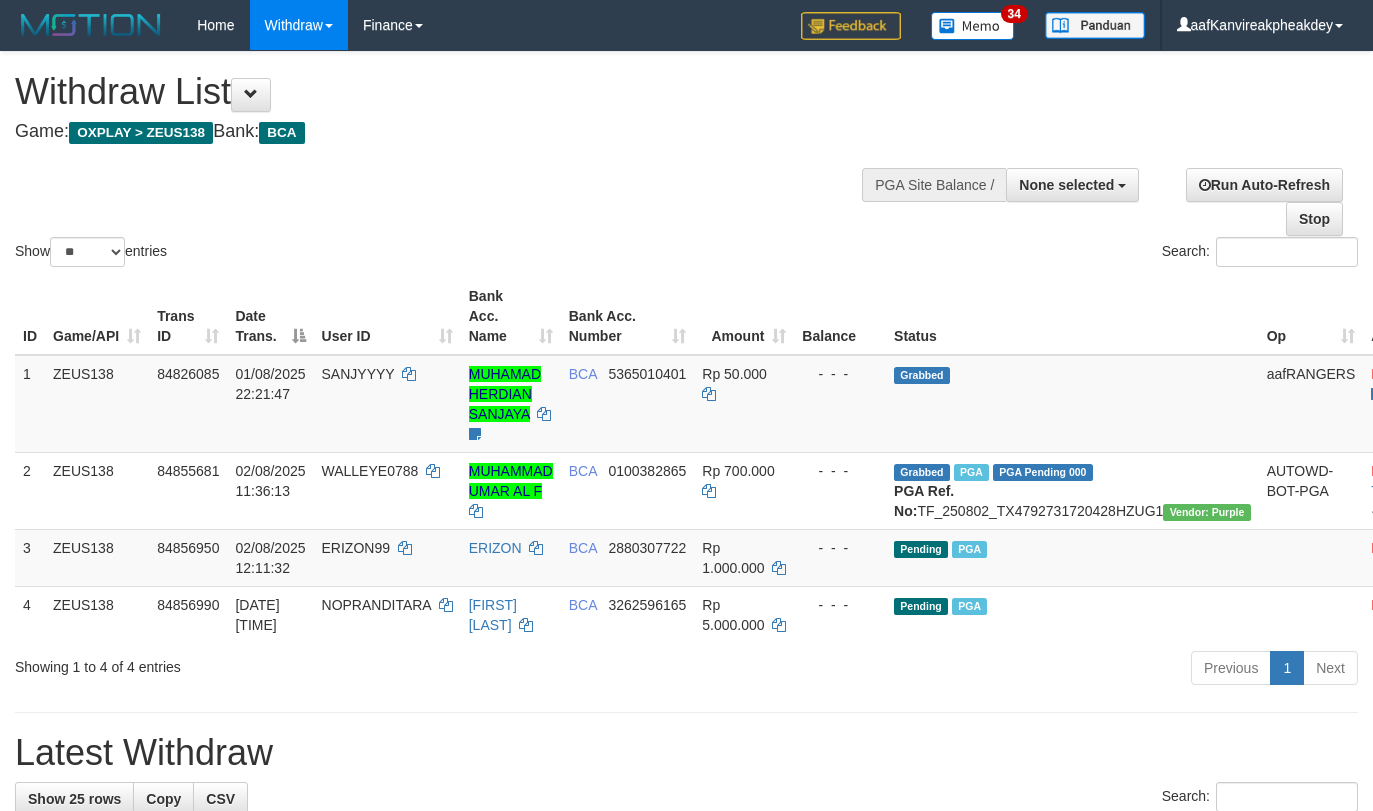 select 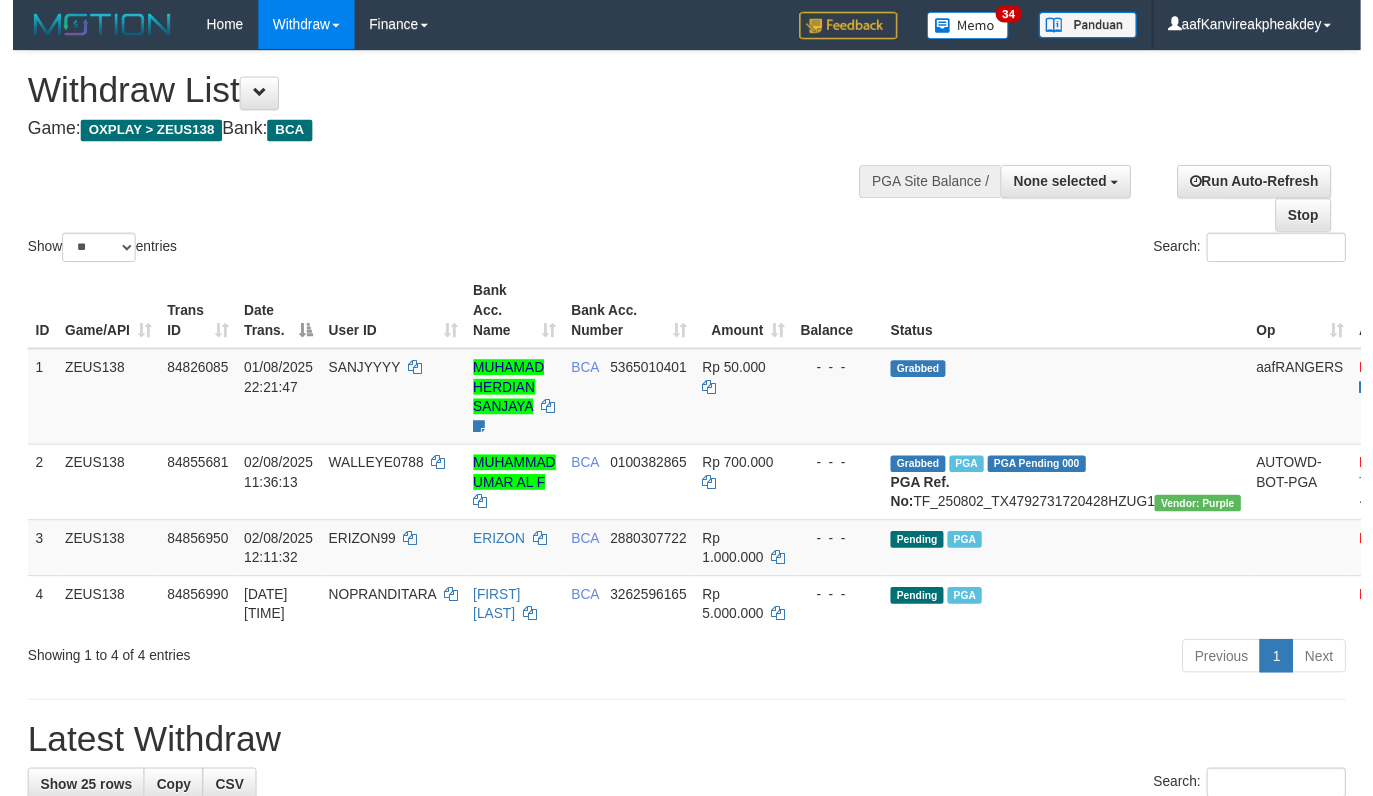 scroll, scrollTop: 0, scrollLeft: 0, axis: both 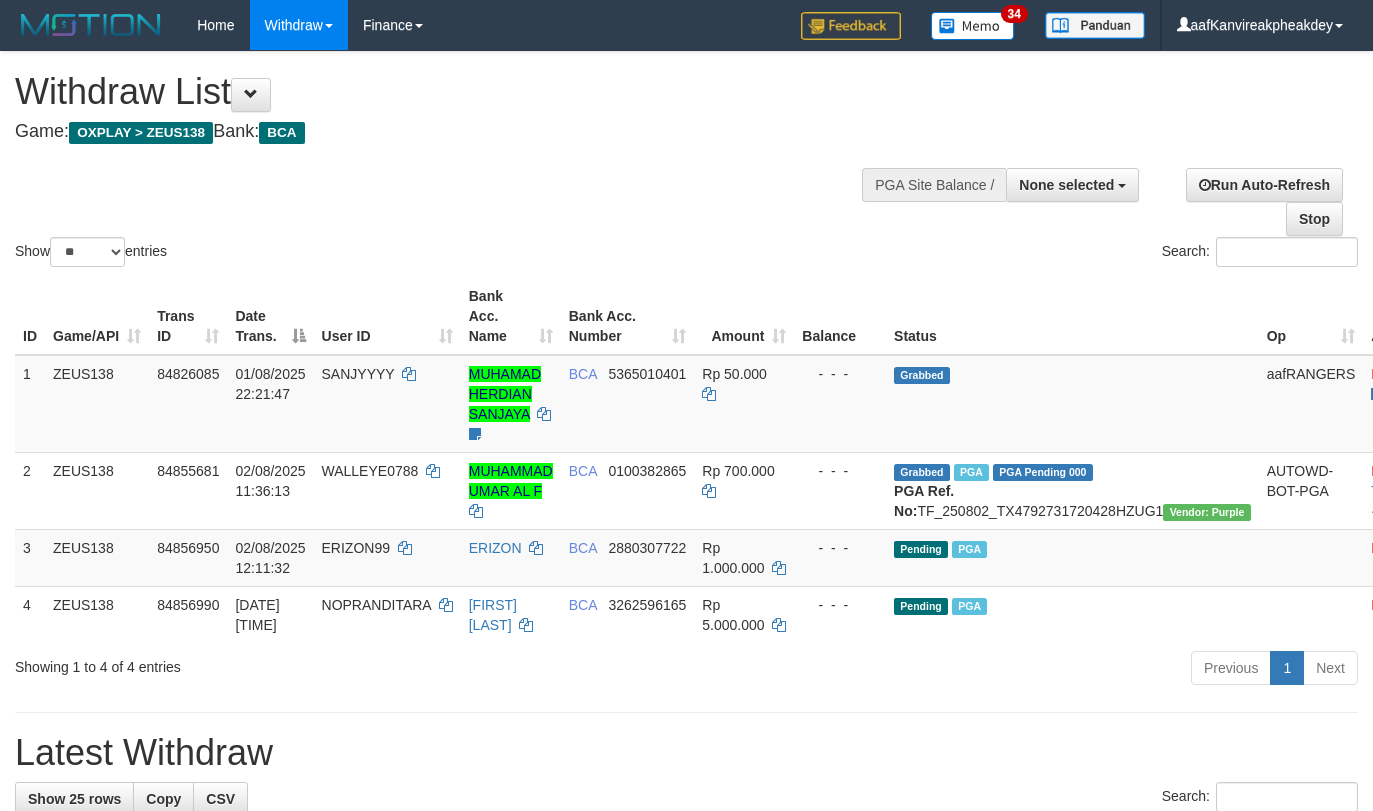 select 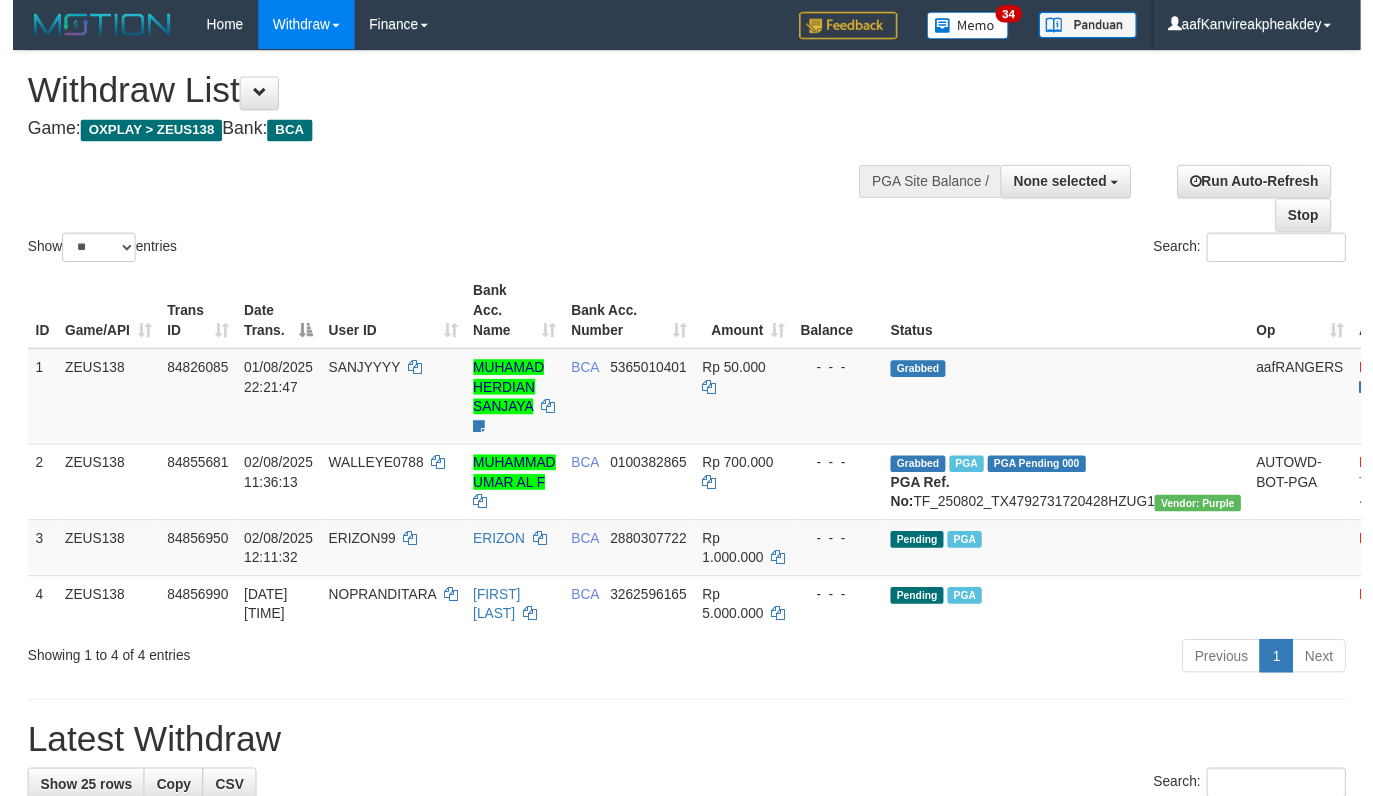 scroll, scrollTop: 0, scrollLeft: 0, axis: both 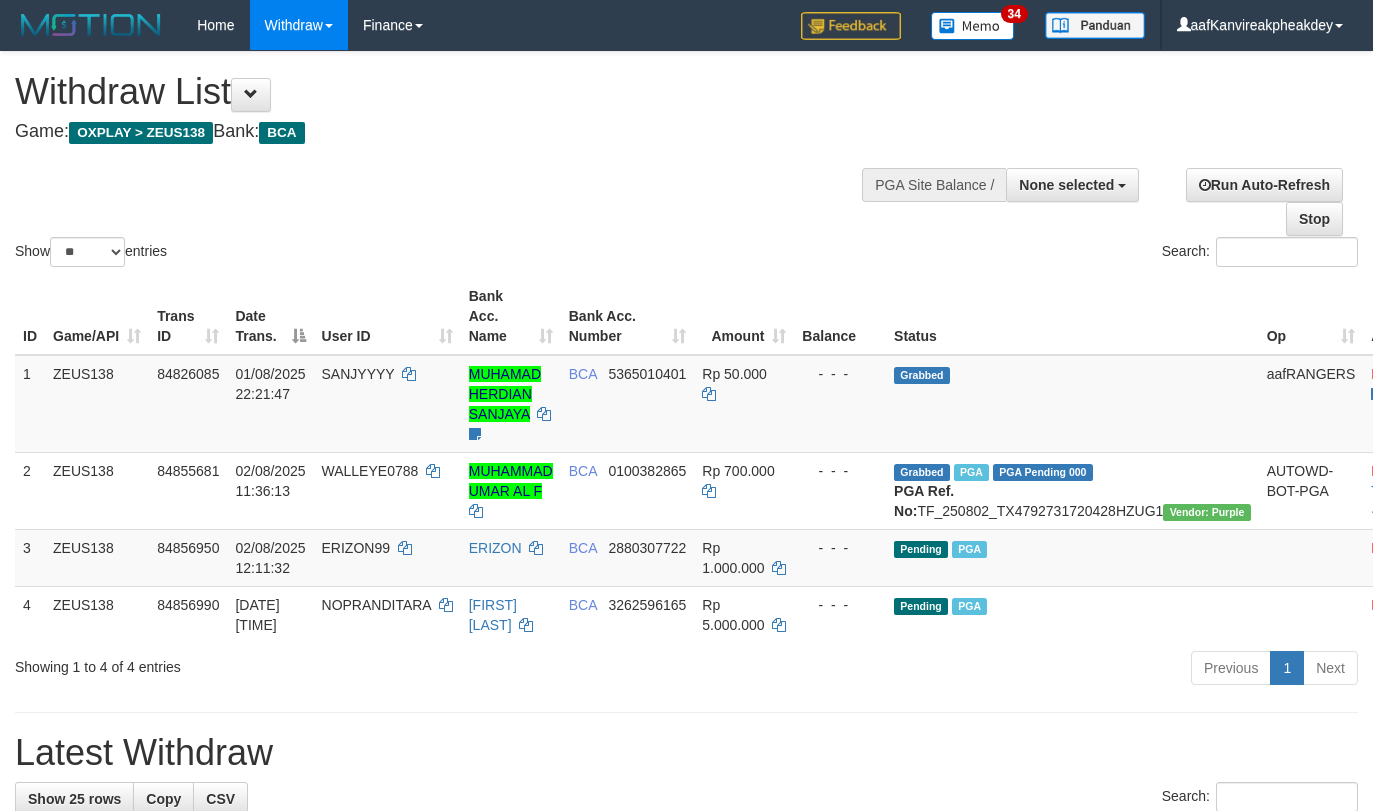 select 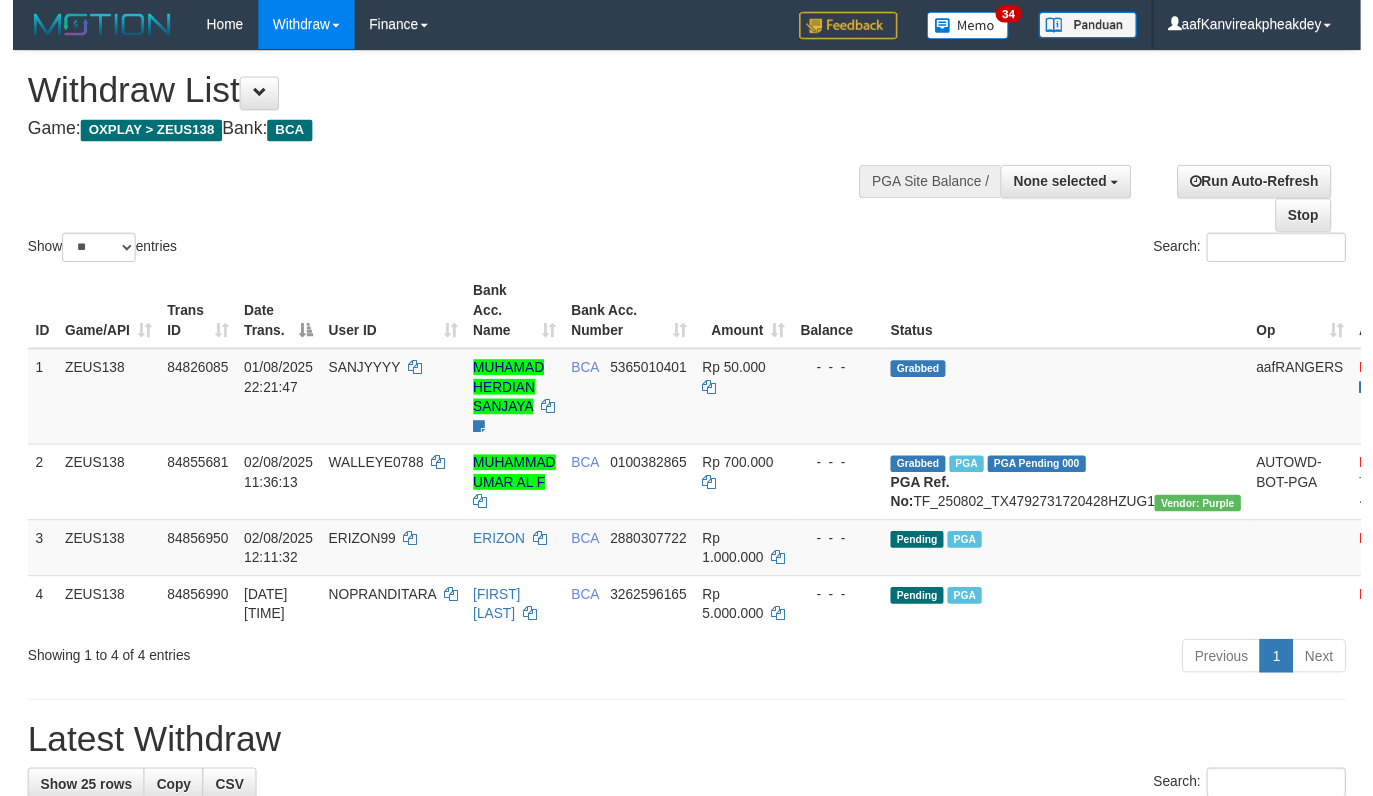 scroll, scrollTop: 0, scrollLeft: 0, axis: both 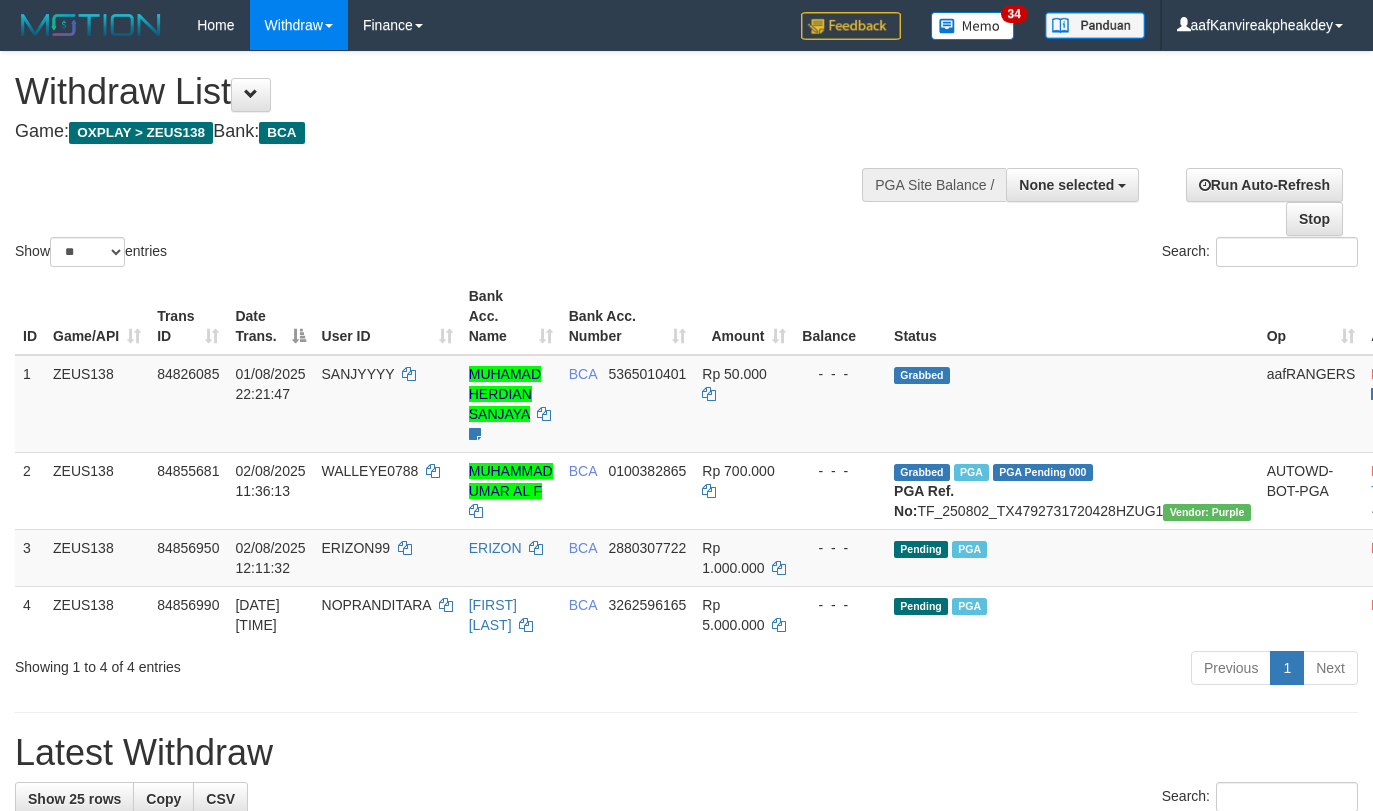 select 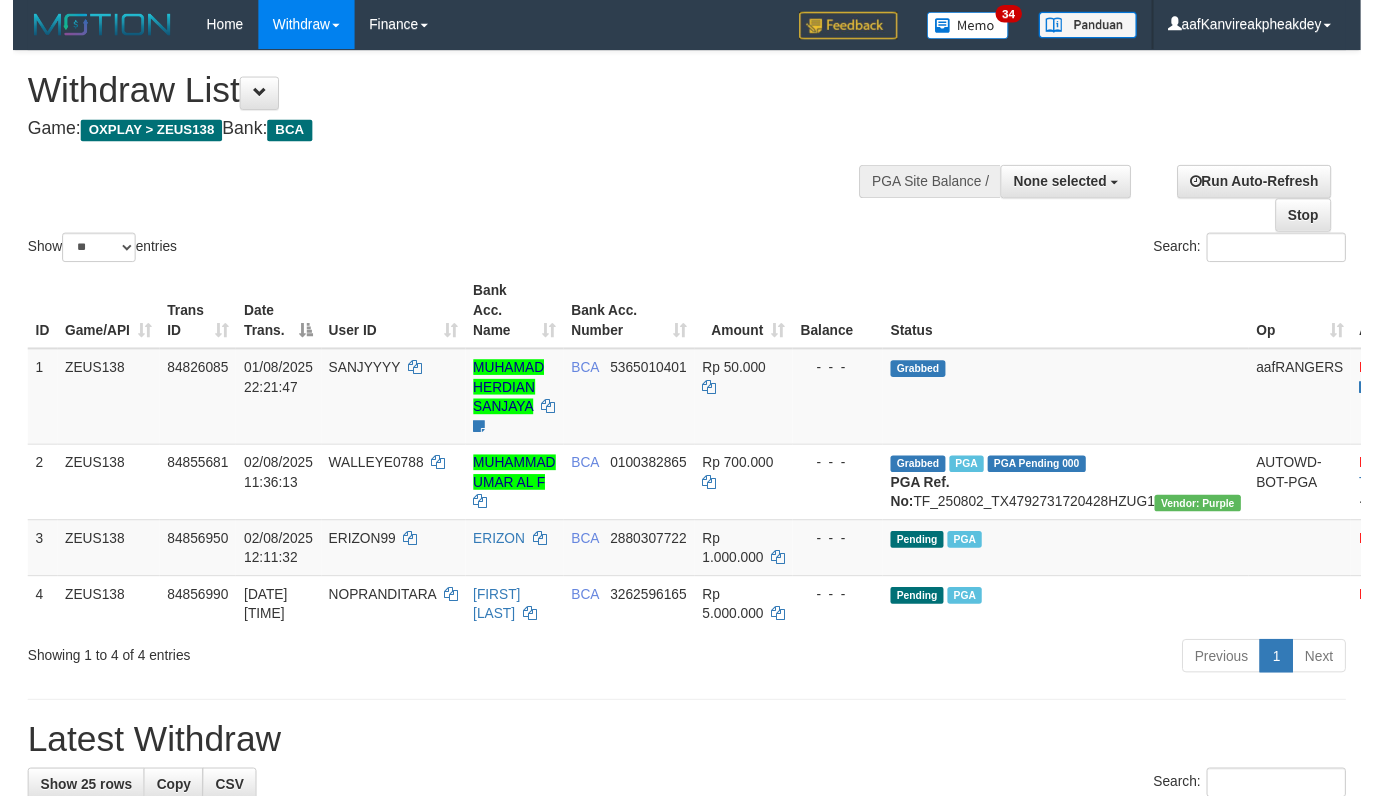 scroll, scrollTop: 0, scrollLeft: 0, axis: both 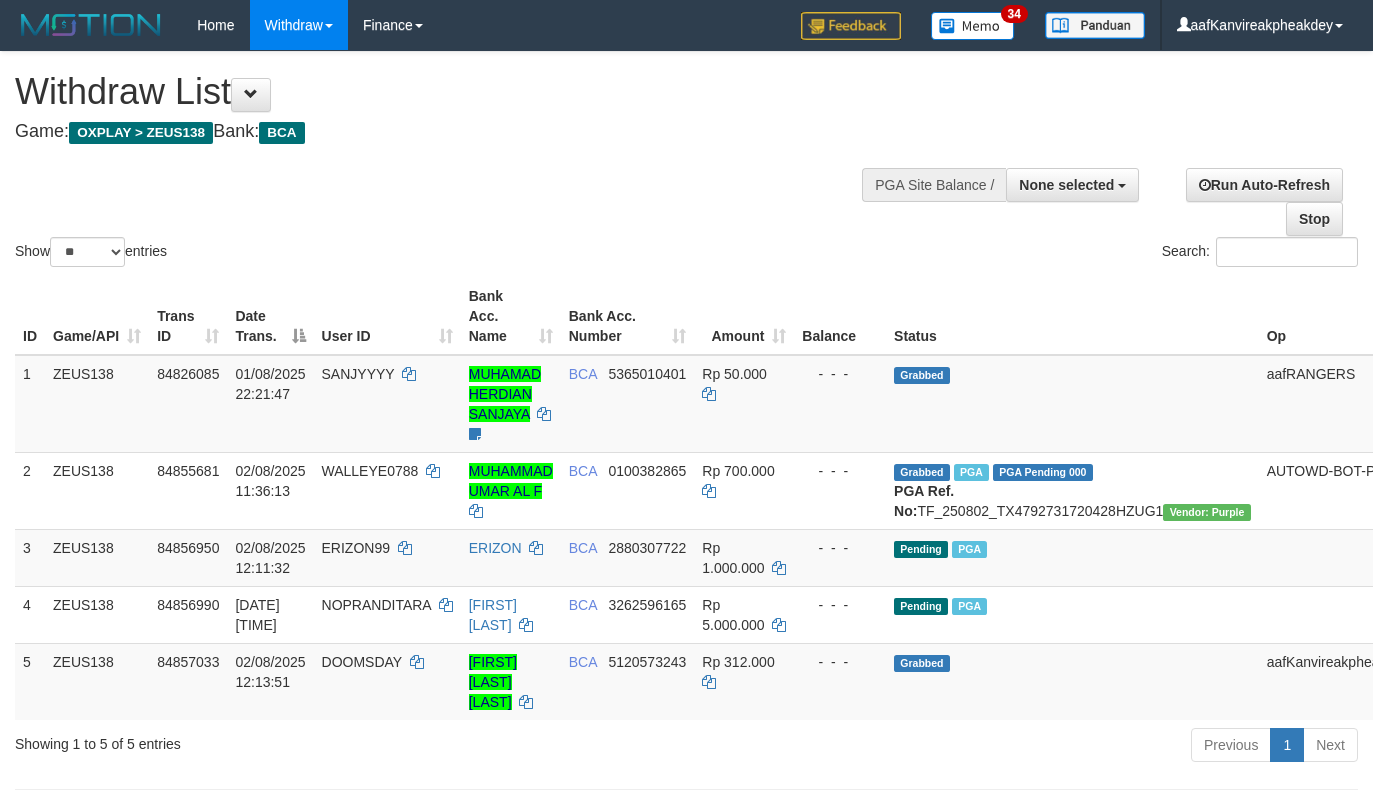 select 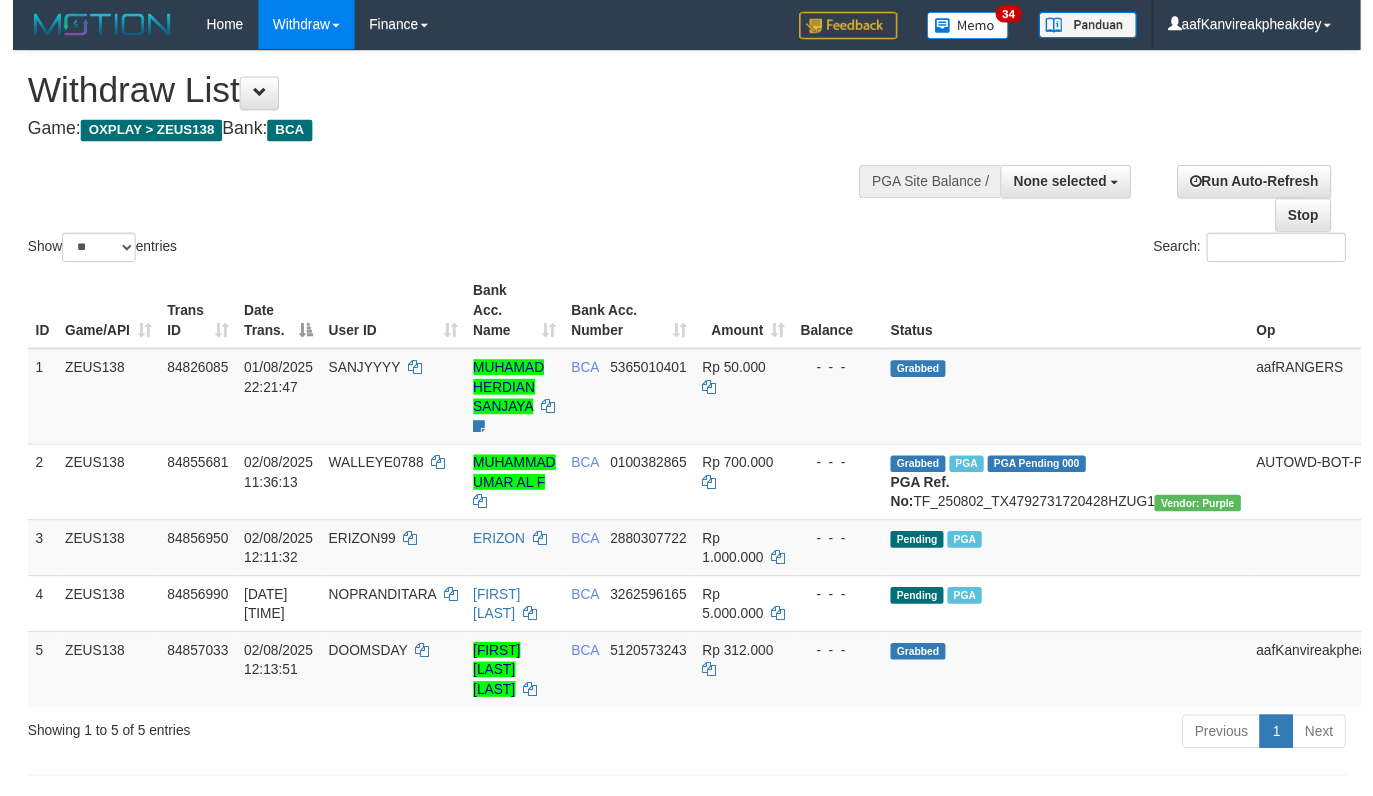 scroll, scrollTop: 0, scrollLeft: 0, axis: both 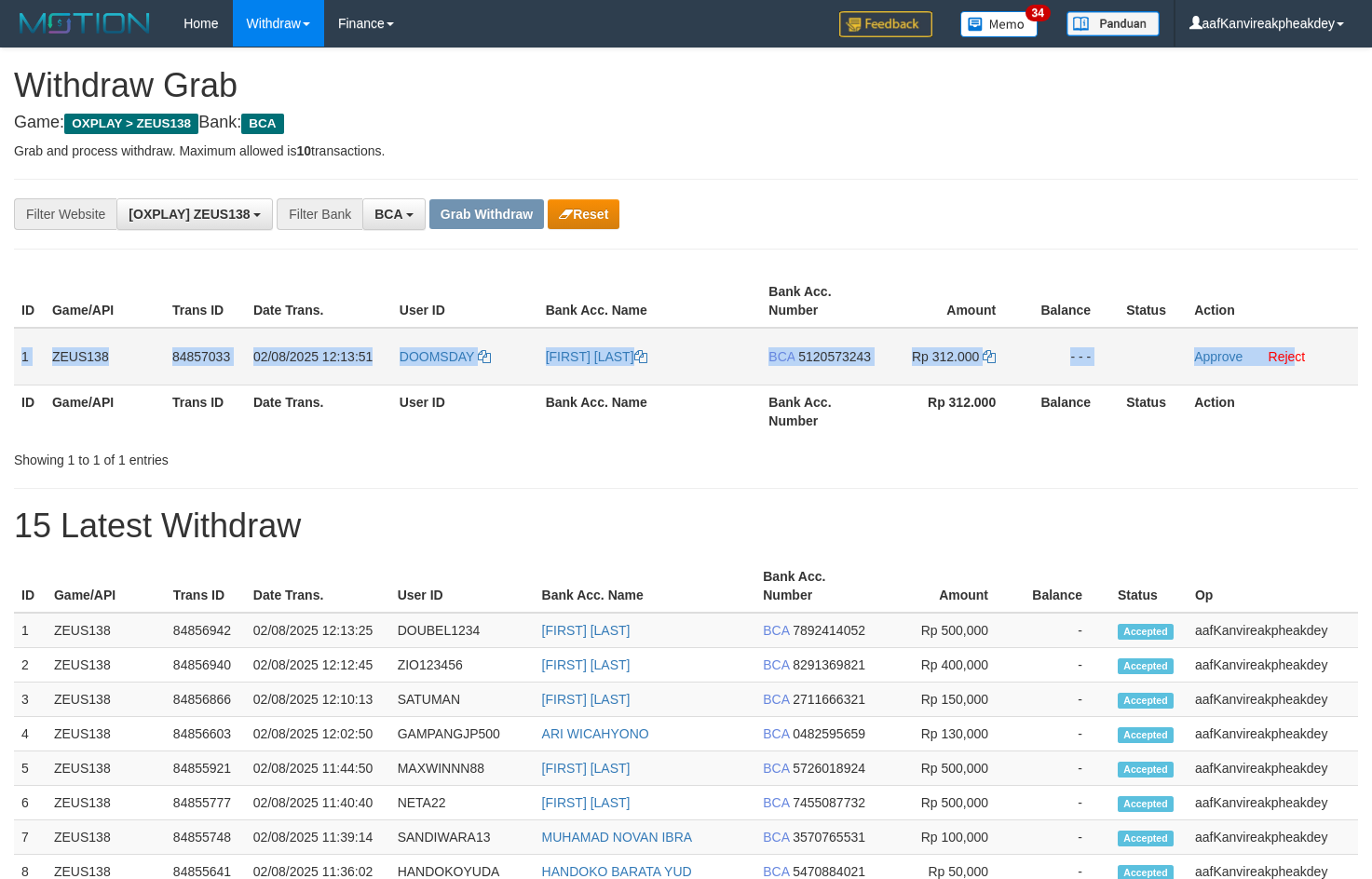 copy on "1
ZEUS138
84857033
[DATE] [TIME]
DOOMSDAY
[FIRST] [LAST]
BCA
5120573243
Rp 312.000
- - -
Approve
Reject" 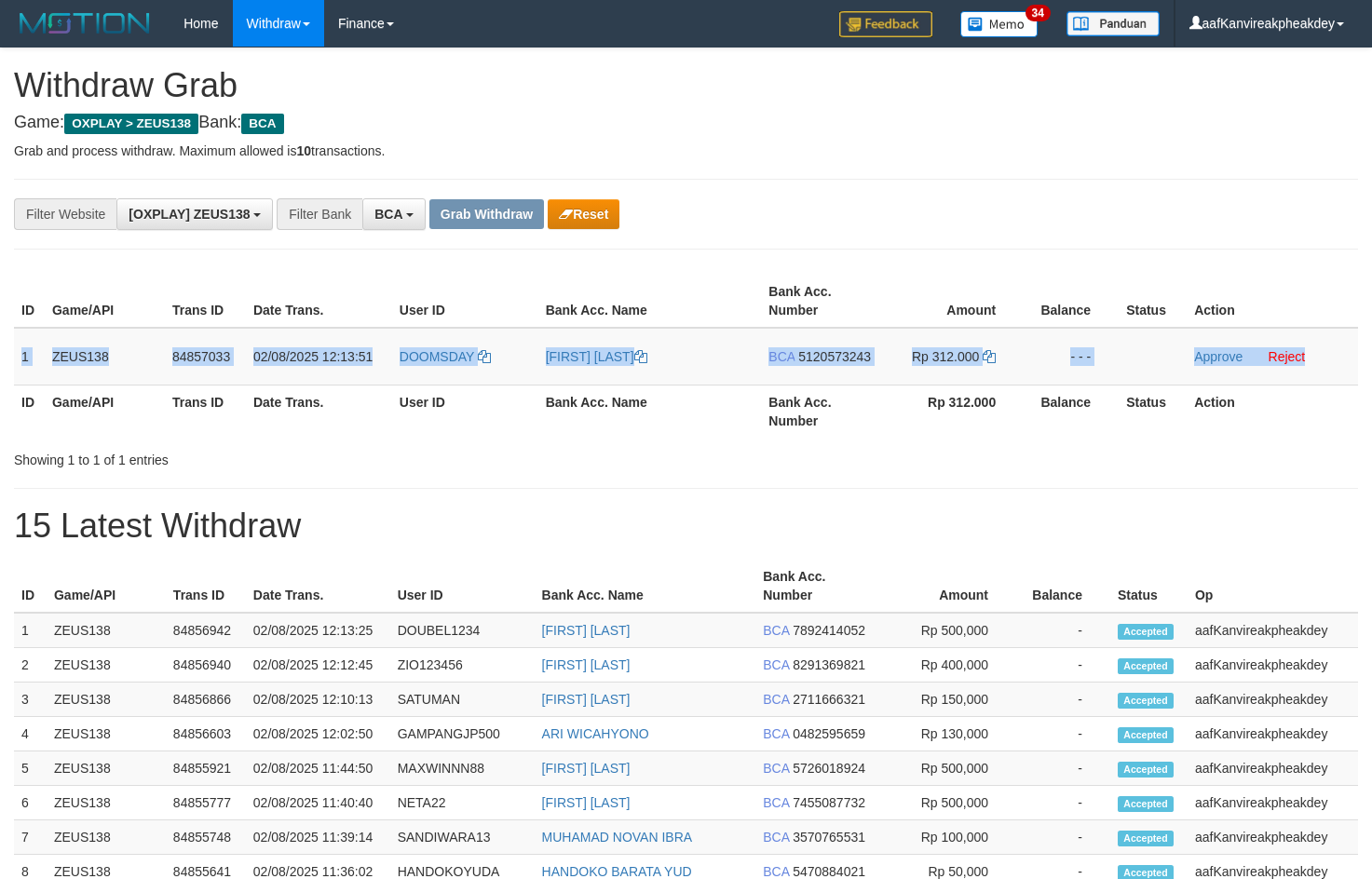 drag, startPoint x: 21, startPoint y: 358, endPoint x: 1380, endPoint y: 366, distance: 1359.0235 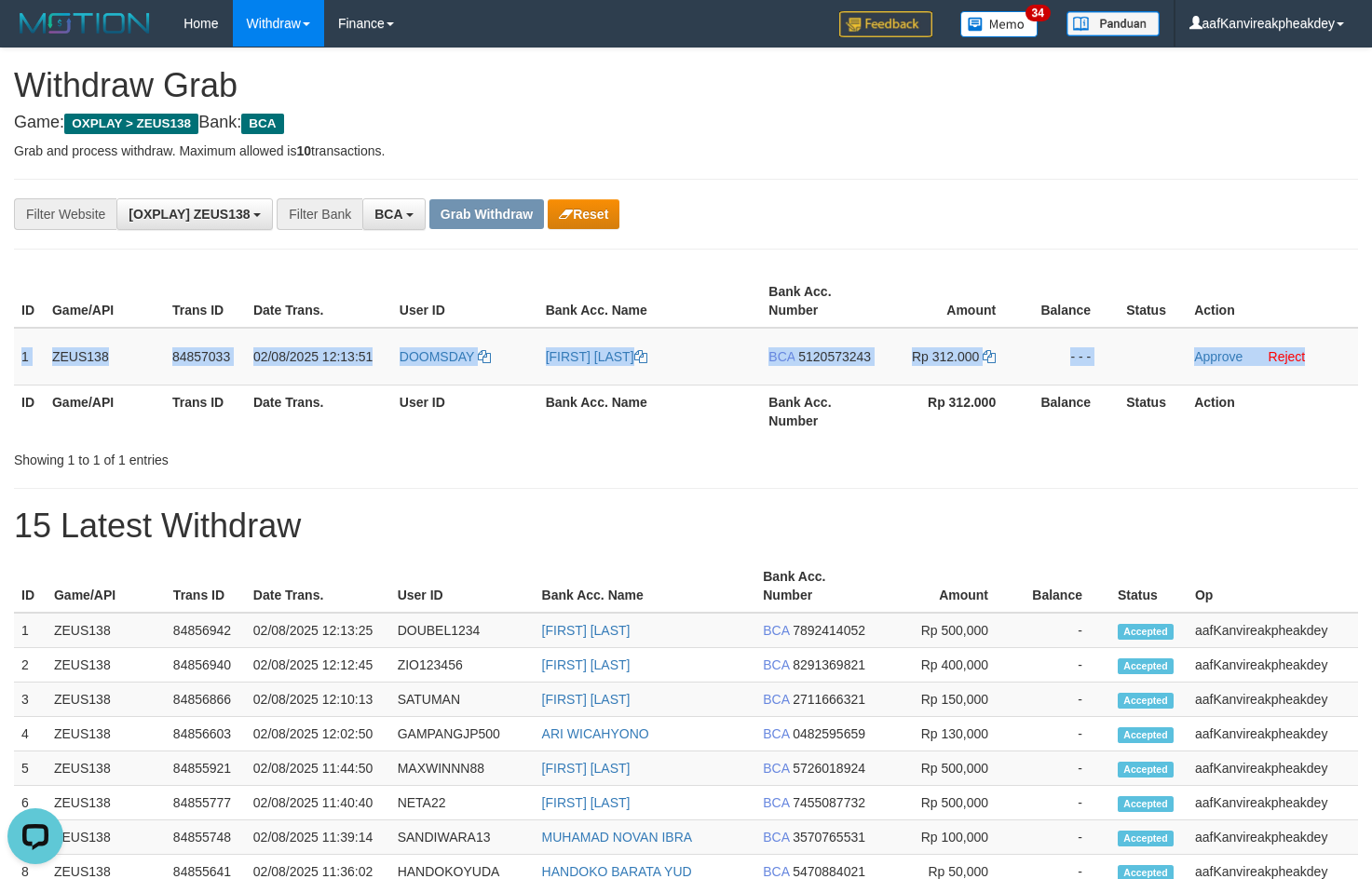 scroll, scrollTop: 0, scrollLeft: 0, axis: both 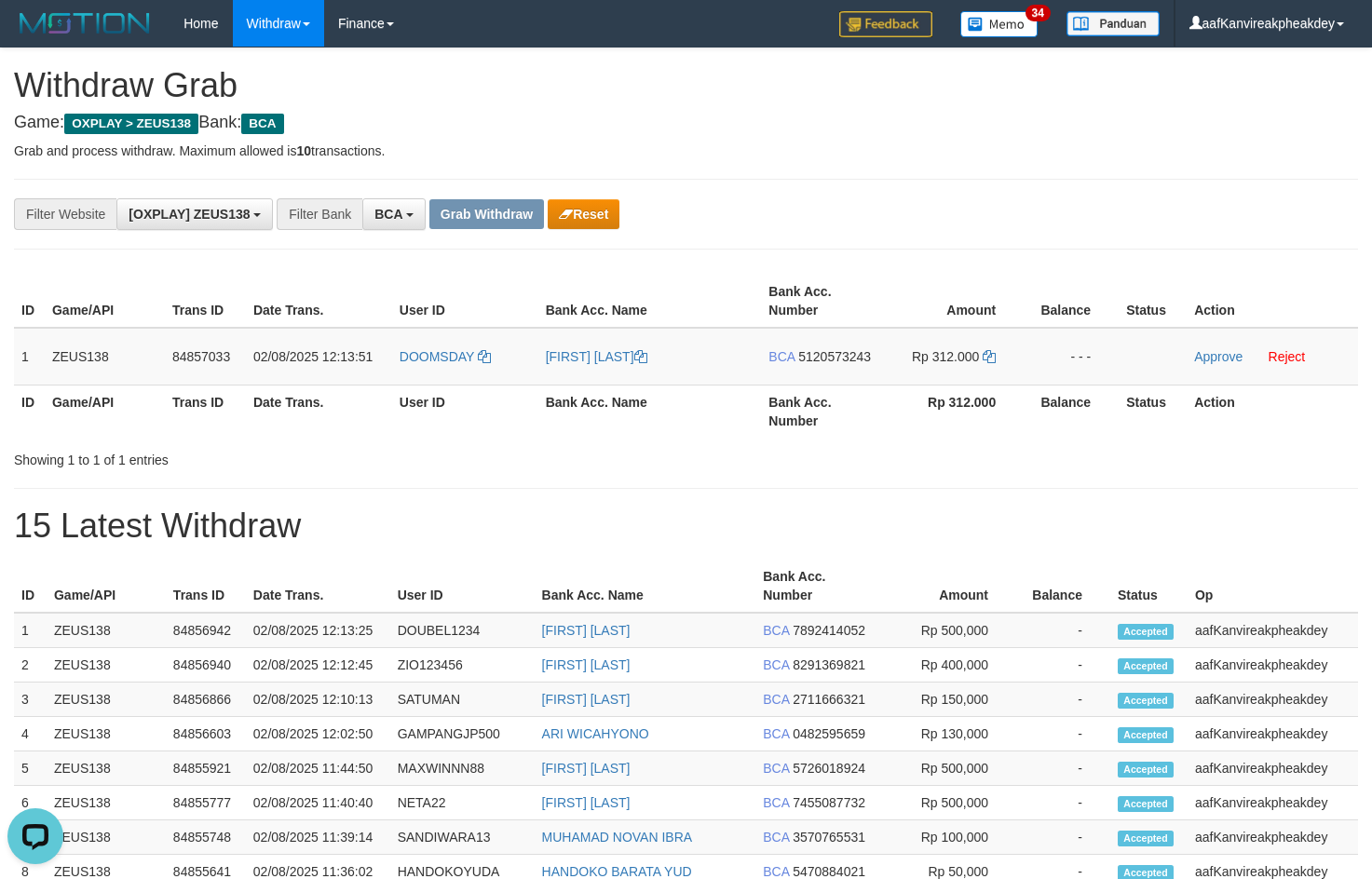 click on "**********" at bounding box center (686, 214) 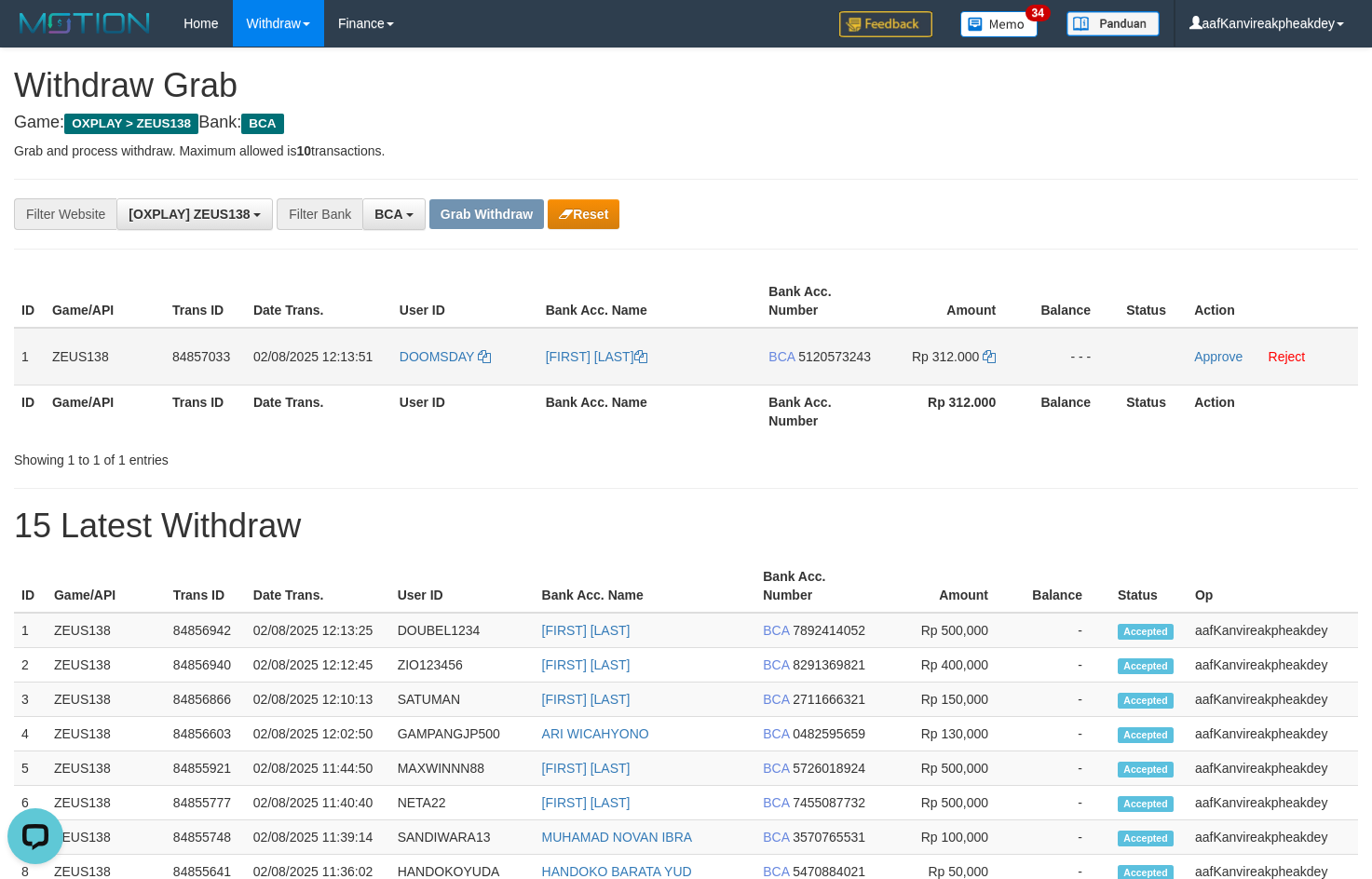 click on "BCA
5120573243" at bounding box center [821, 357] 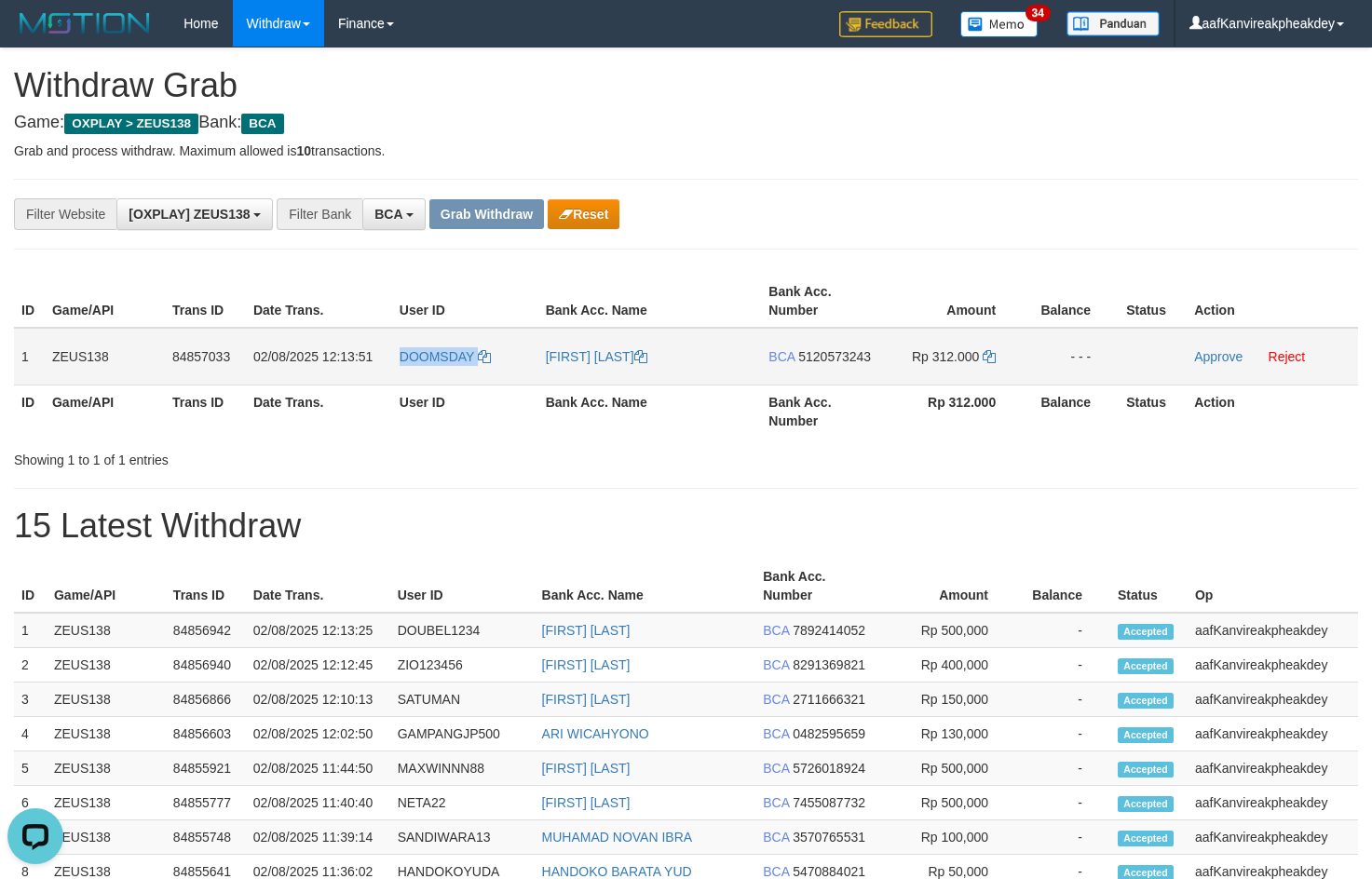 click on "DOOMSDAY" at bounding box center (465, 357) 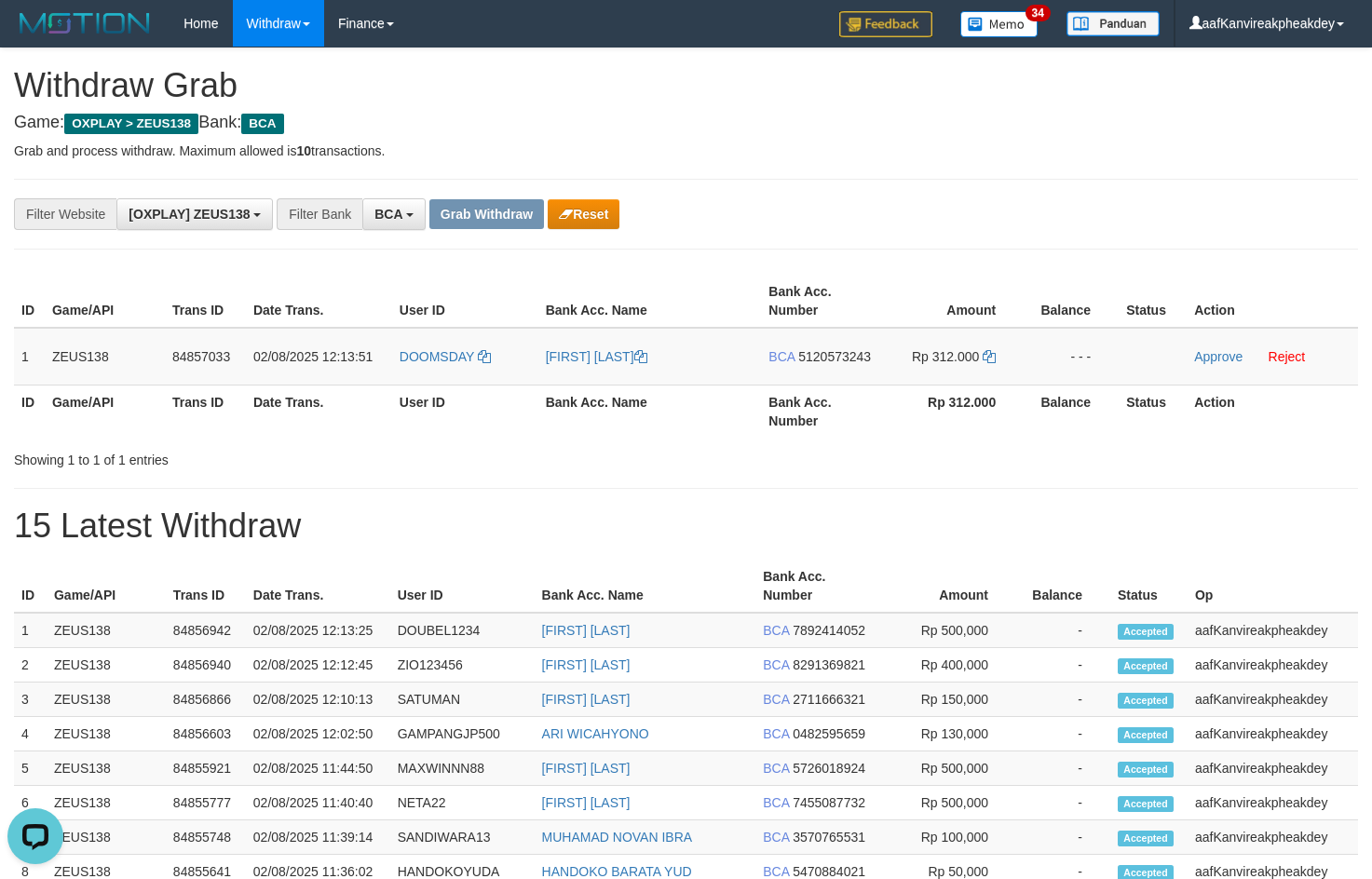 drag, startPoint x: 1041, startPoint y: 173, endPoint x: 1316, endPoint y: 307, distance: 305.9101 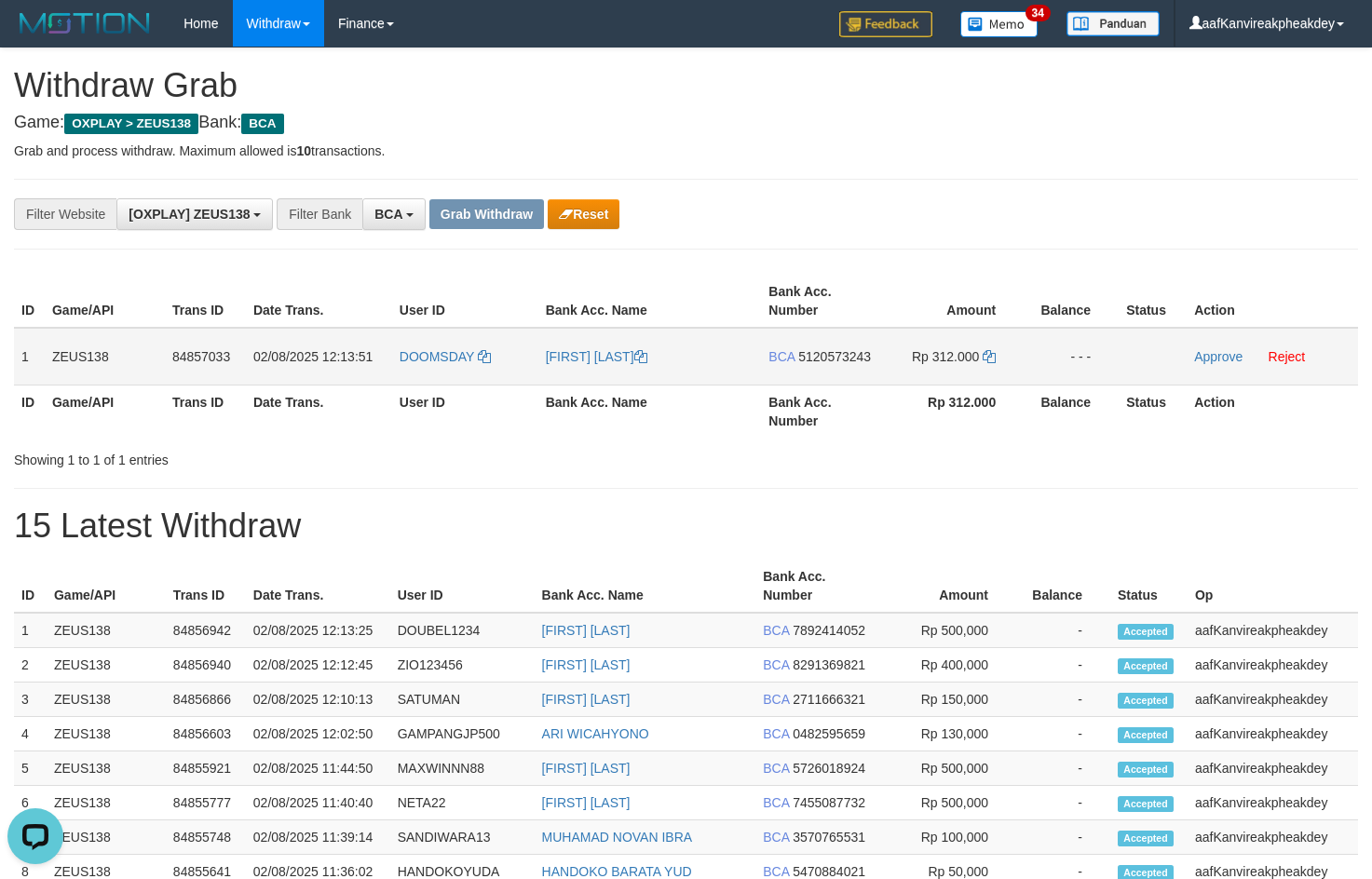 drag, startPoint x: 849, startPoint y: 356, endPoint x: 1314, endPoint y: 304, distance: 467.8985 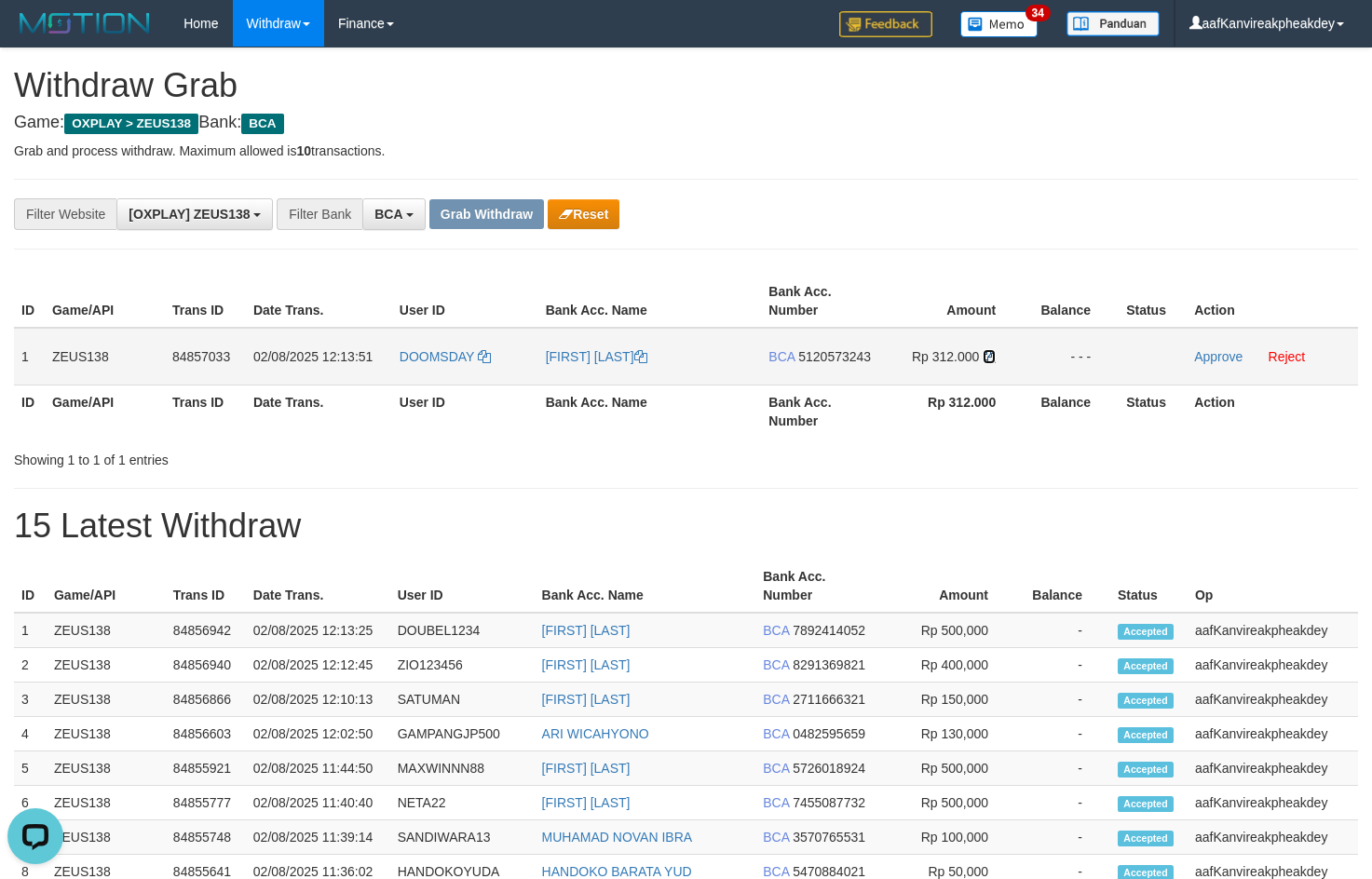 click at bounding box center [989, 357] 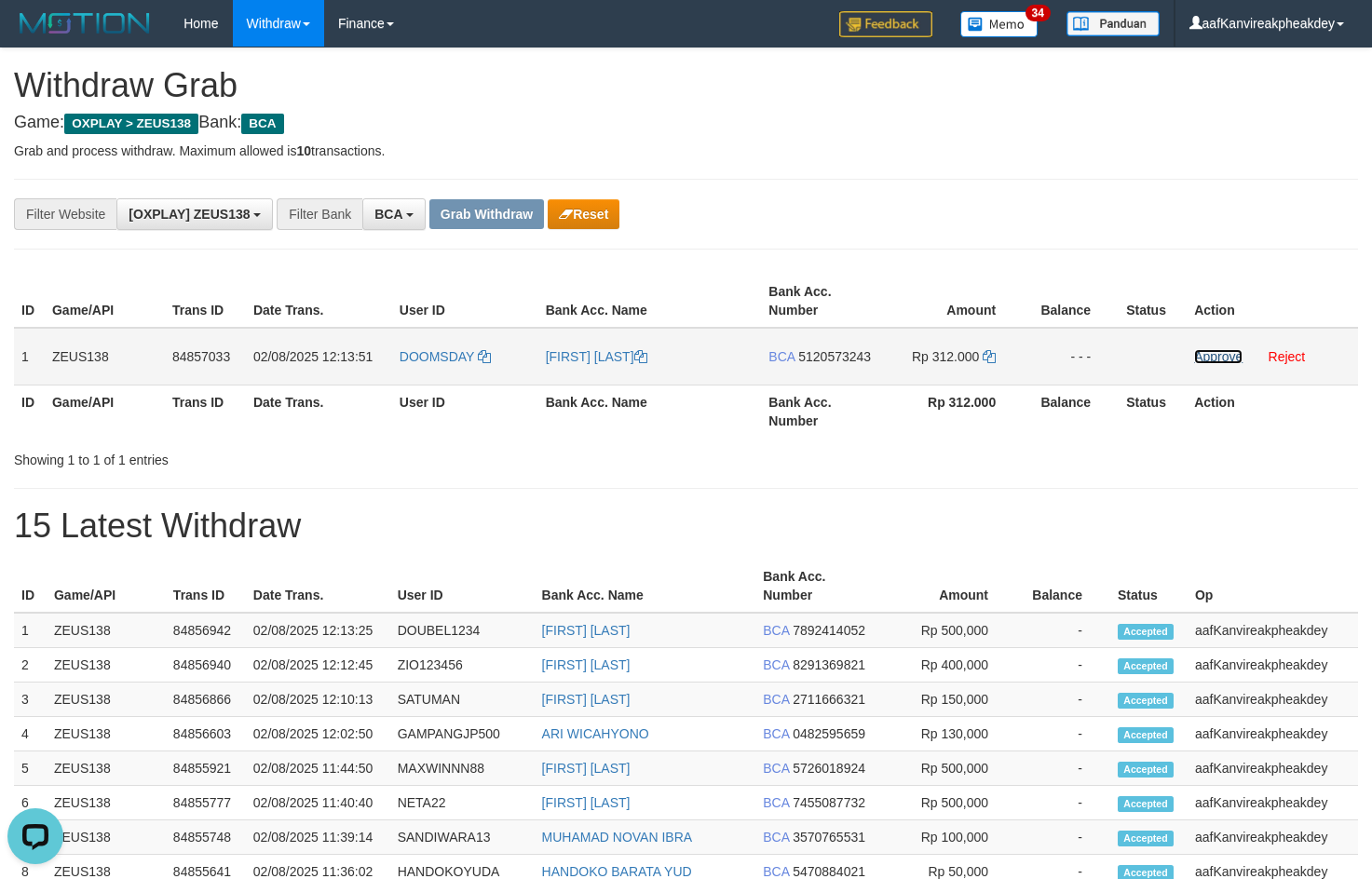 click on "Approve" at bounding box center [1218, 357] 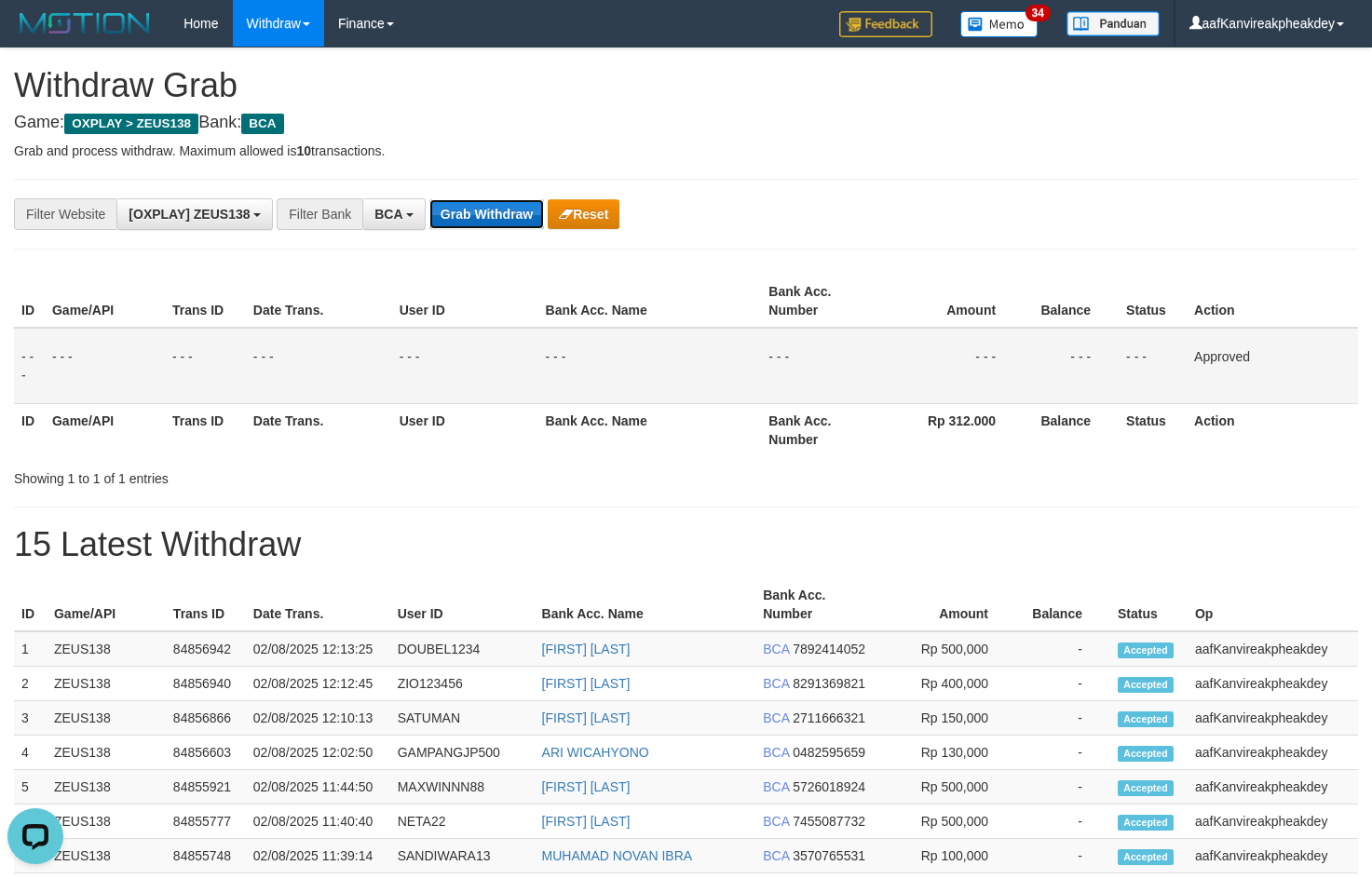 click on "Grab Withdraw" at bounding box center (486, 214) 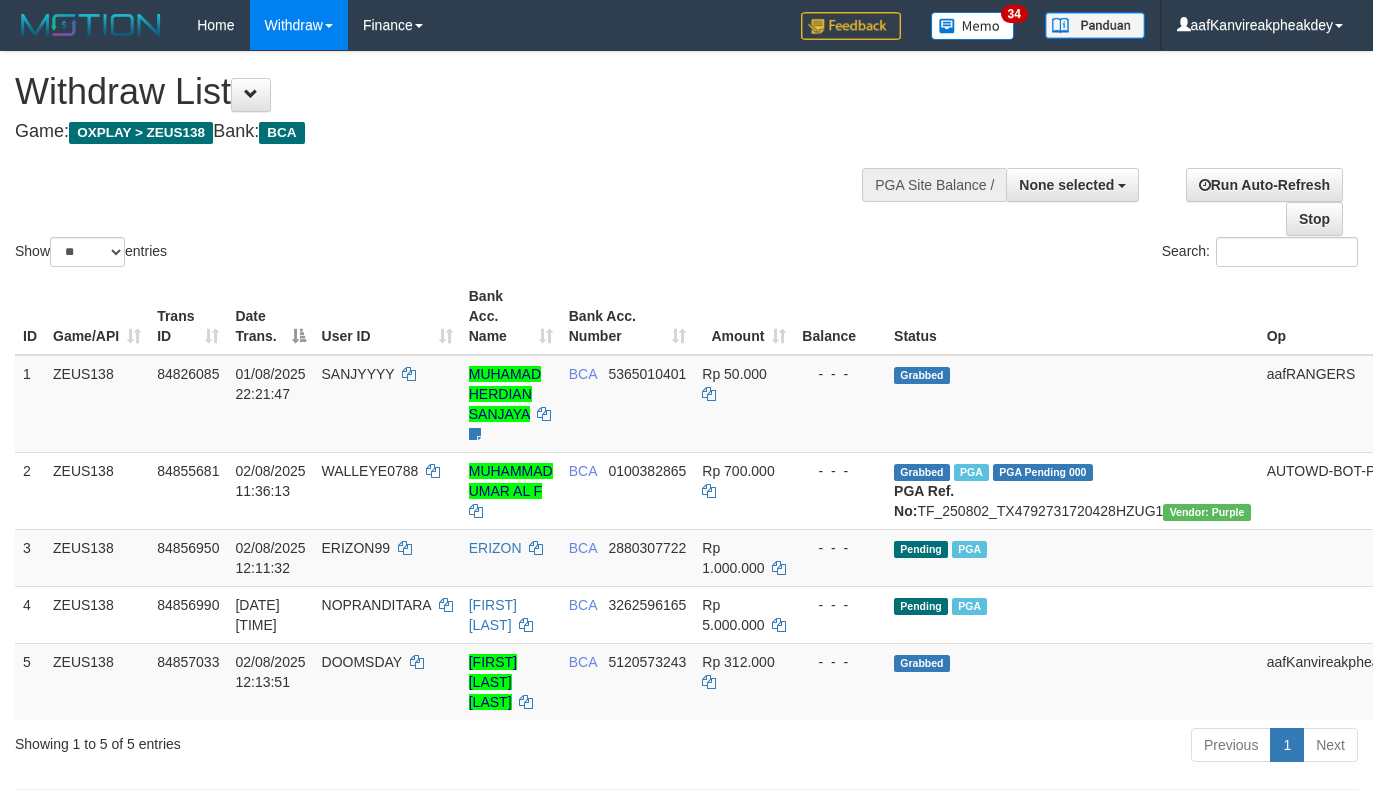 select 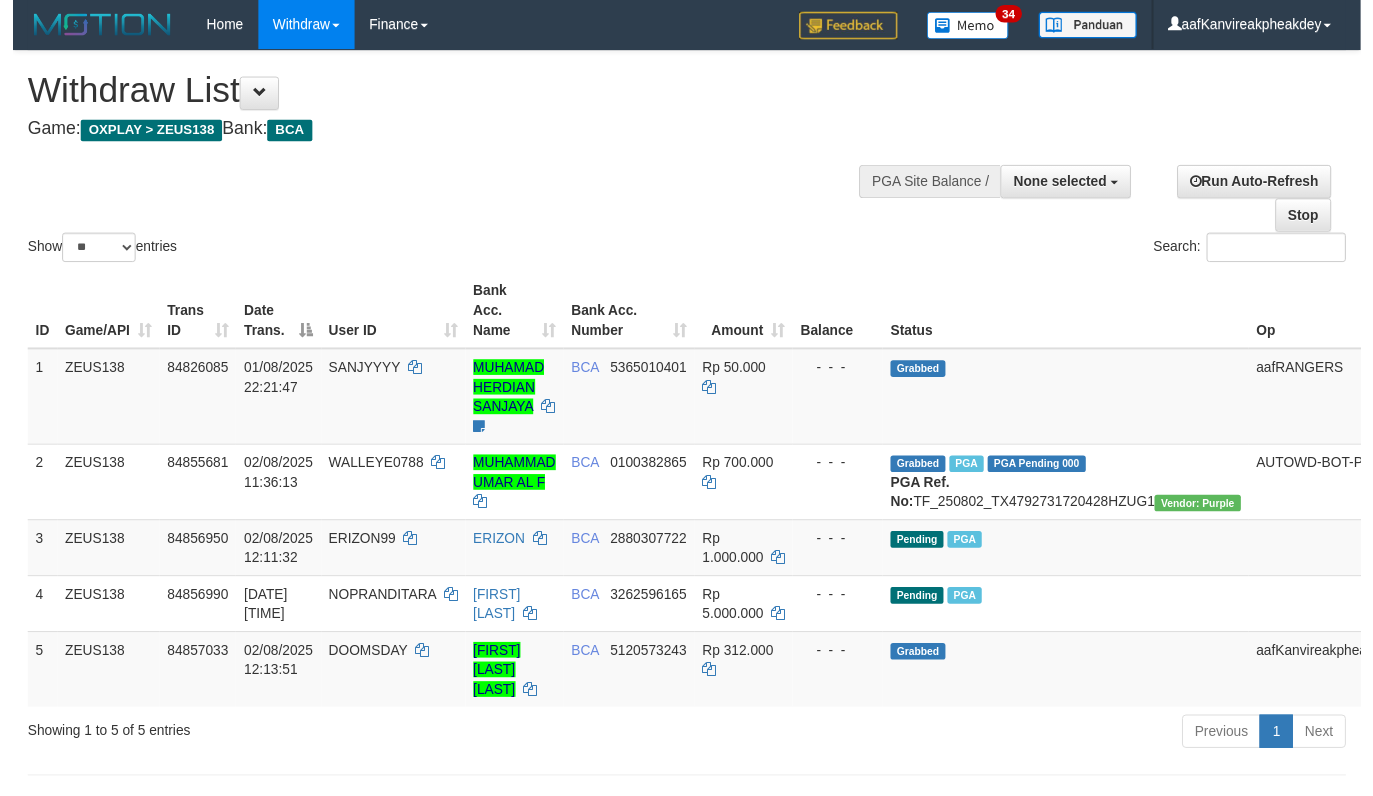 scroll, scrollTop: 0, scrollLeft: 0, axis: both 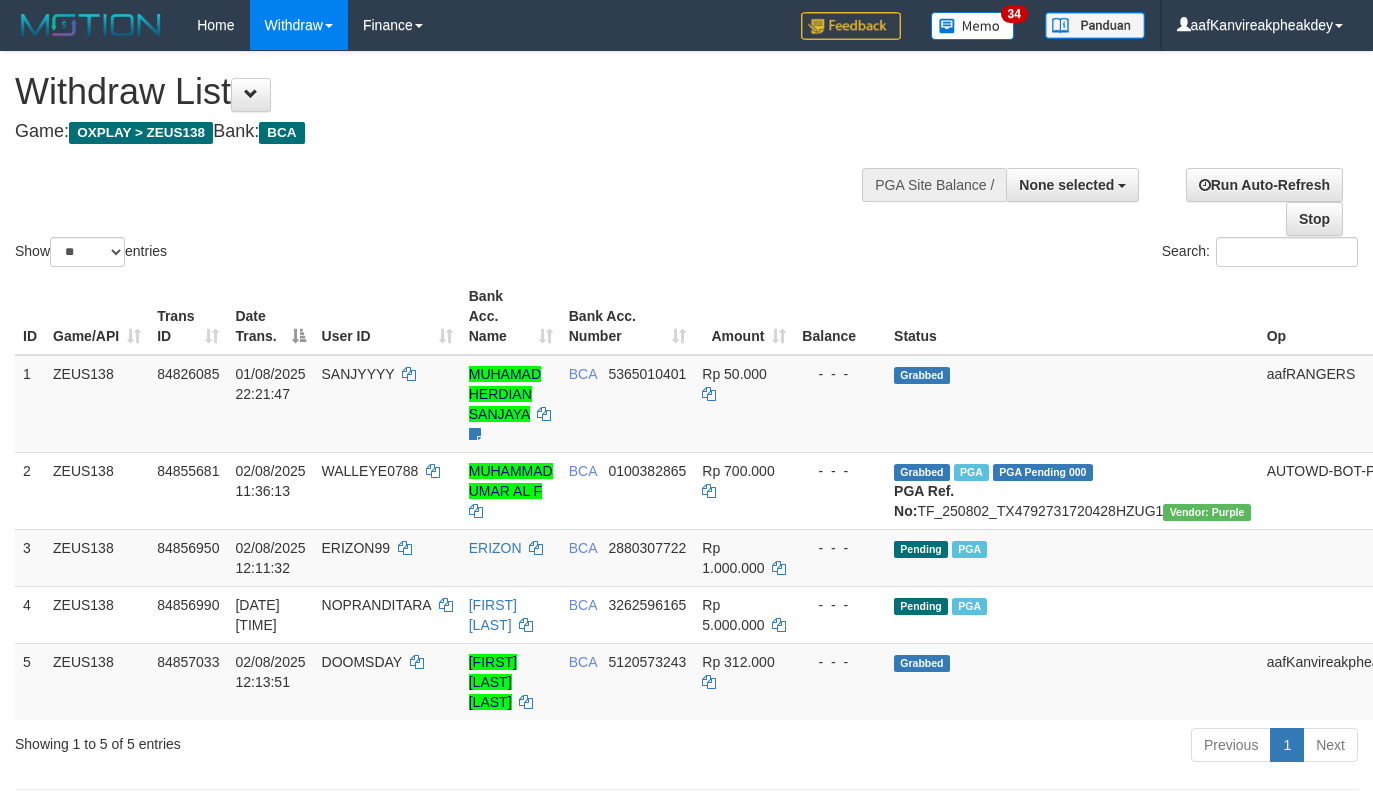 select 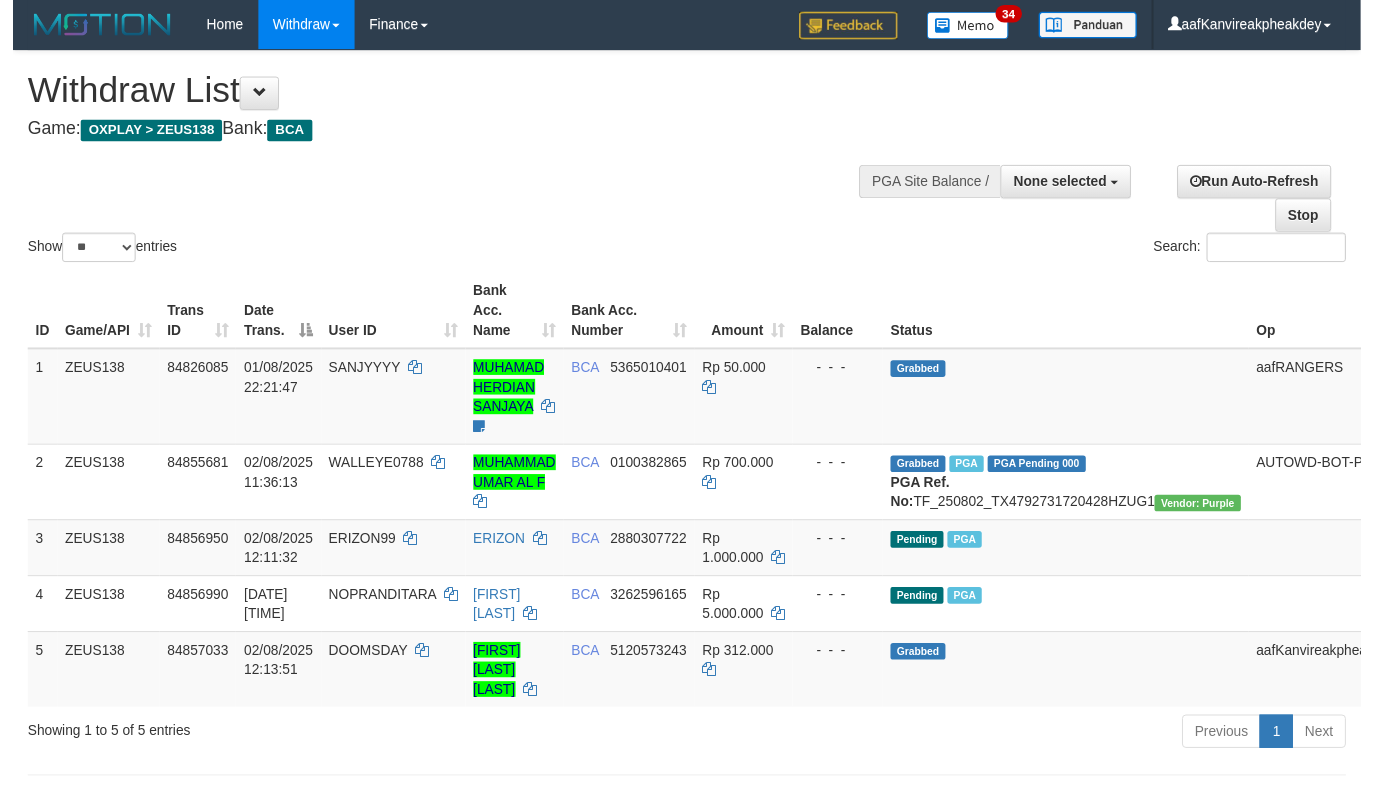 scroll, scrollTop: 0, scrollLeft: 0, axis: both 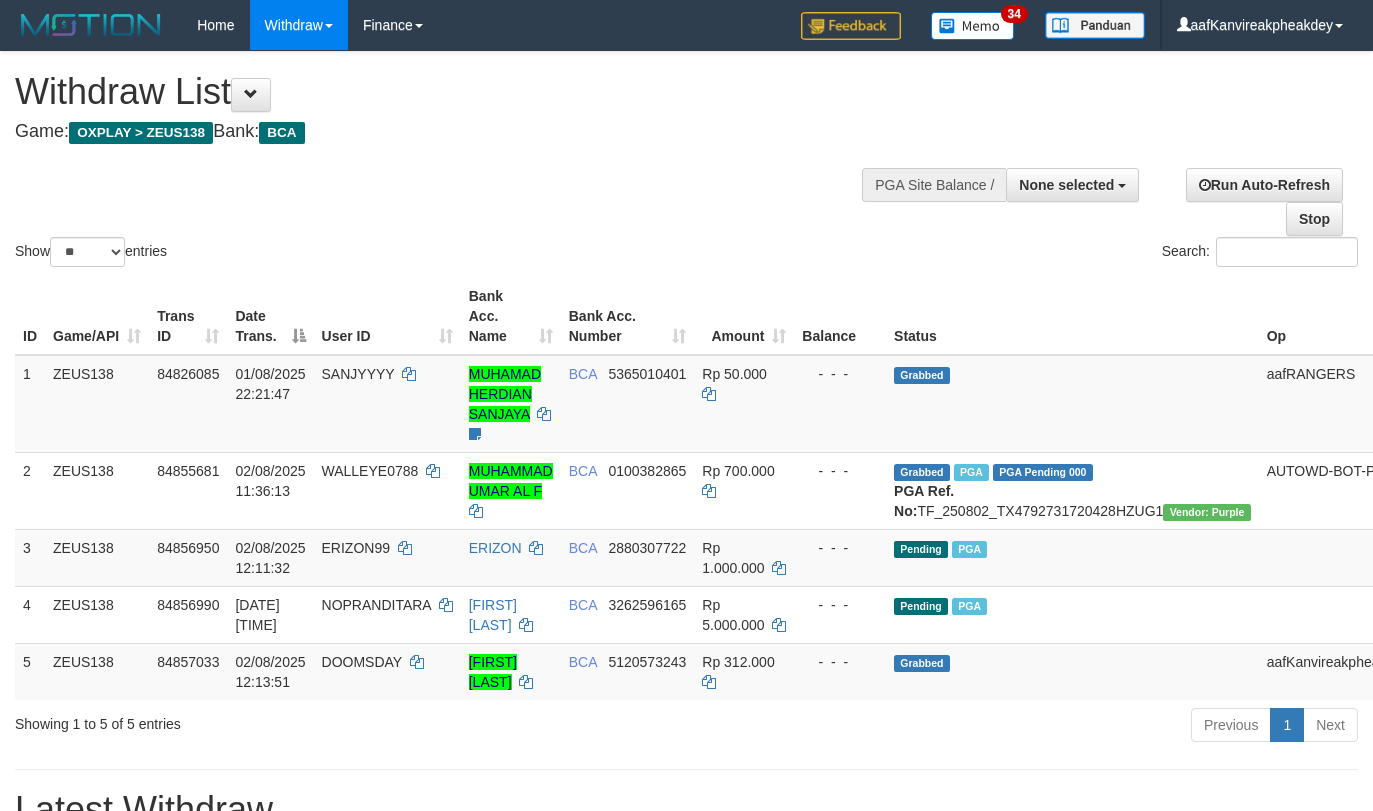 select 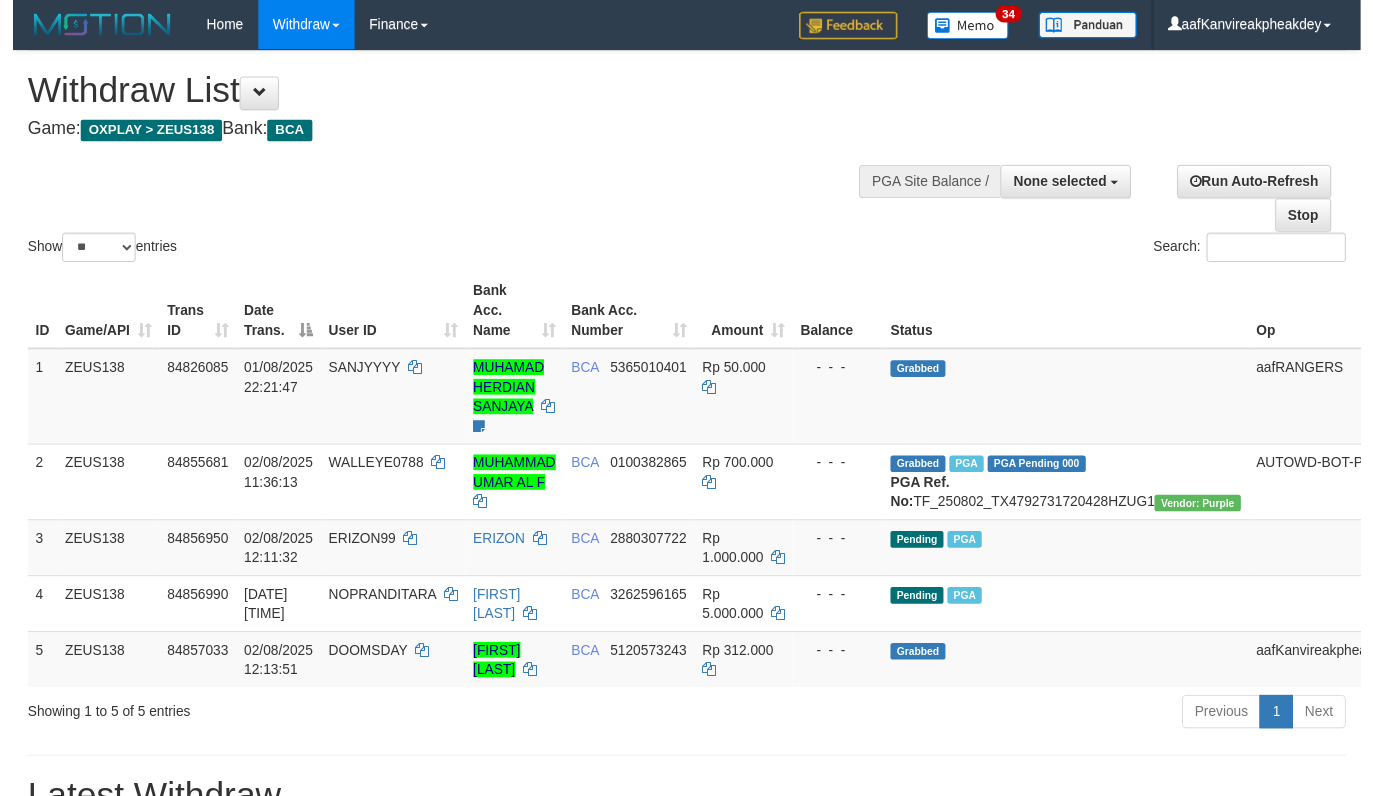 scroll, scrollTop: 0, scrollLeft: 0, axis: both 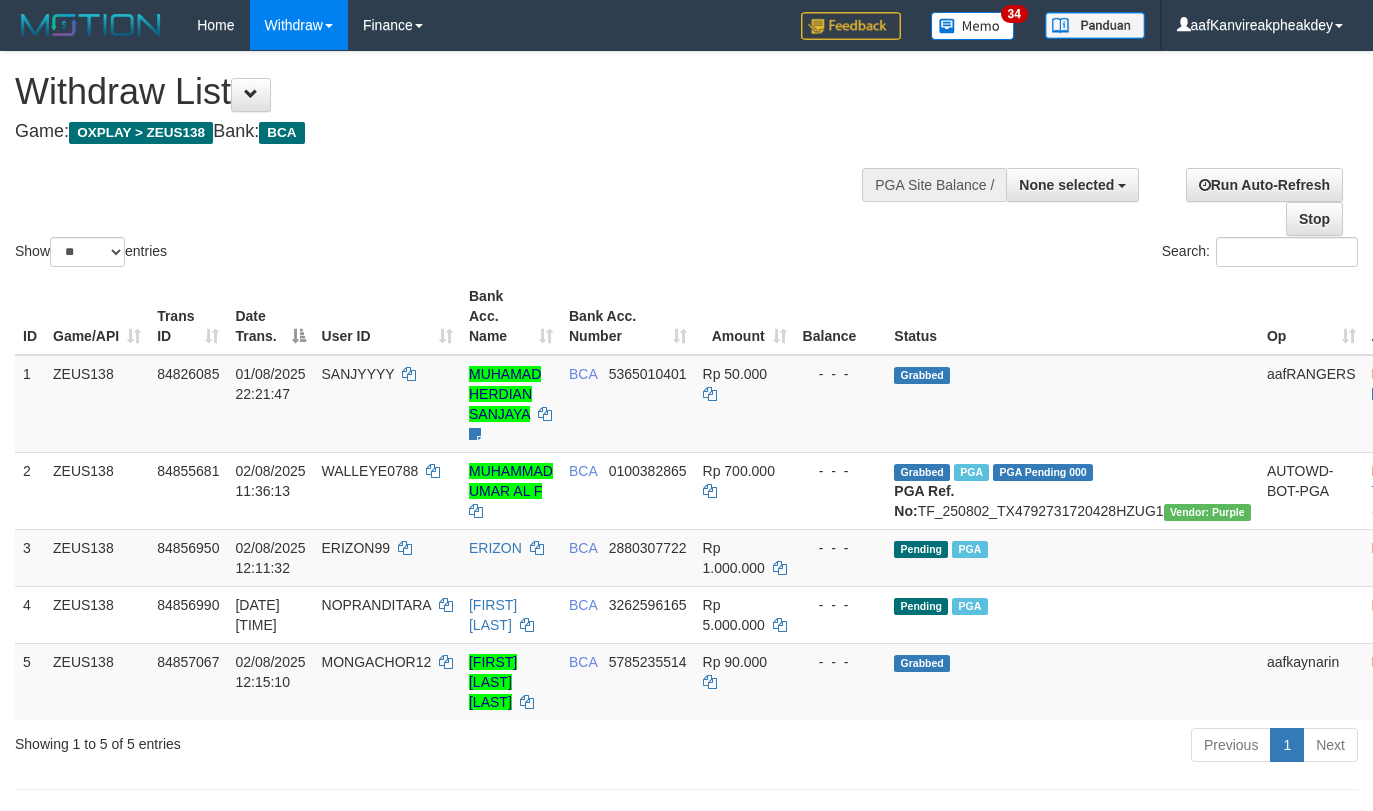 select 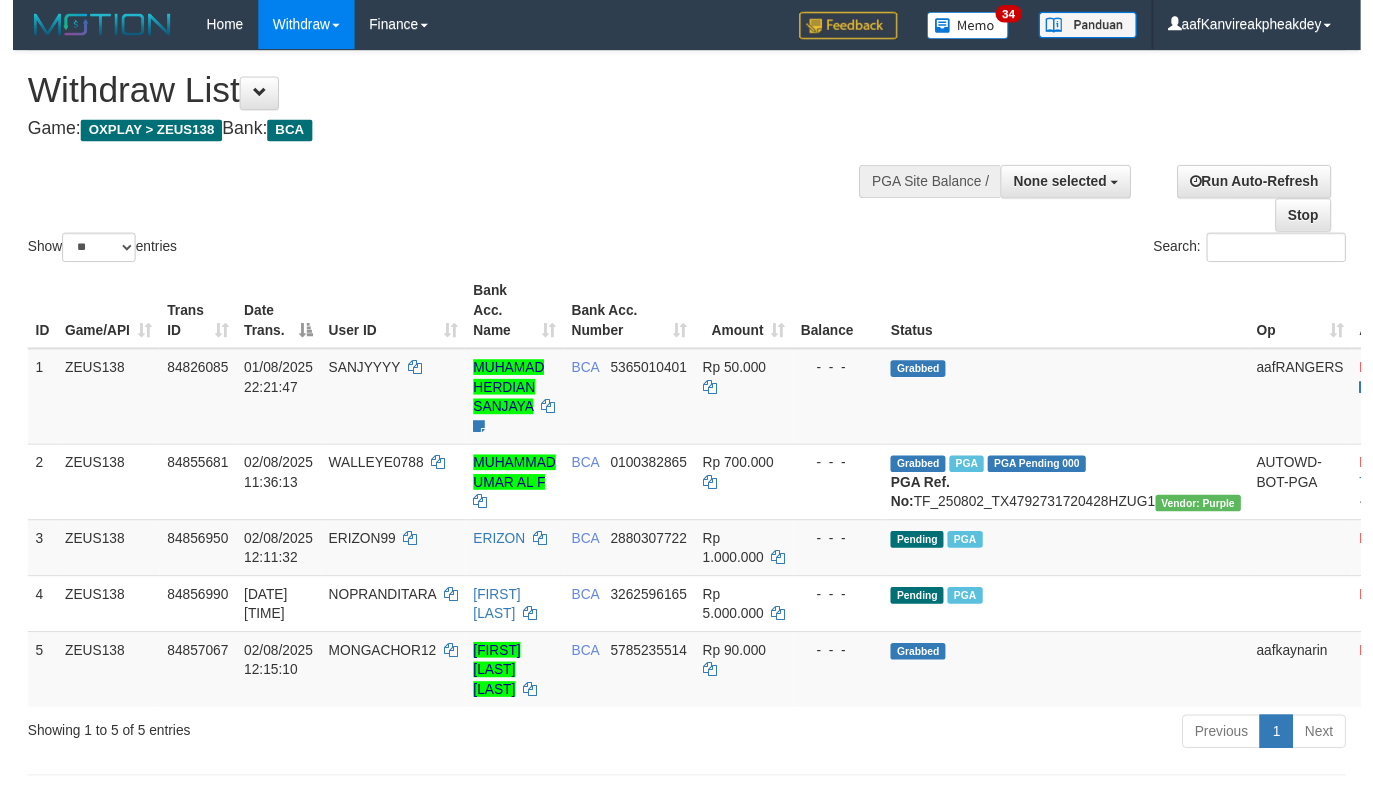 scroll, scrollTop: 0, scrollLeft: 0, axis: both 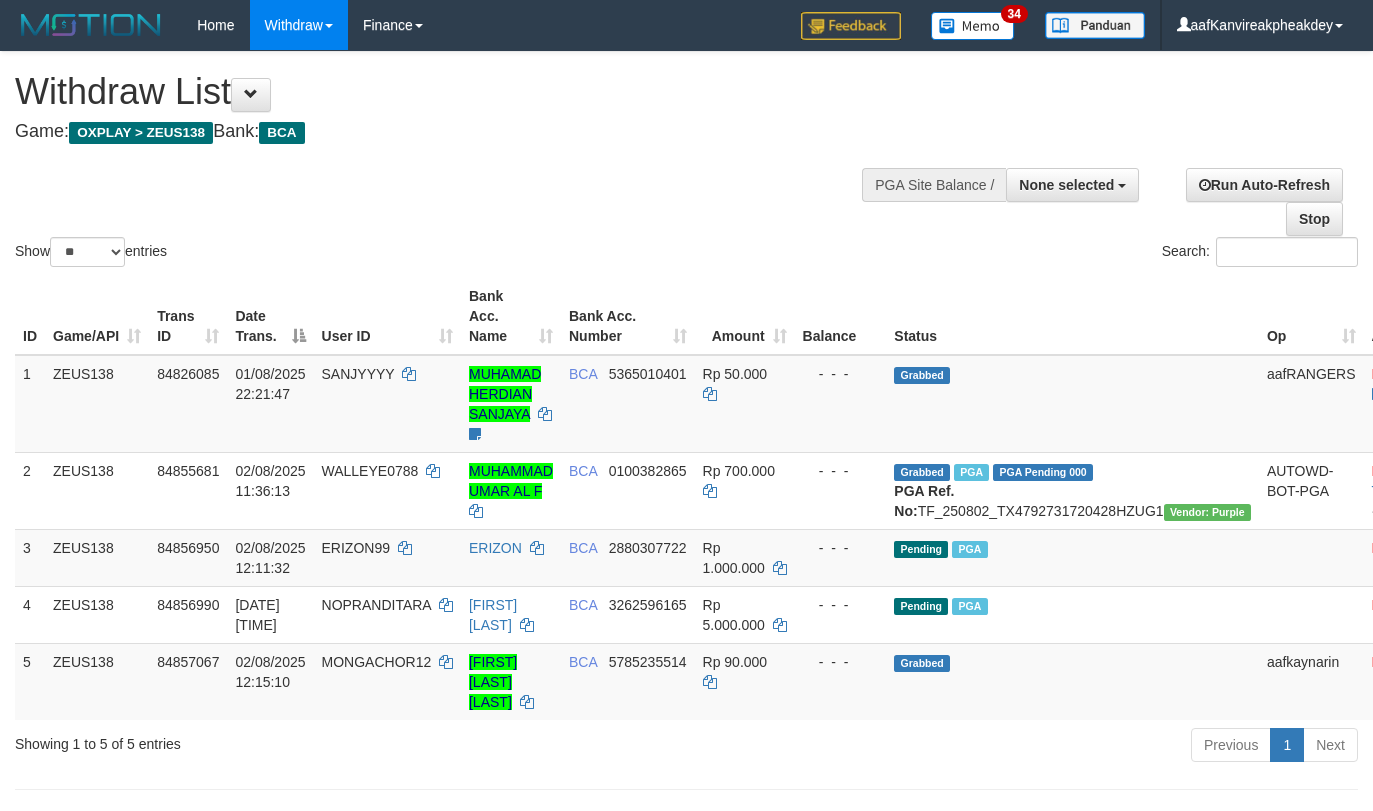 select 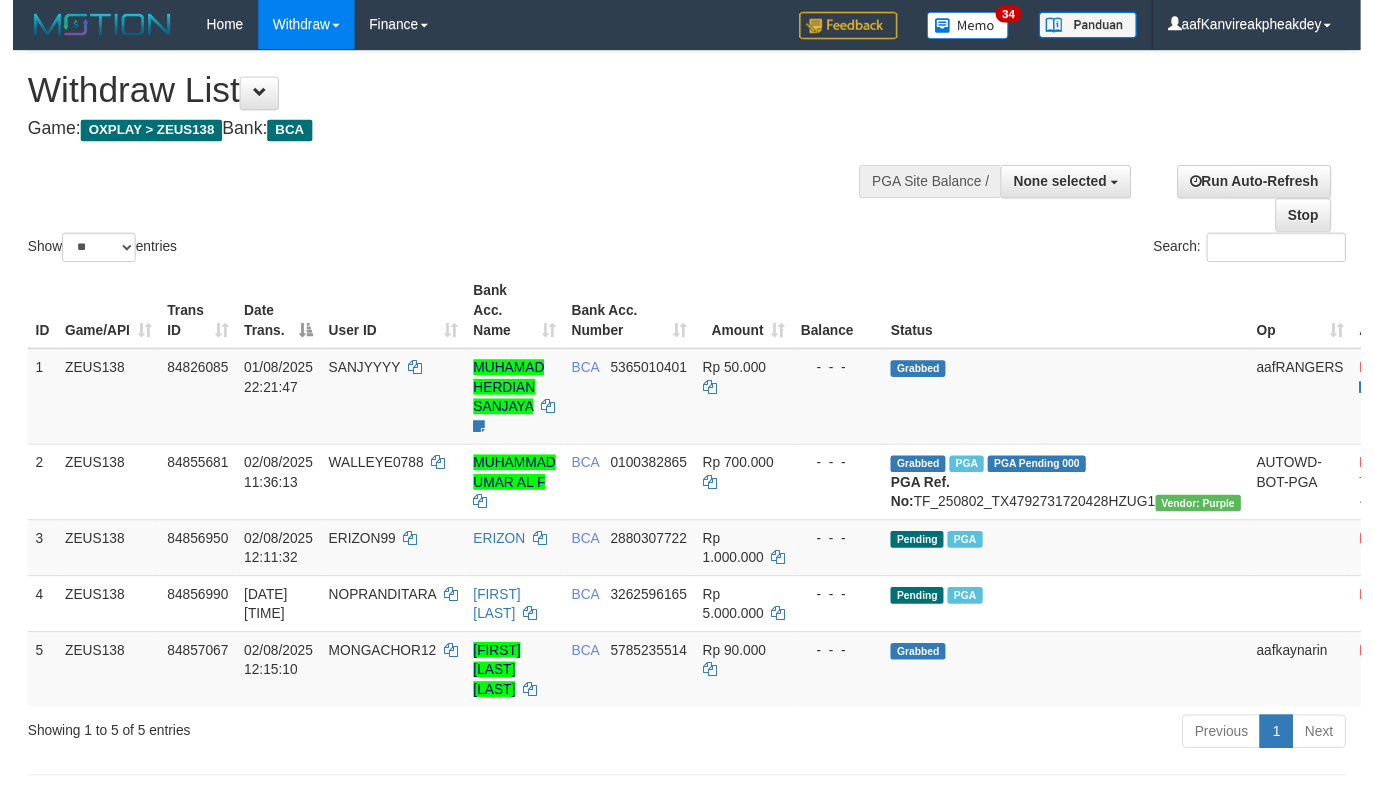 scroll, scrollTop: 0, scrollLeft: 0, axis: both 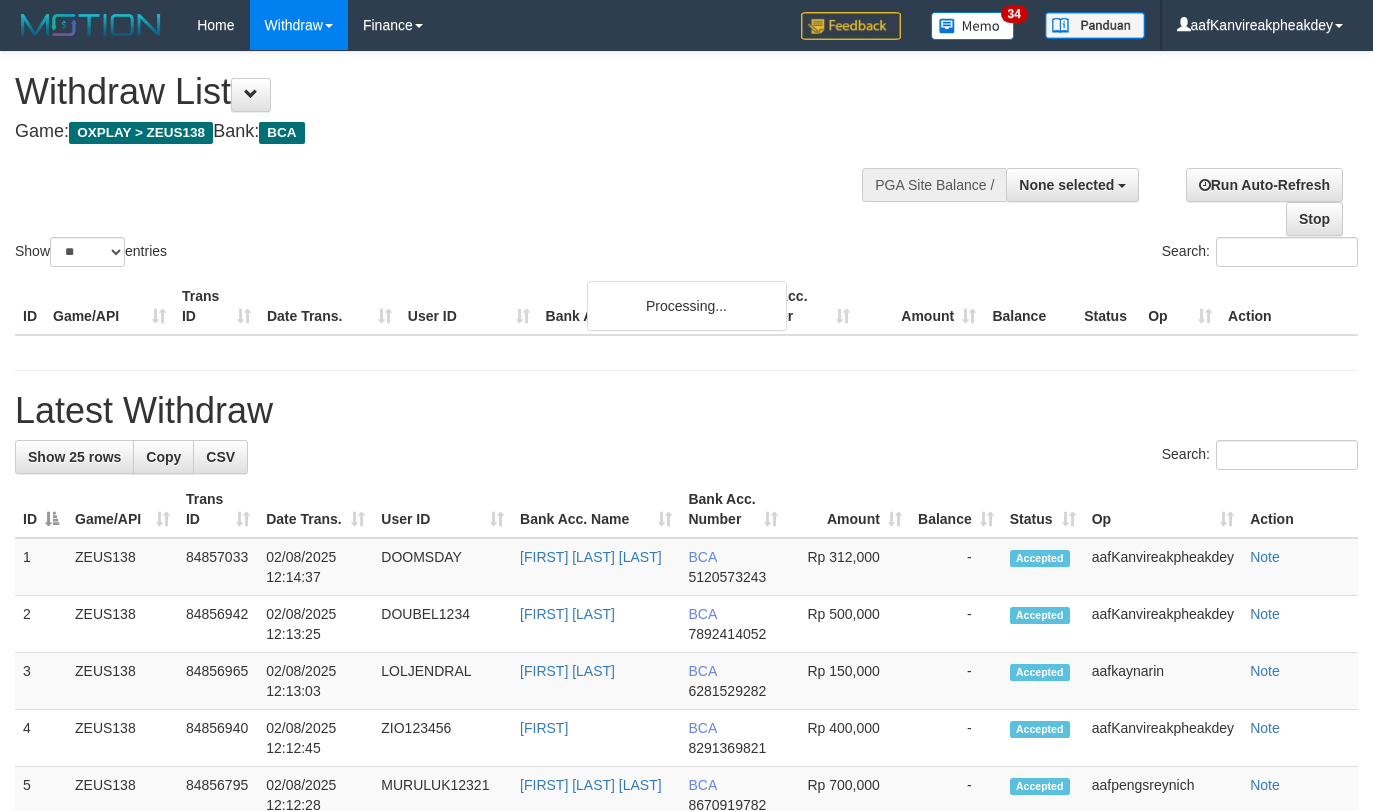 select 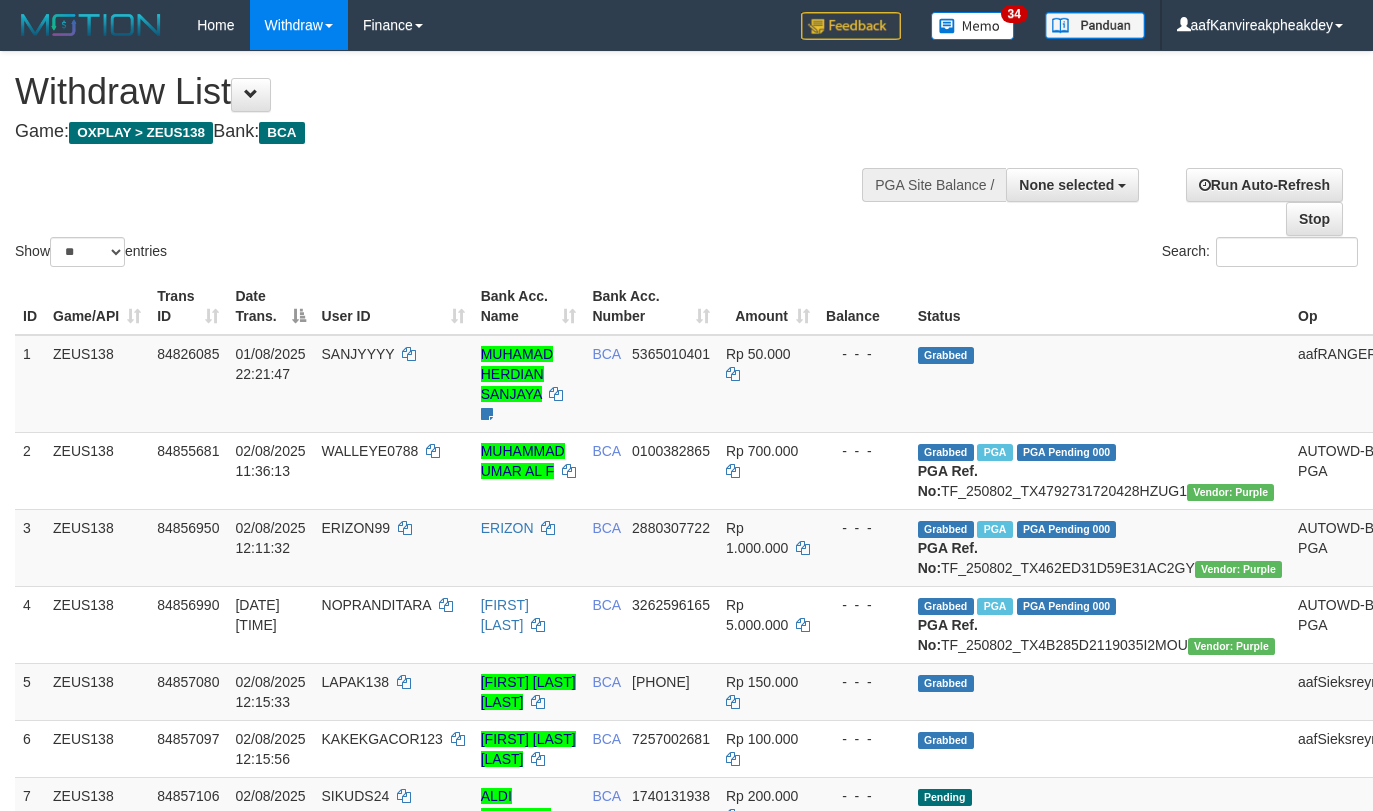 select 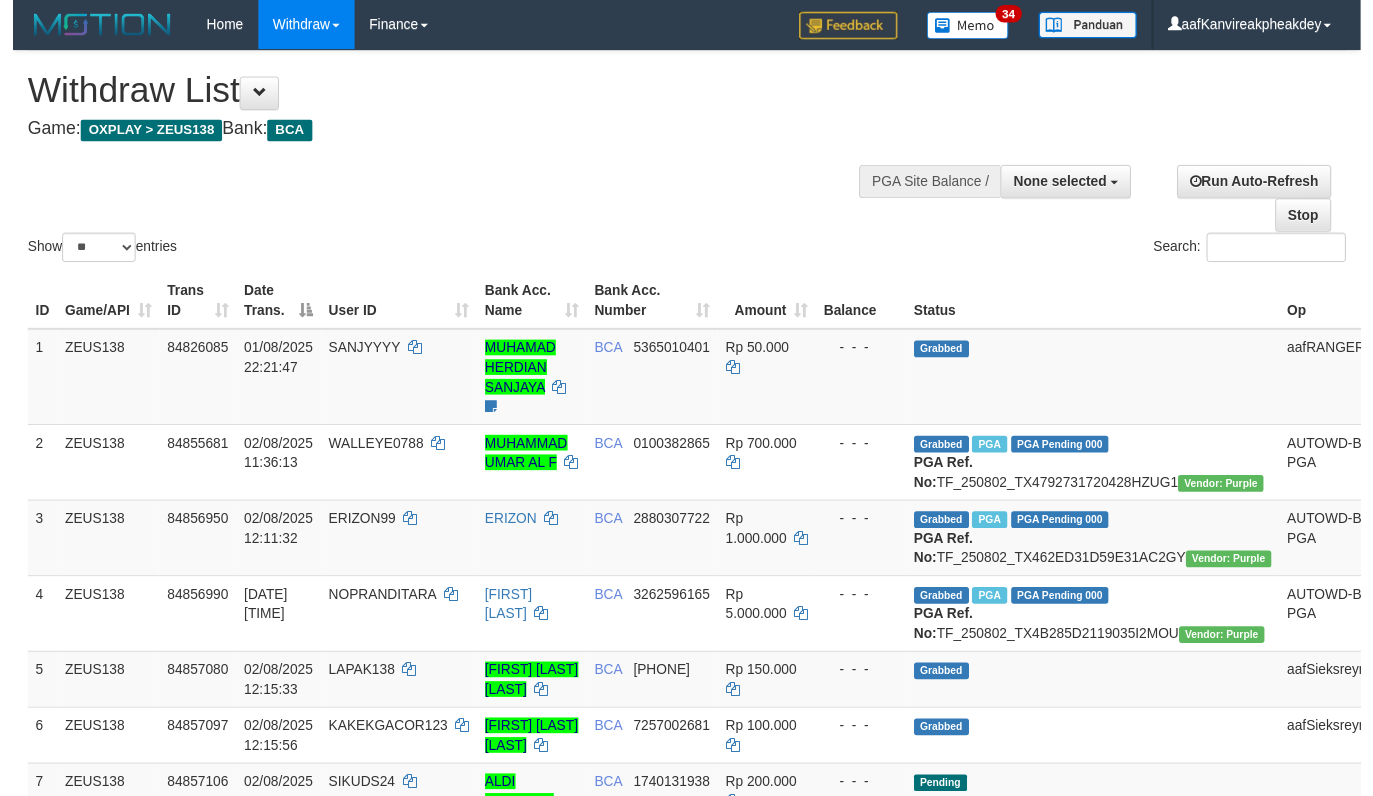 scroll, scrollTop: 0, scrollLeft: 0, axis: both 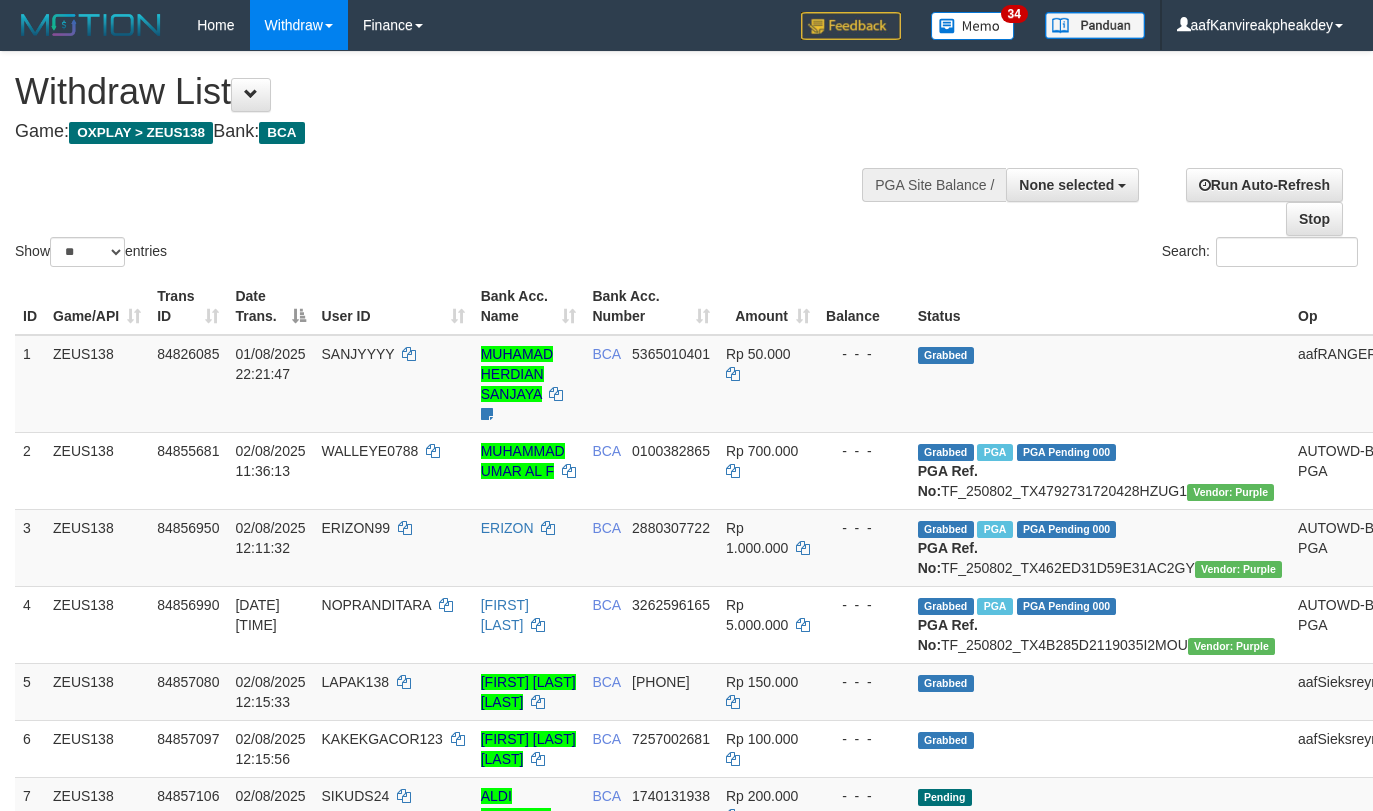 select 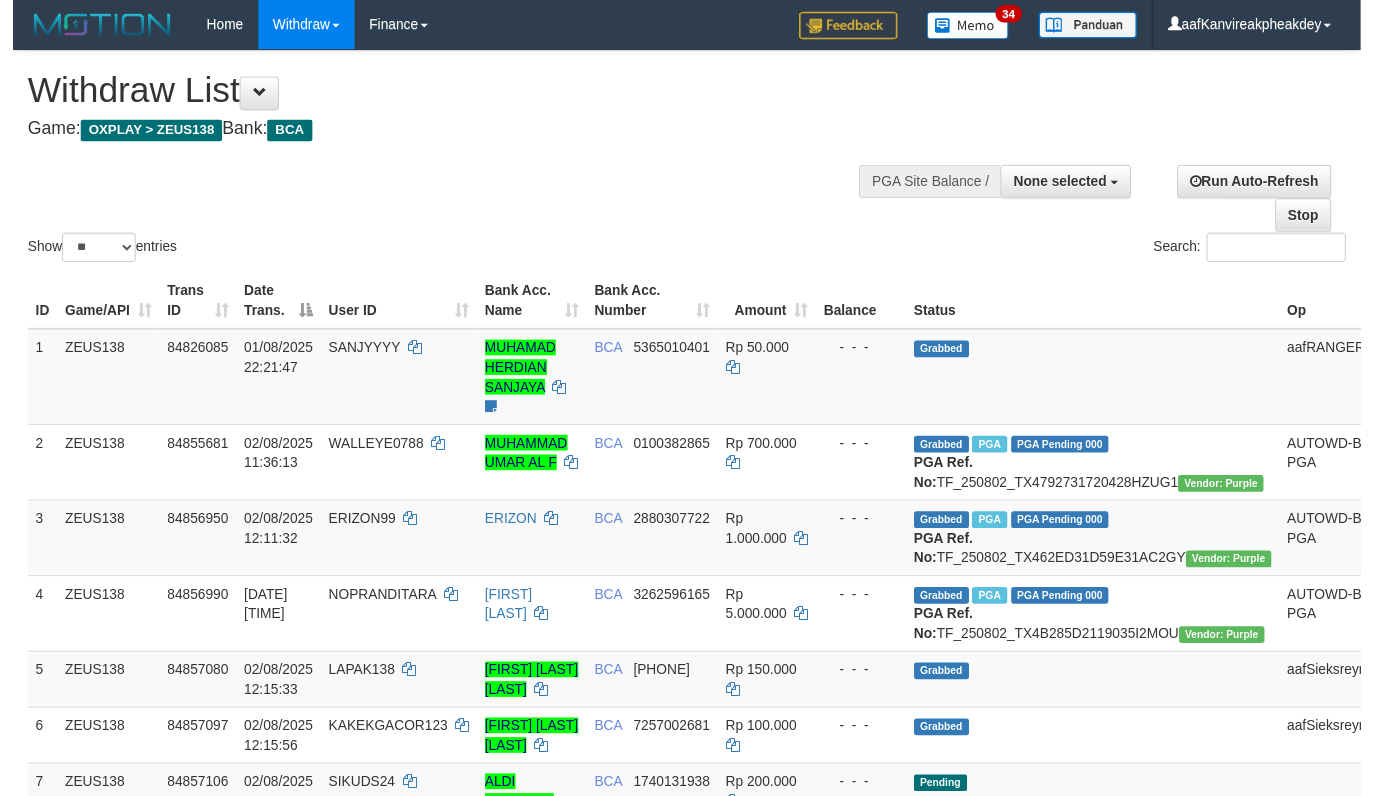 scroll, scrollTop: 0, scrollLeft: 0, axis: both 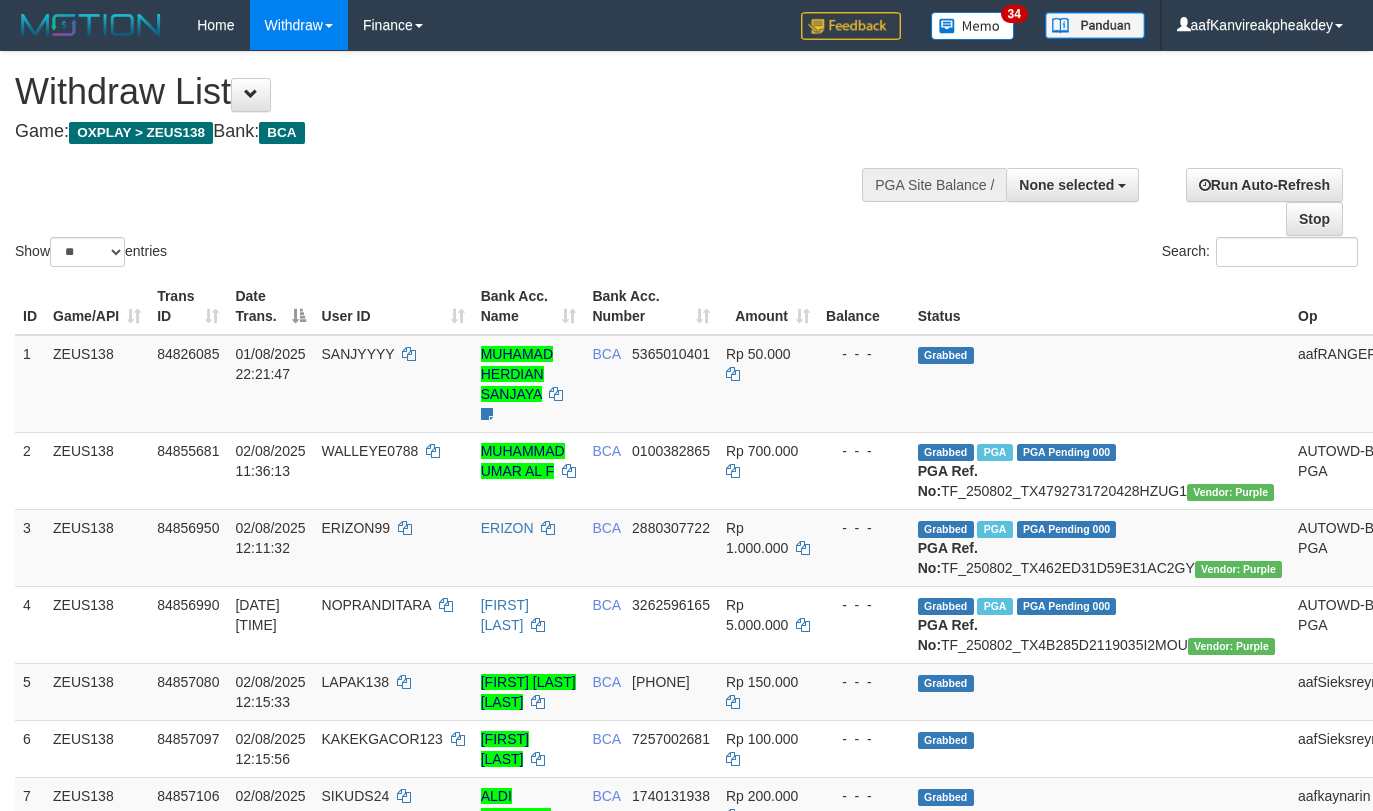 select 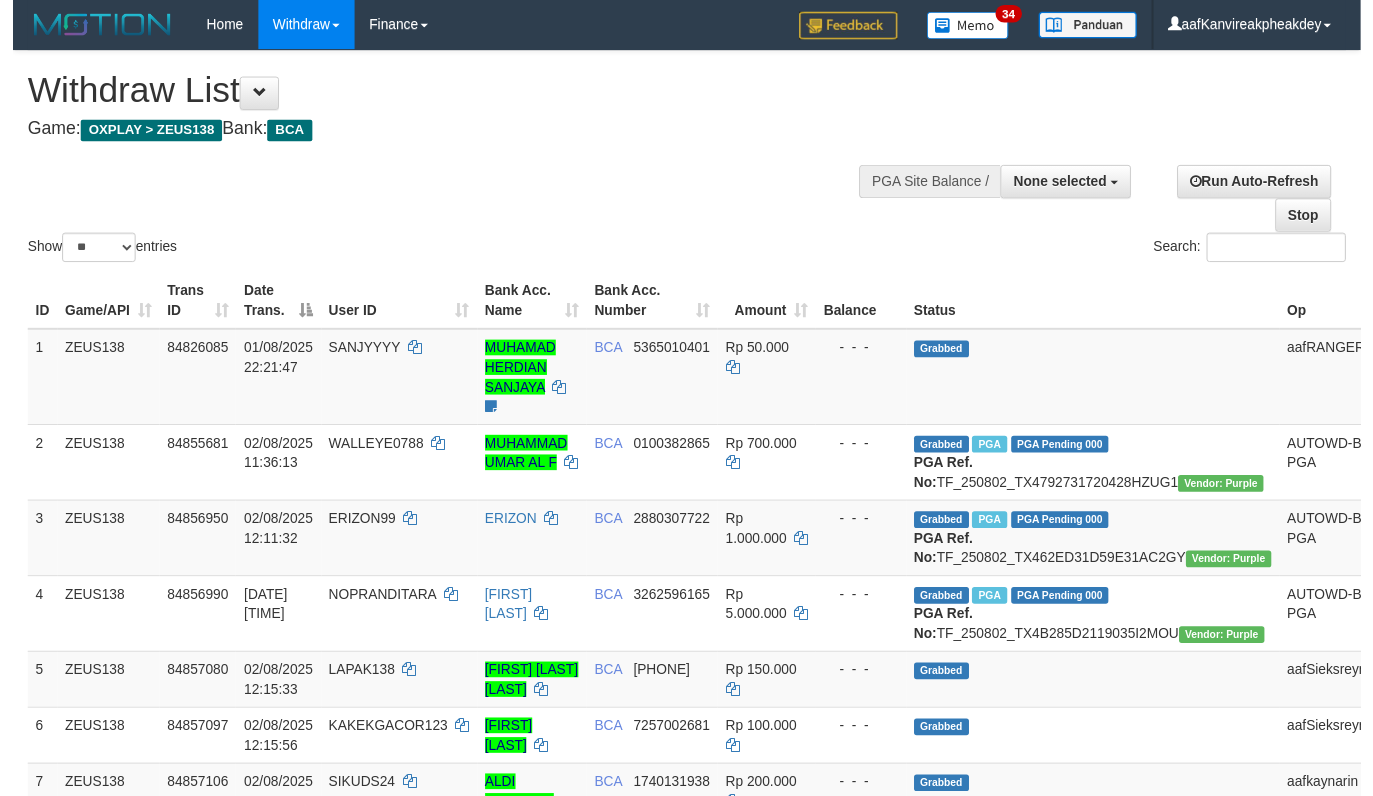 scroll, scrollTop: 0, scrollLeft: 0, axis: both 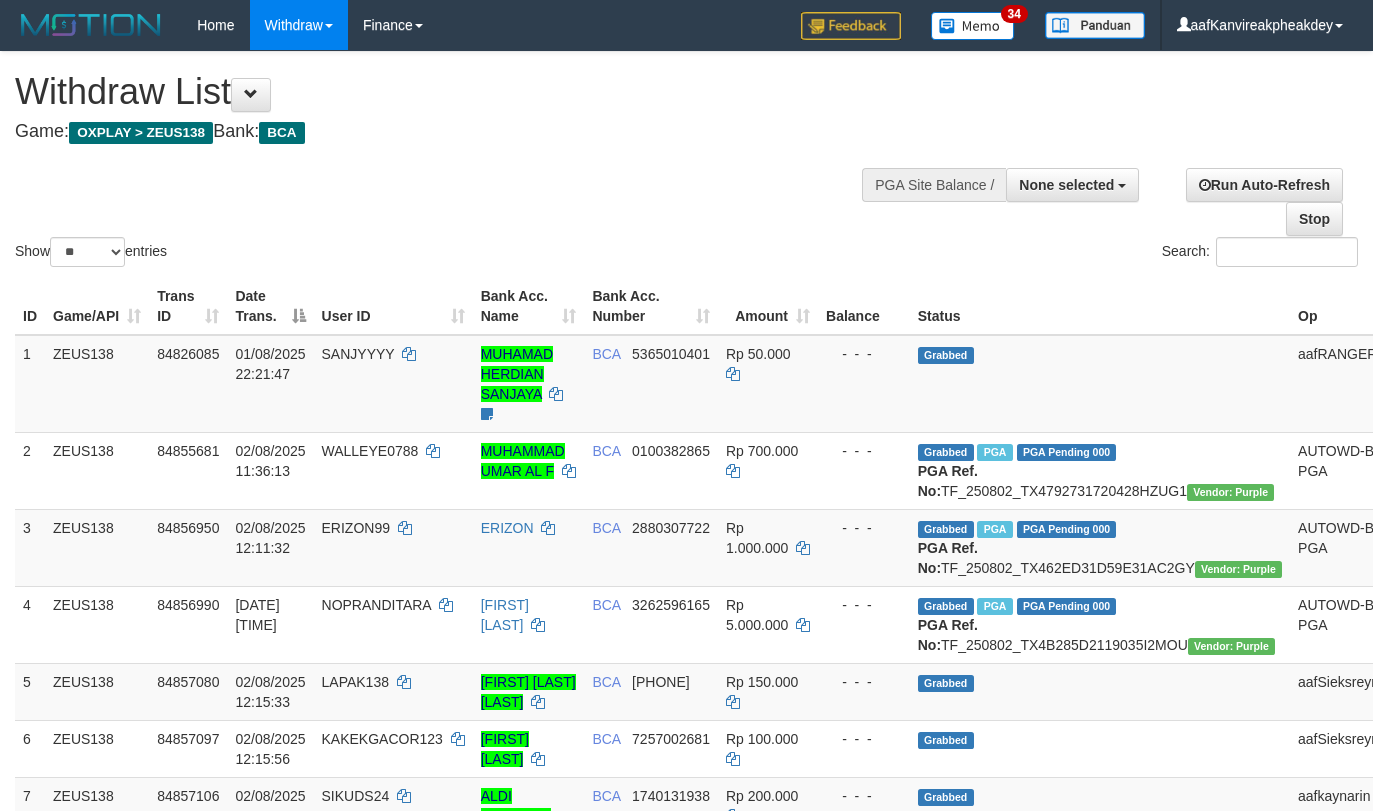 select 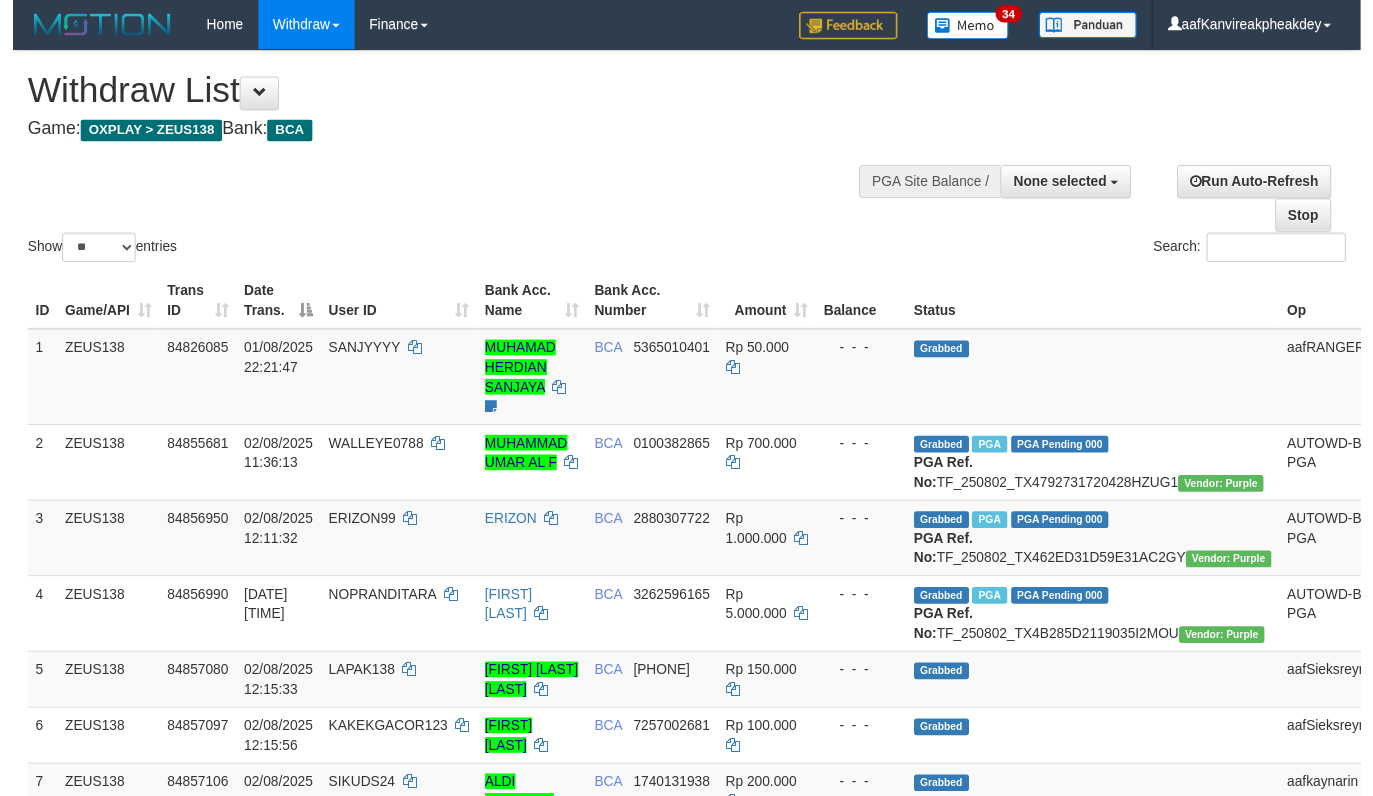 scroll, scrollTop: 0, scrollLeft: 0, axis: both 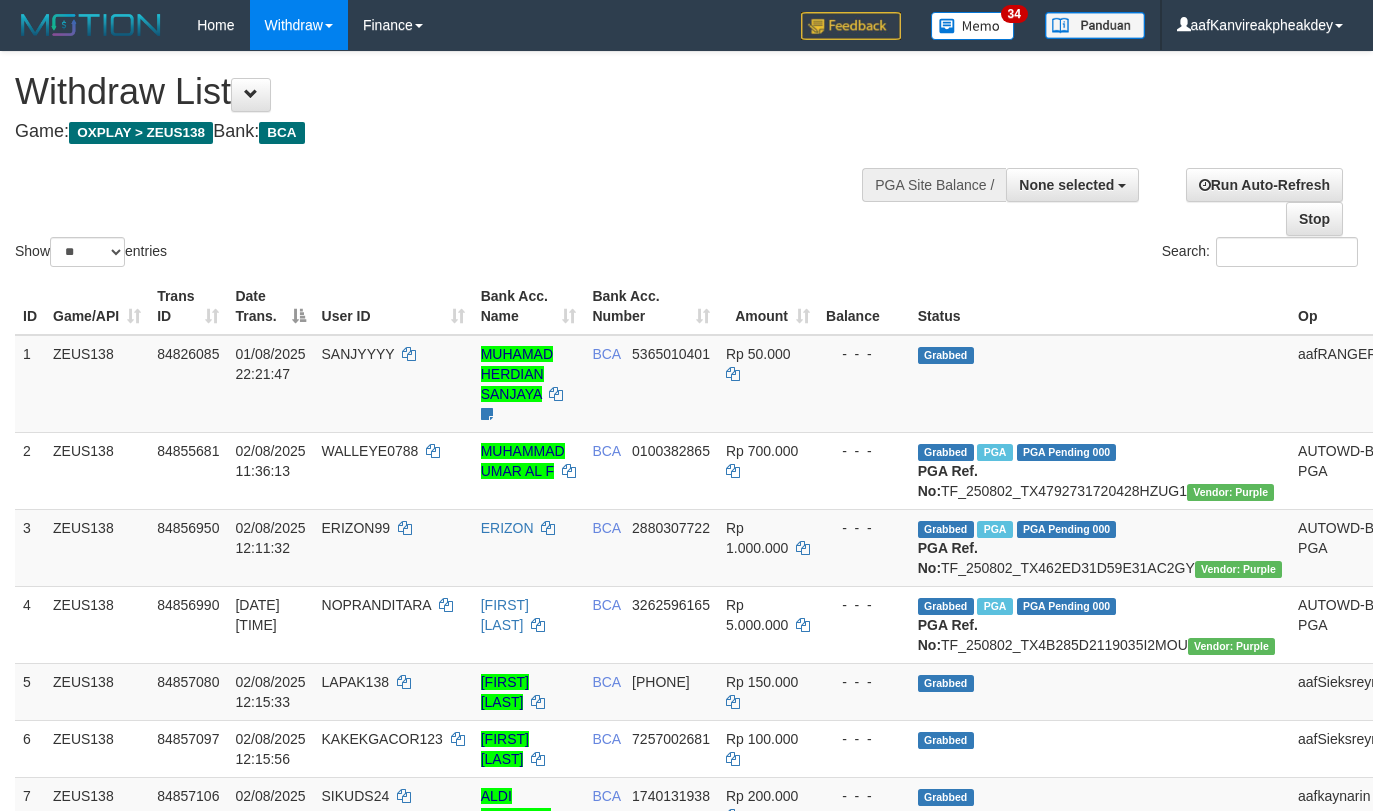 select 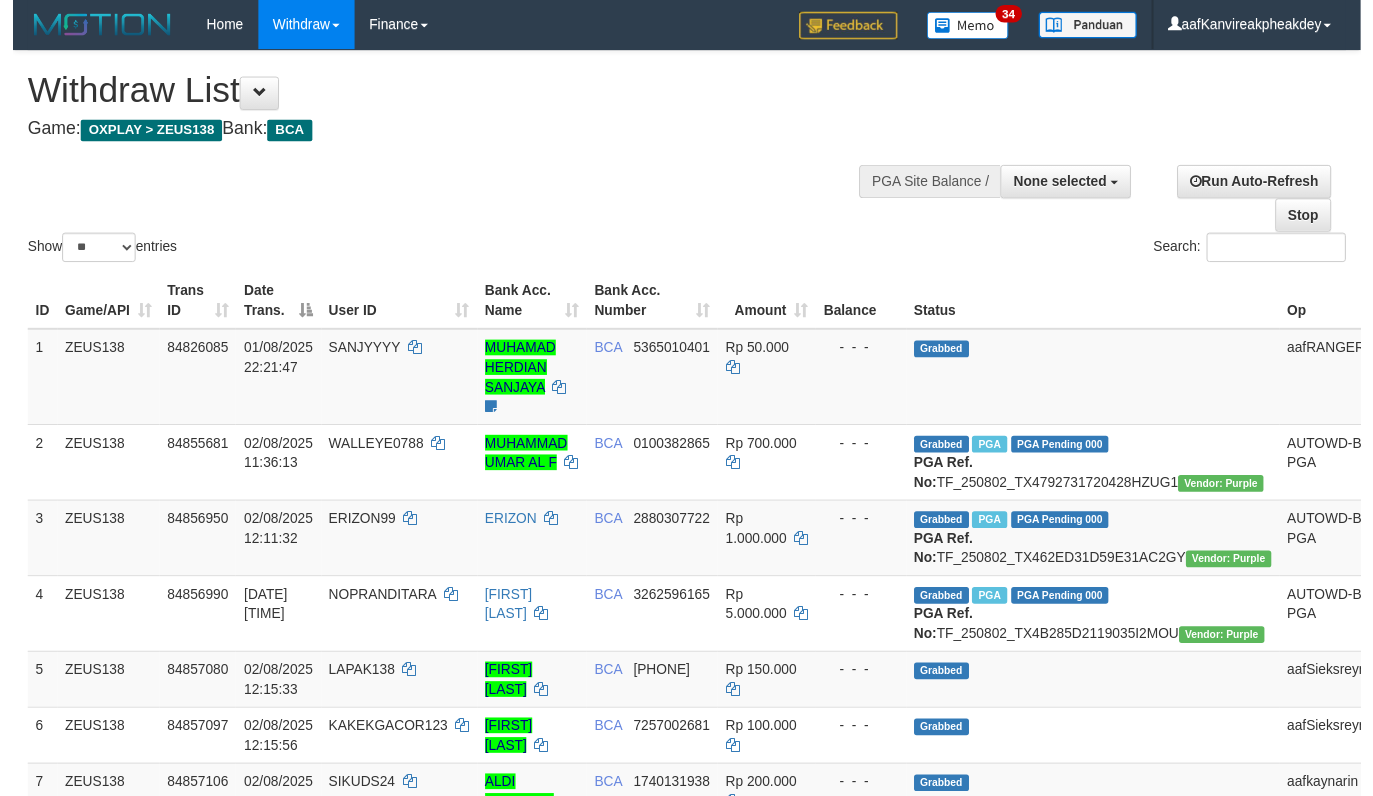 scroll, scrollTop: 0, scrollLeft: 0, axis: both 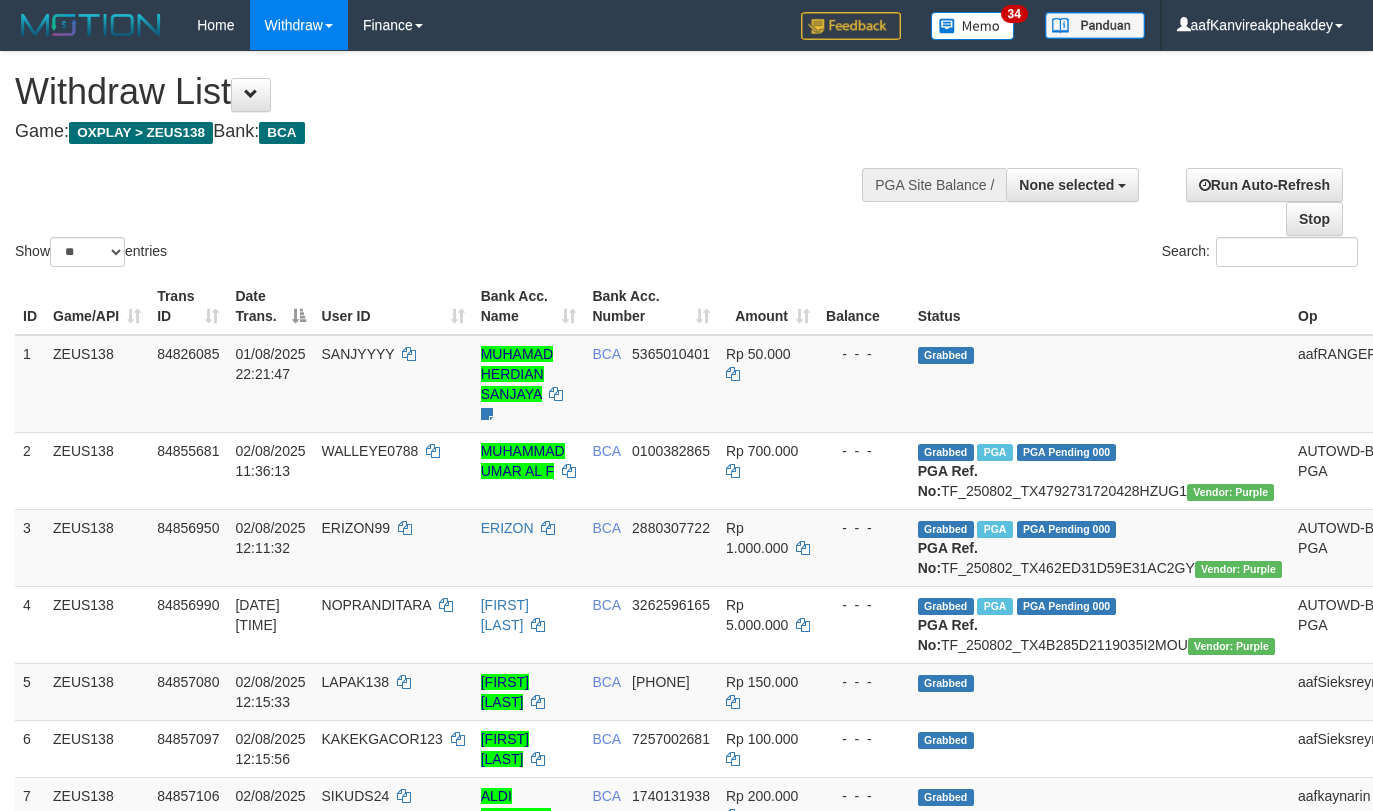 select 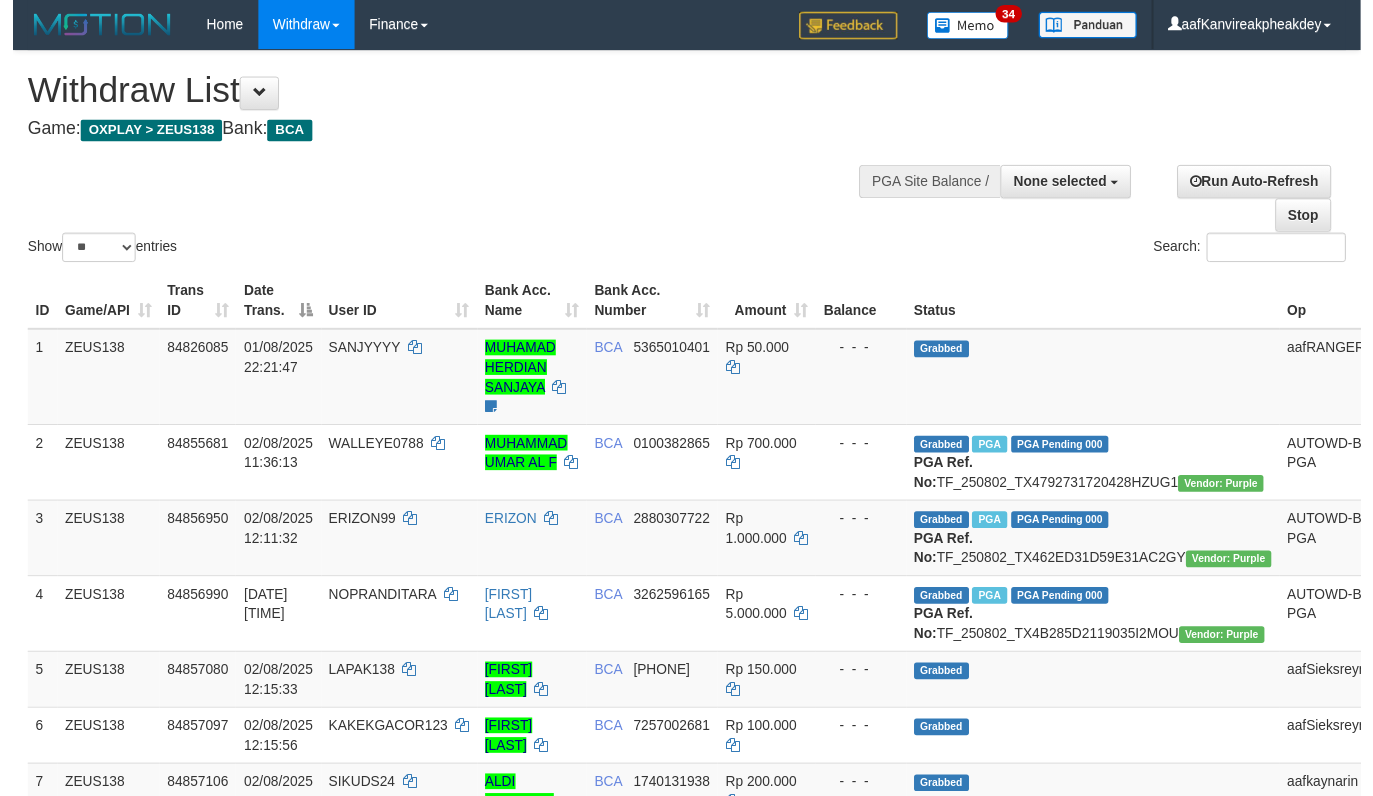 scroll, scrollTop: 0, scrollLeft: 0, axis: both 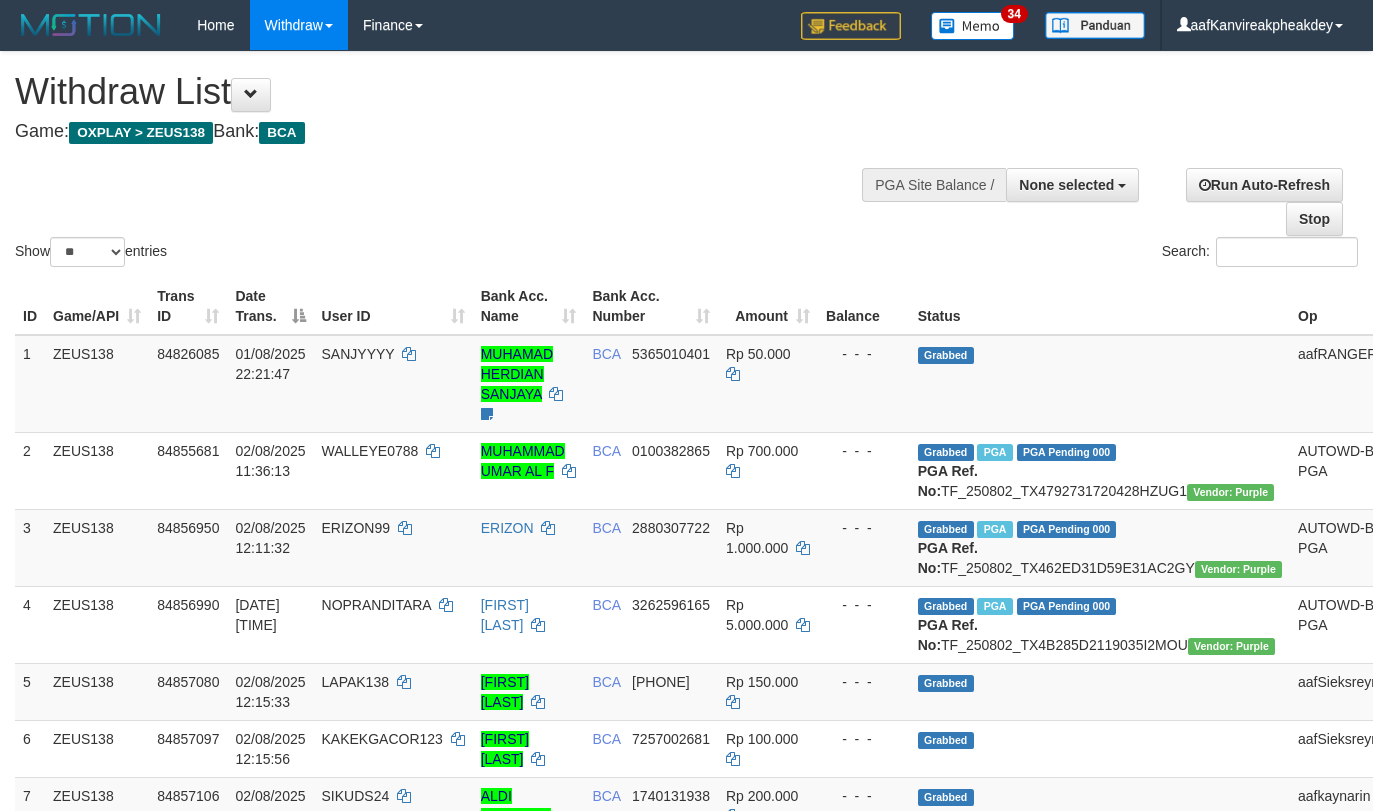 select 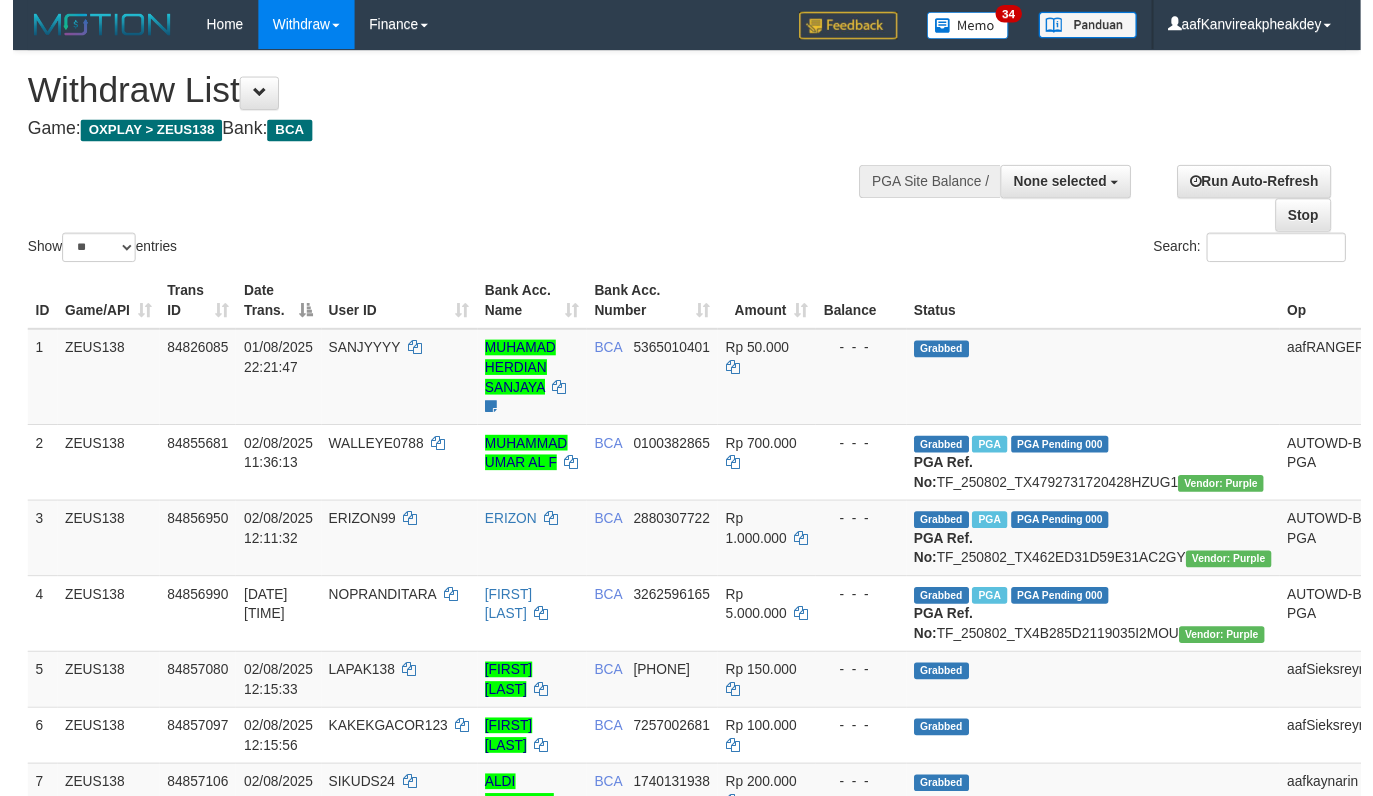 scroll, scrollTop: 0, scrollLeft: 0, axis: both 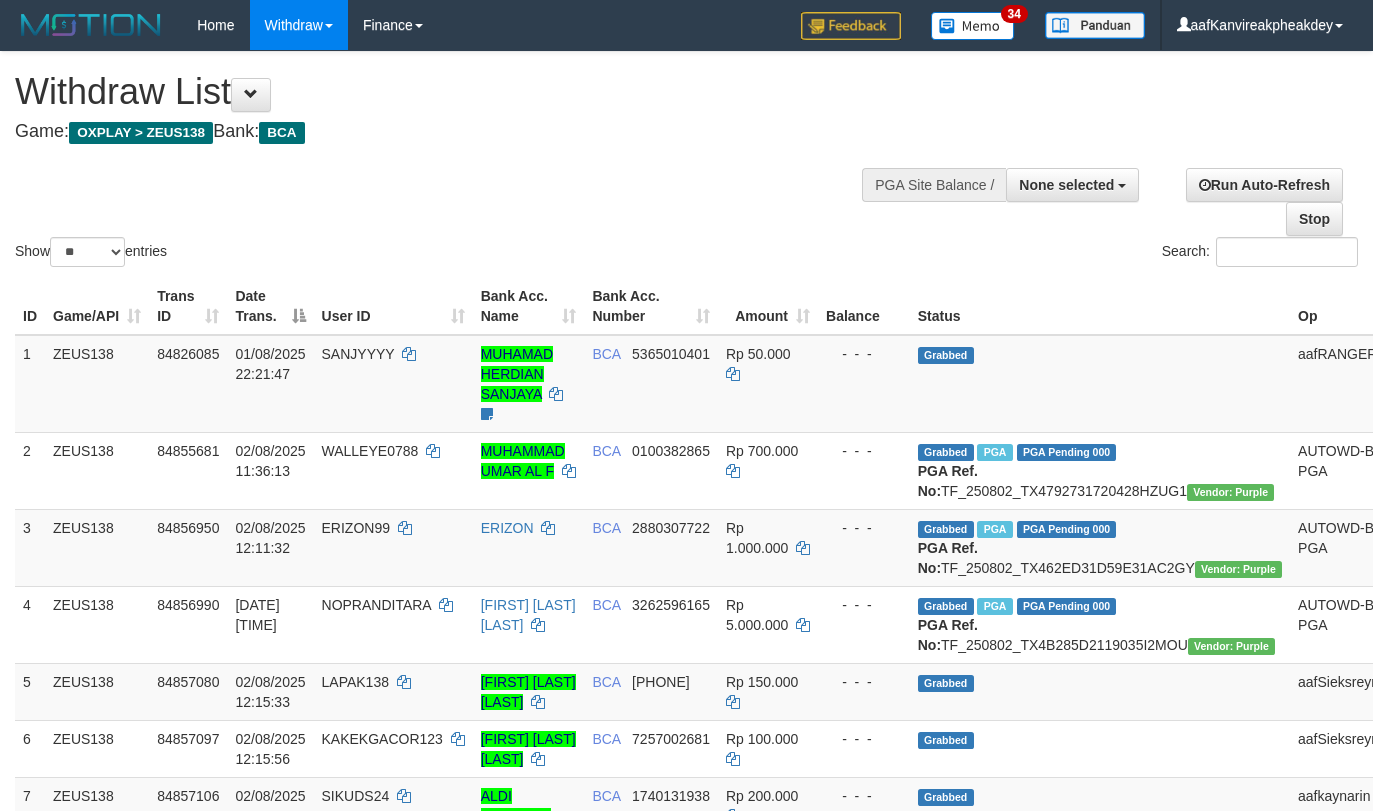 select 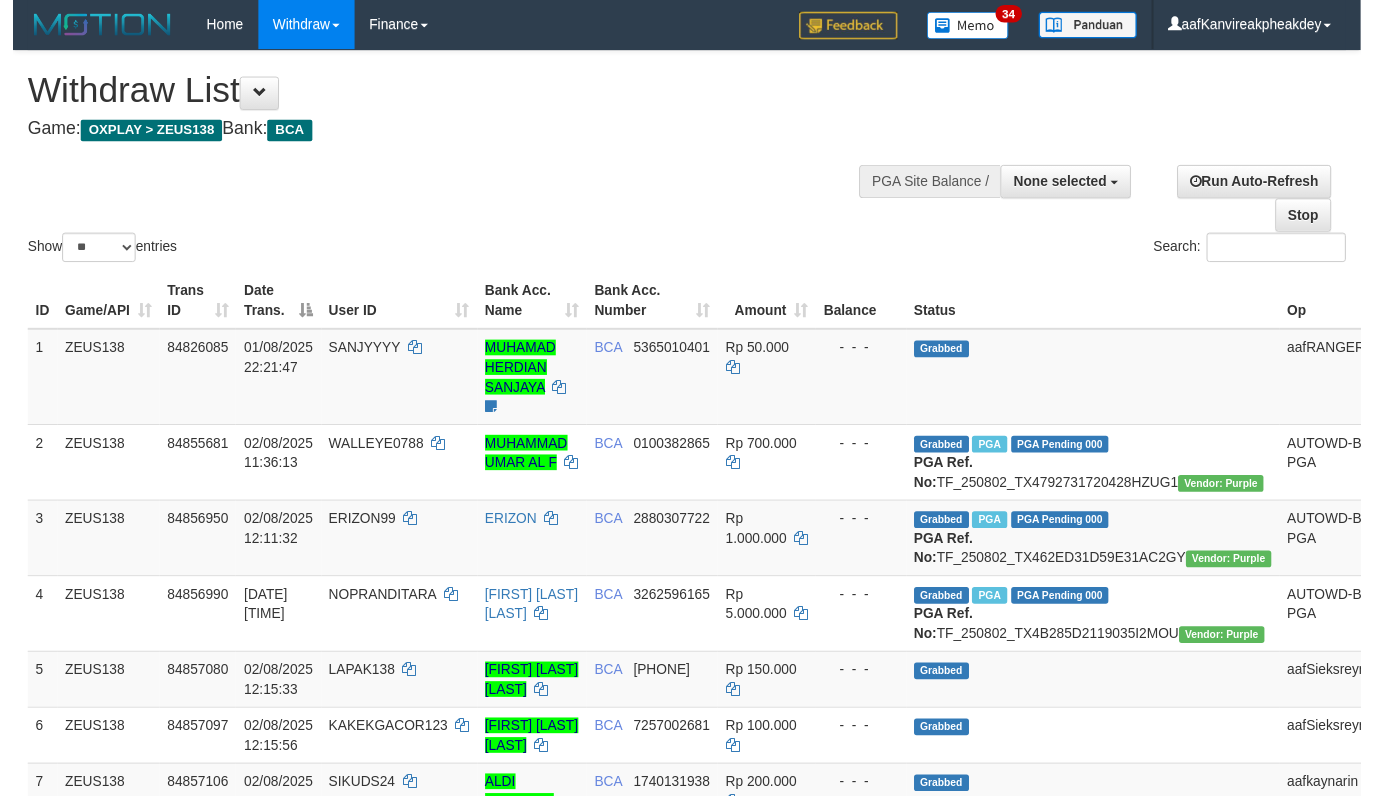scroll, scrollTop: 0, scrollLeft: 0, axis: both 